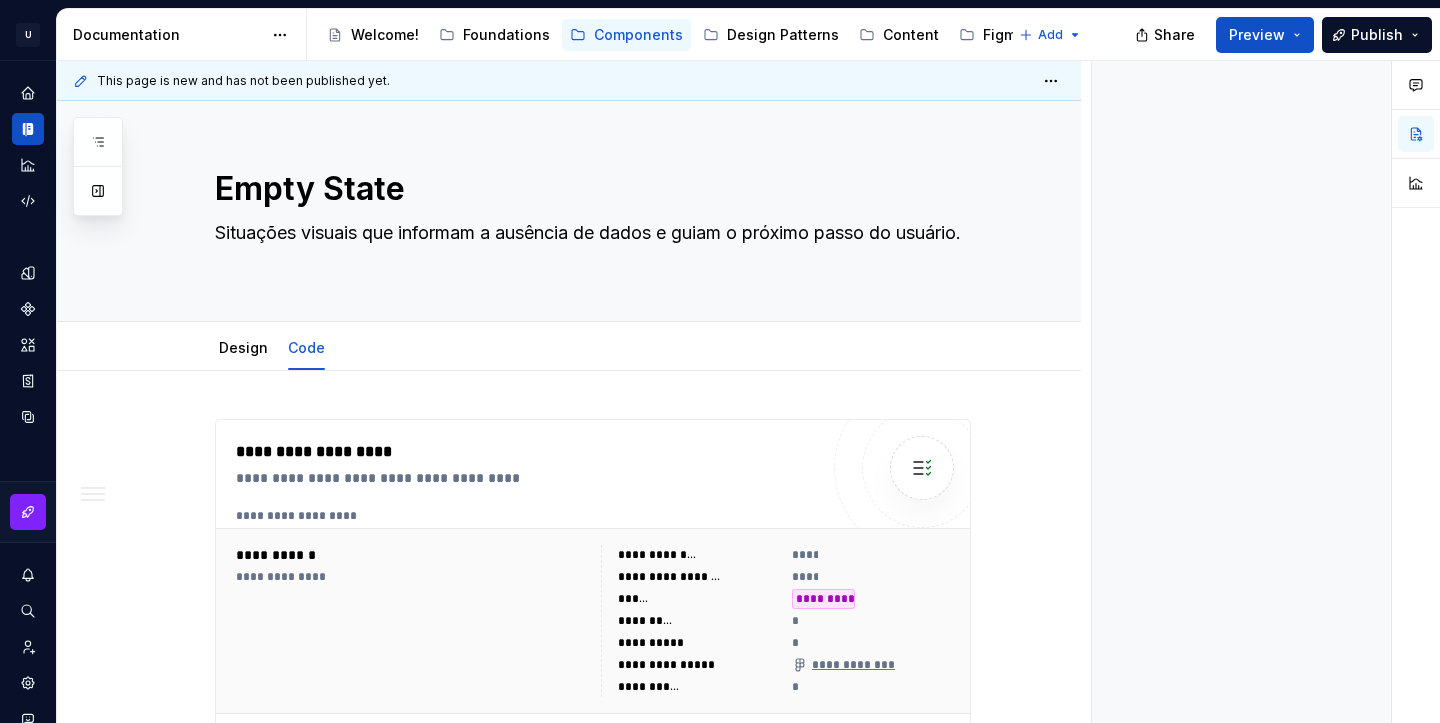scroll, scrollTop: 0, scrollLeft: 0, axis: both 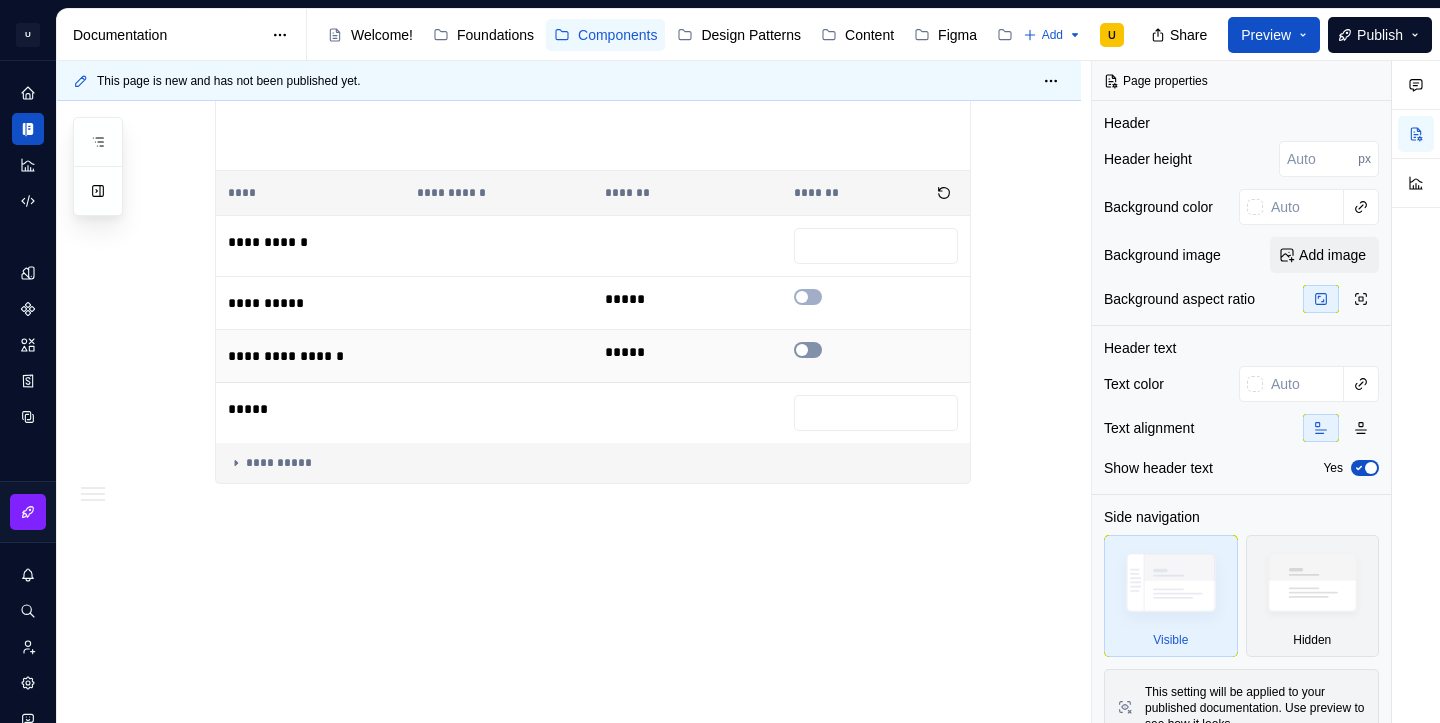 click at bounding box center [808, 350] 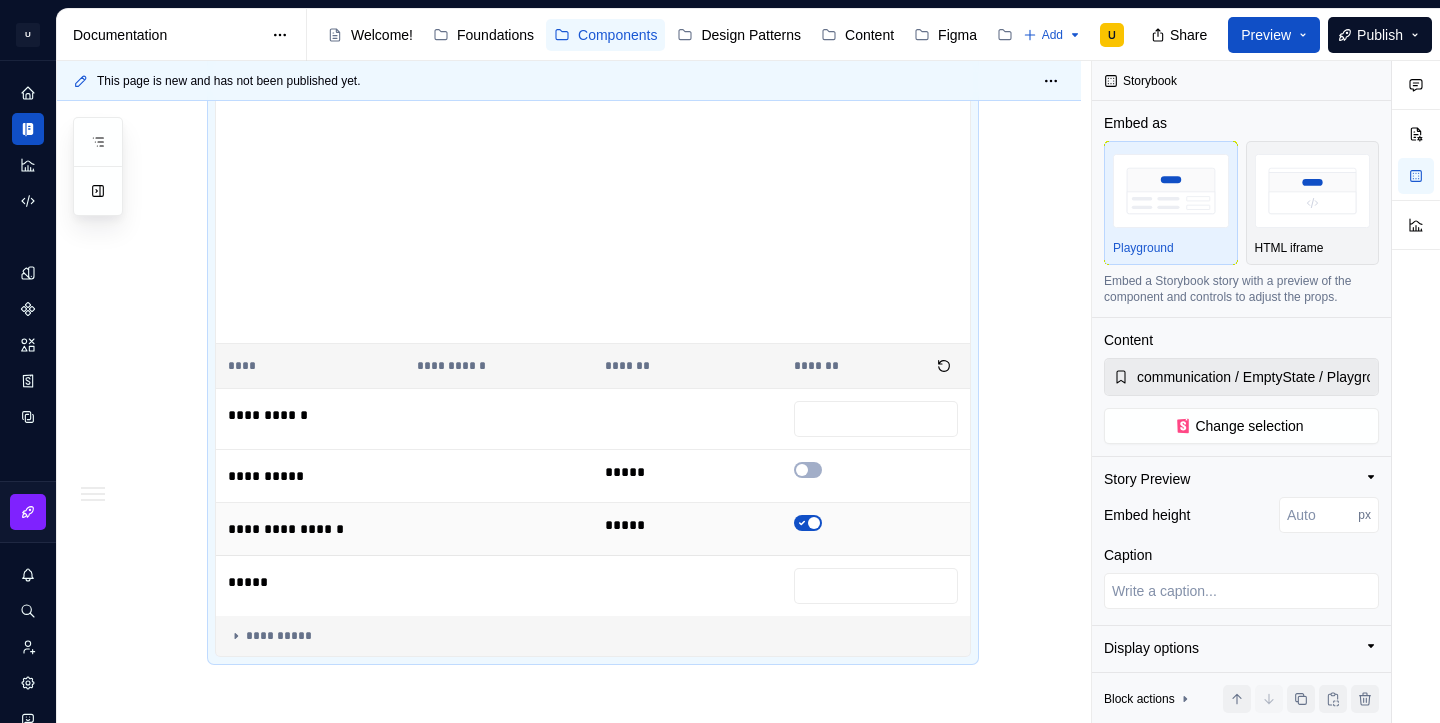 scroll, scrollTop: 2384, scrollLeft: 0, axis: vertical 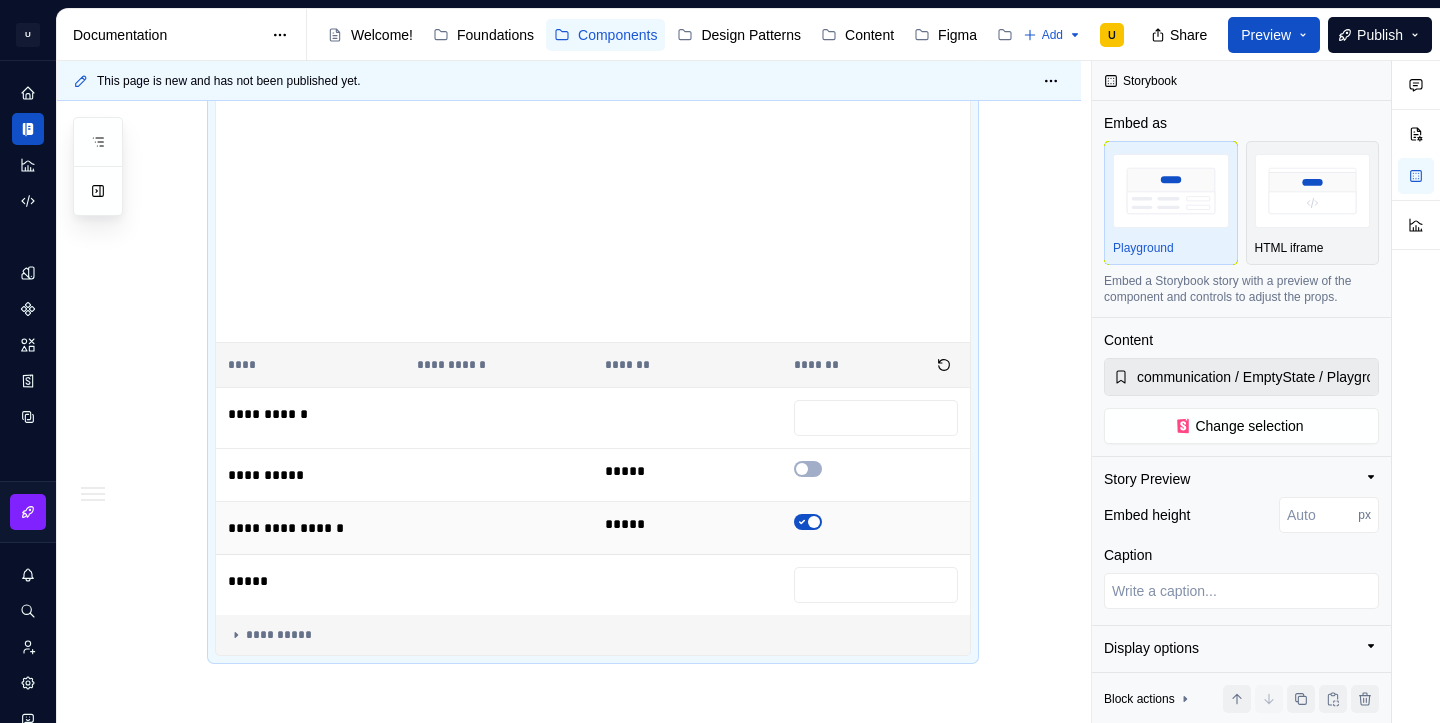 click 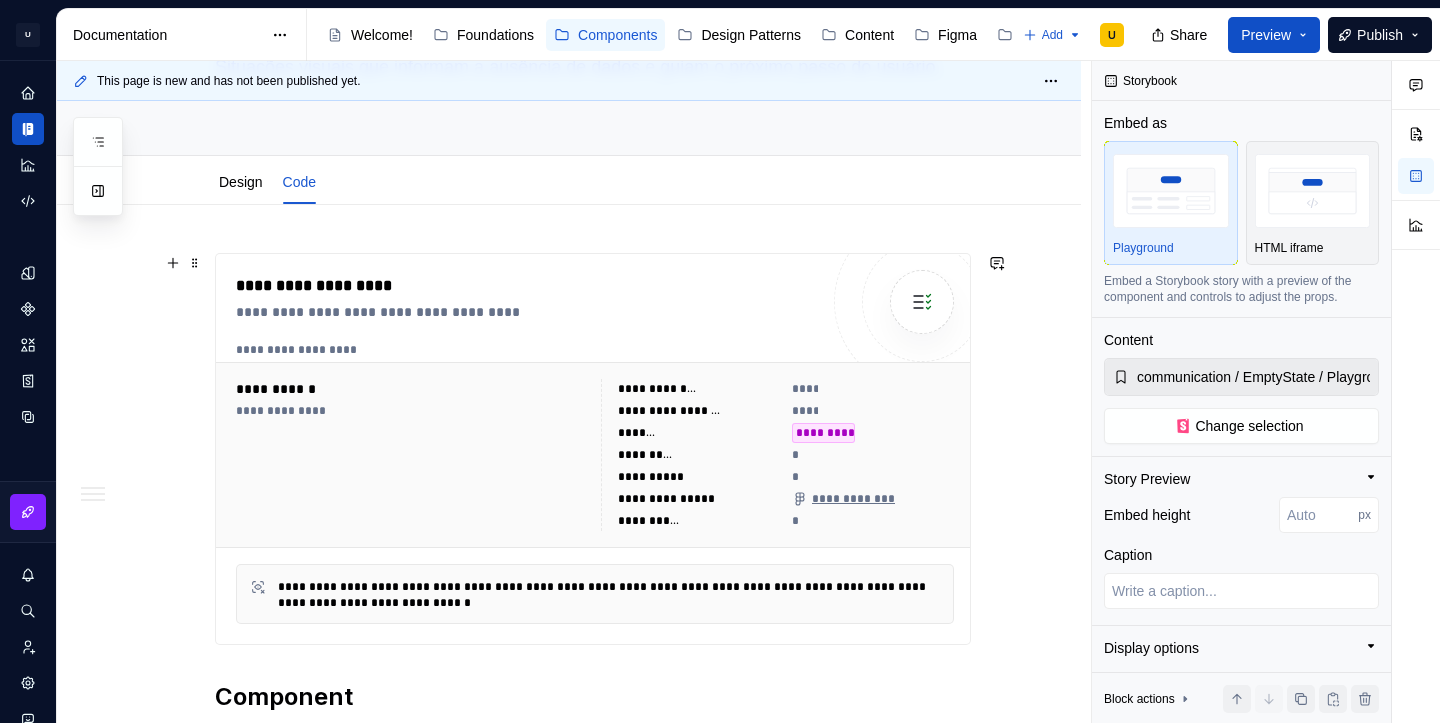 scroll, scrollTop: 0, scrollLeft: 0, axis: both 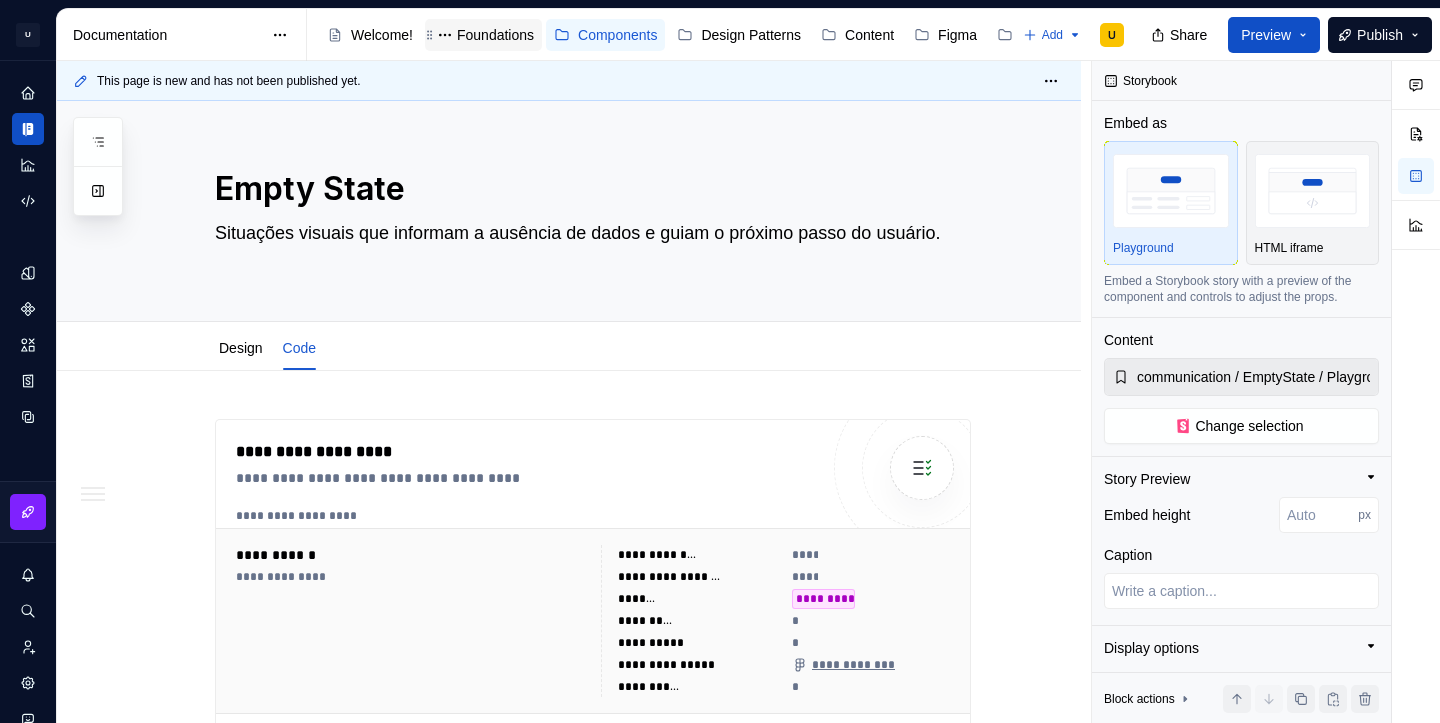 click on "Foundations" at bounding box center (495, 35) 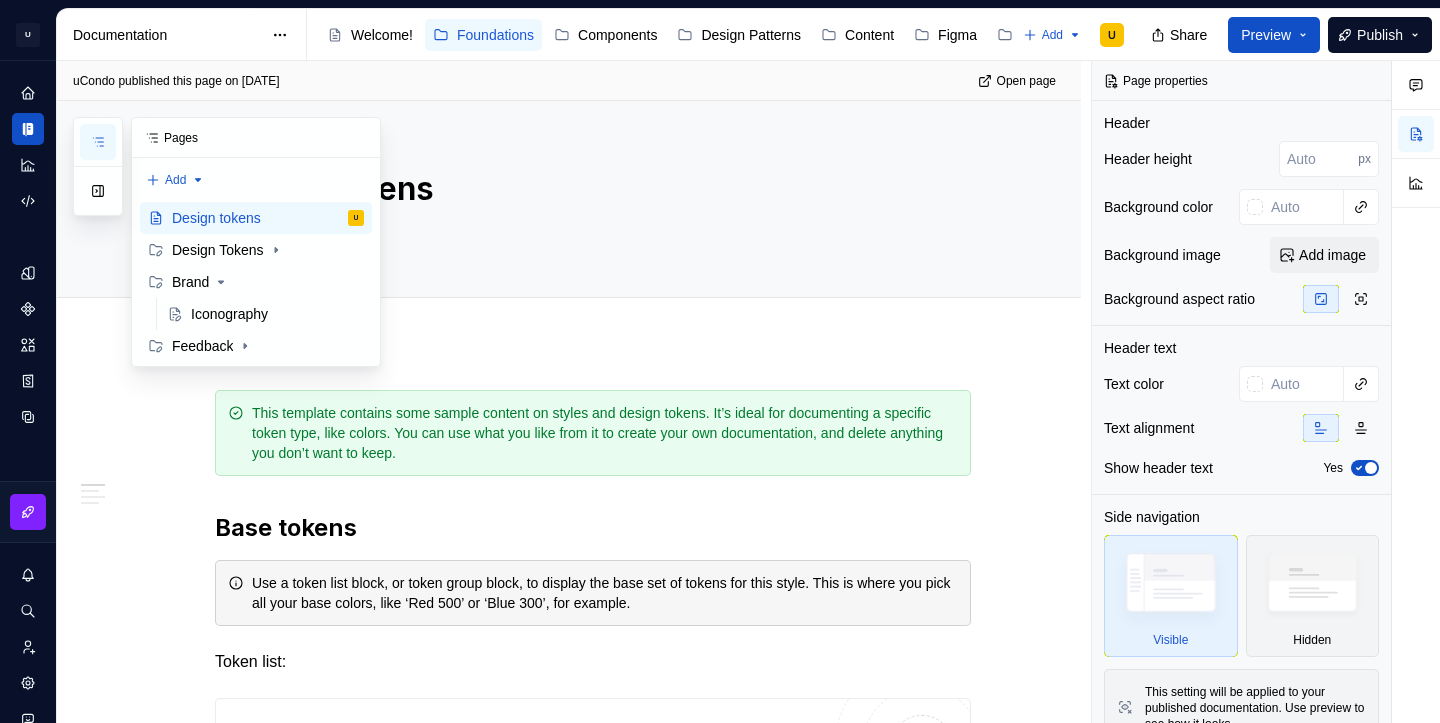click 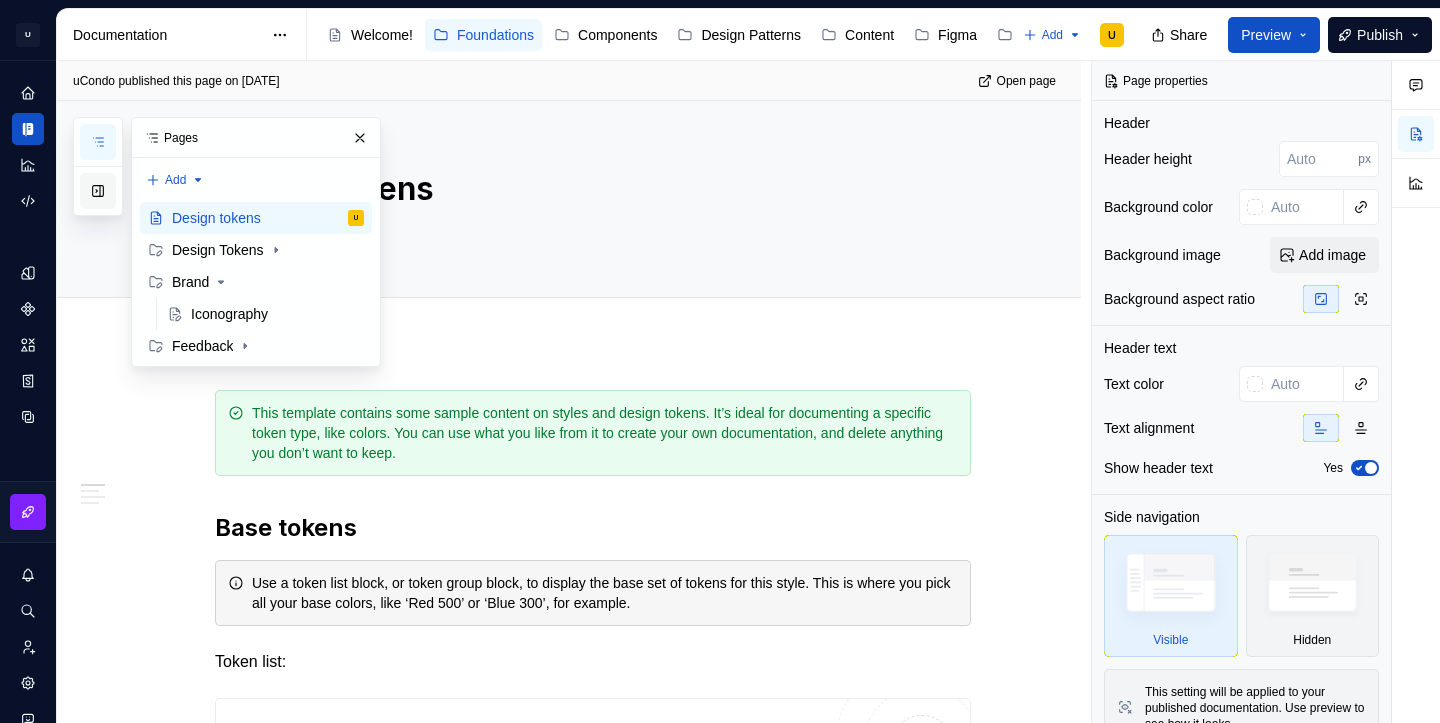 click at bounding box center (98, 191) 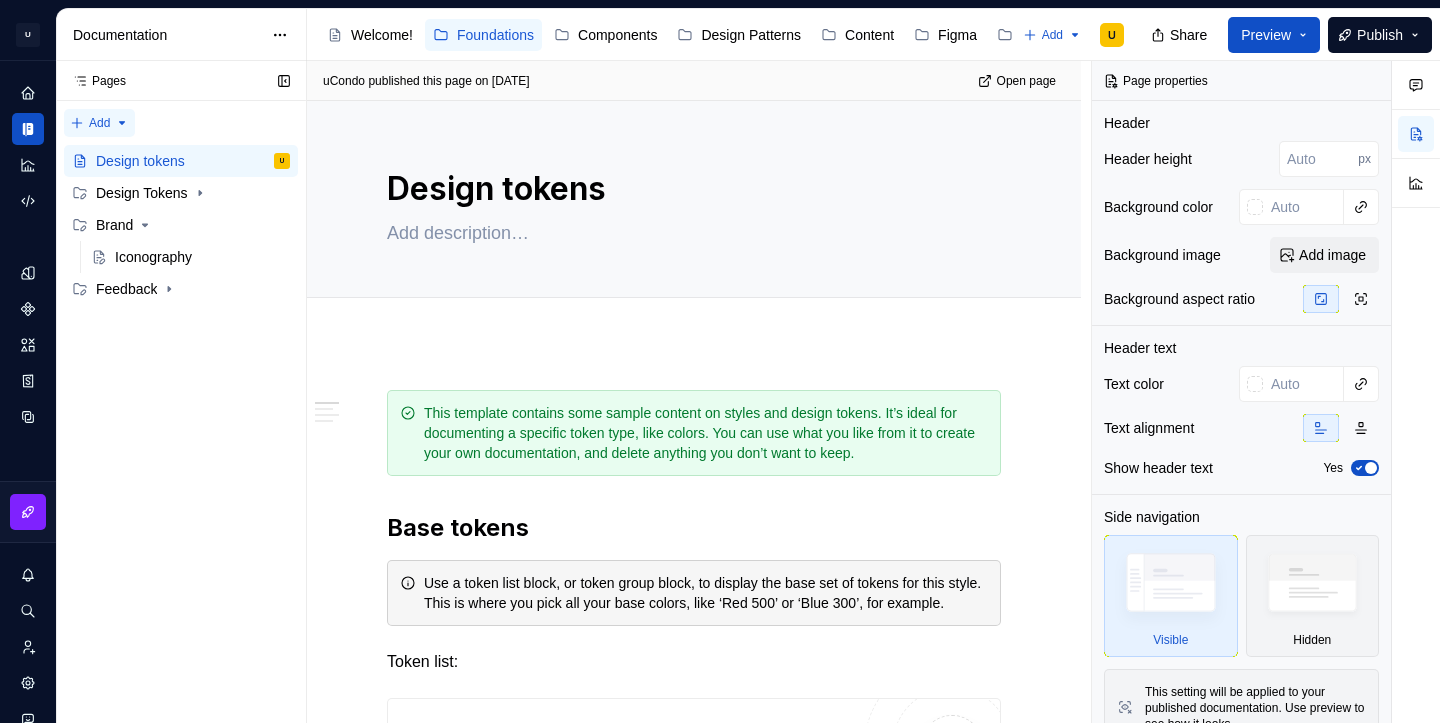click on "Pages Pages Add
Accessibility guide for tree Page tree.
Navigate the tree with the arrow keys. Common tree hotkeys apply. Further keybindings are available:
enter to execute primary action on focused item
f2 to start renaming the focused item
escape to abort renaming an item
control+d to start dragging selected items
[NAME] U [NAME] Brand Iconography Feedback Foundations / [NAME] / Colors  /  Primitive Foundations / [NAME] / Colors  /  Semantic Foundations / [NAME] / Opacity  /  Primitive Foundations / [NAME] / Opacity  /  Semantic Foundations / [NAME] / Sizing  /  Primitive Foundations / [NAME] / Sizing  /  Semantic Foundations / [NAME] / Spacing  /  Primitive Foundations / [NAME] / Spacing  /  Semantic Foundations / [NAME]  /  Border Foundations / [NAME] / Typography  /  Primitive Foundations / [NAME] / Typography  /   /" at bounding box center [181, 392] 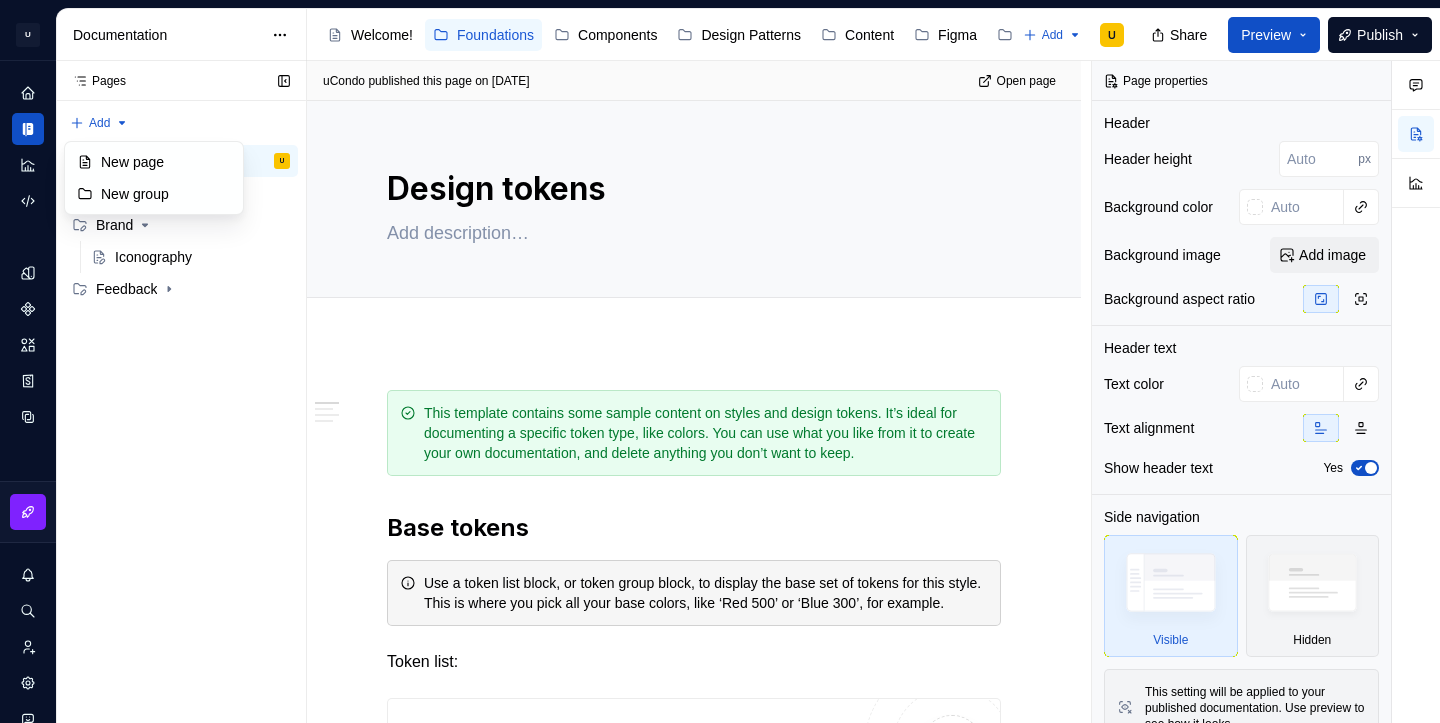 click on "Pages Pages Add
Accessibility guide for tree Page tree.
Navigate the tree with the arrow keys. Common tree hotkeys apply. Further keybindings are available:
enter to execute primary action on focused item
f2 to start renaming the focused item
escape to abort renaming an item
control+d to start dragging selected items
[NAME] U [NAME] Brand Iconography Feedback Foundations / [NAME] / Colors  /  Primitive Foundations / [NAME] / Colors  /  Semantic Foundations / [NAME] / Opacity  /  Primitive Foundations / [NAME] / Opacity  /  Semantic Foundations / [NAME] / Sizing  /  Primitive Foundations / [NAME] / Sizing  /  Semantic Foundations / [NAME] / Spacing  /  Primitive Foundations / [NAME] / Spacing  /  Semantic Foundations / [NAME]  /  Border Foundations / [NAME] / Typography  /  Primitive Foundations / [NAME] / Typography  /   /" at bounding box center (181, 392) 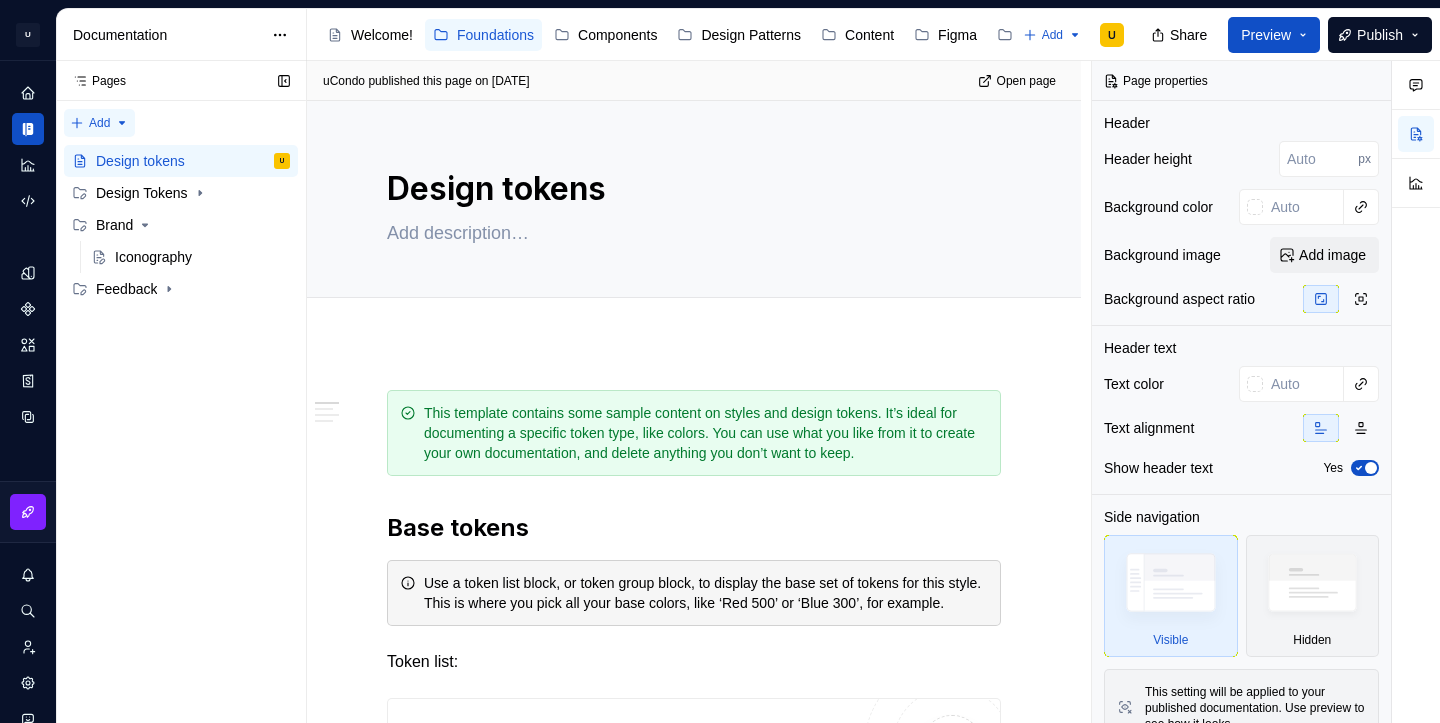 click on "Pages Pages Add
Accessibility guide for tree Page tree.
Navigate the tree with the arrow keys. Common tree hotkeys apply. Further keybindings are available:
enter to execute primary action on focused item
f2 to start renaming the focused item
escape to abort renaming an item
control+d to start dragging selected items
[NAME] U [NAME] Brand Iconography Feedback Foundations / [NAME] / Colors  /  Primitive Foundations / [NAME] / Colors  /  Semantic Foundations / [NAME] / Opacity  /  Primitive Foundations / [NAME] / Opacity  /  Semantic Foundations / [NAME] / Sizing  /  Primitive Foundations / [NAME] / Sizing  /  Semantic Foundations / [NAME] / Spacing  /  Primitive Foundations / [NAME] / Spacing  /  Semantic Foundations / [NAME]  /  Border Foundations / [NAME] / Typography  /  Primitive Foundations / [NAME] / Typography  /   /" at bounding box center (181, 392) 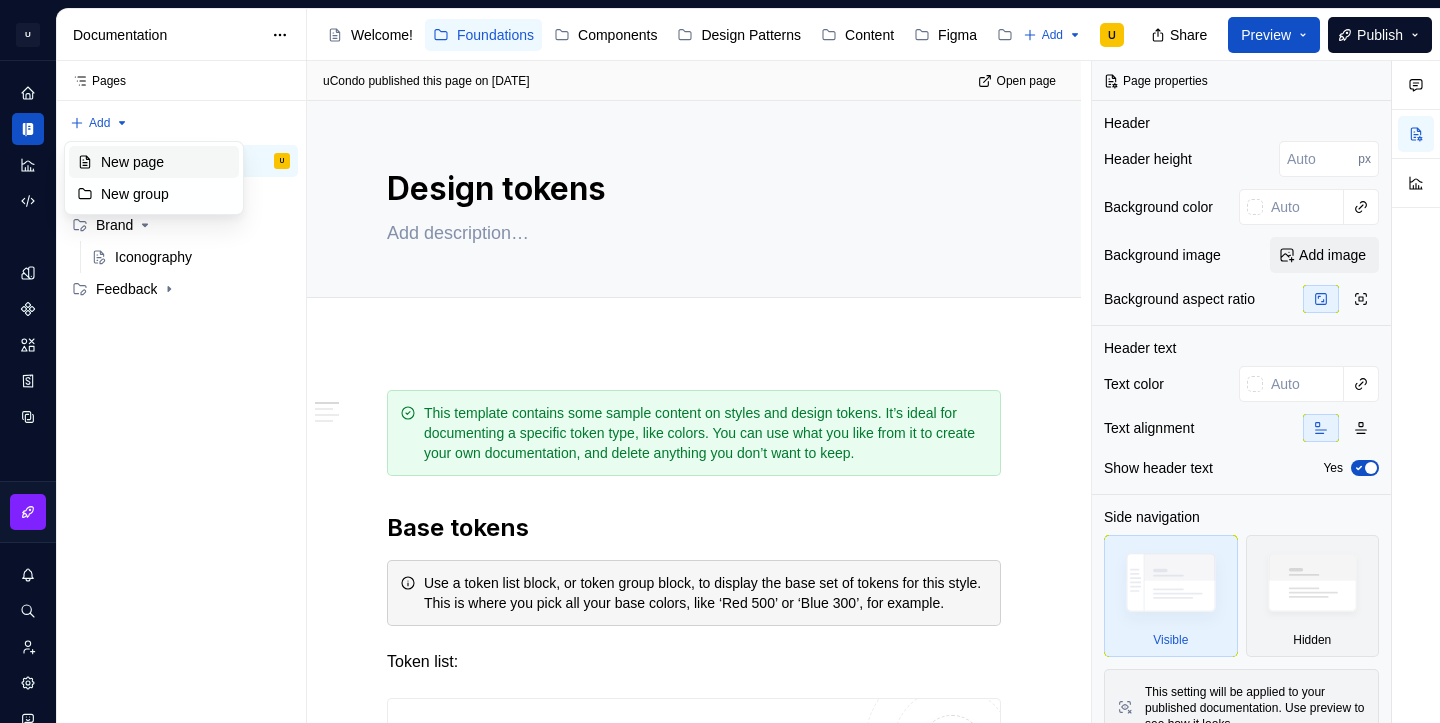 click on "New page" at bounding box center (166, 162) 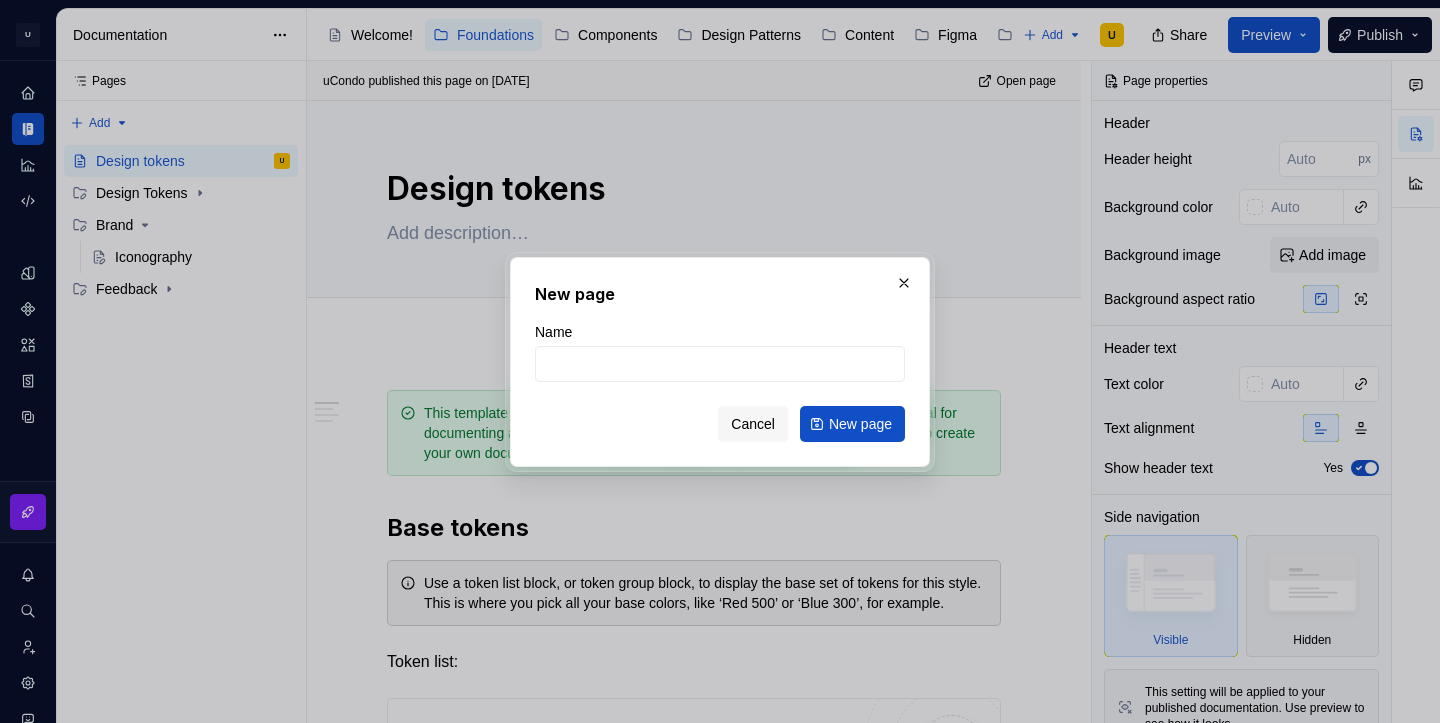 type on "*" 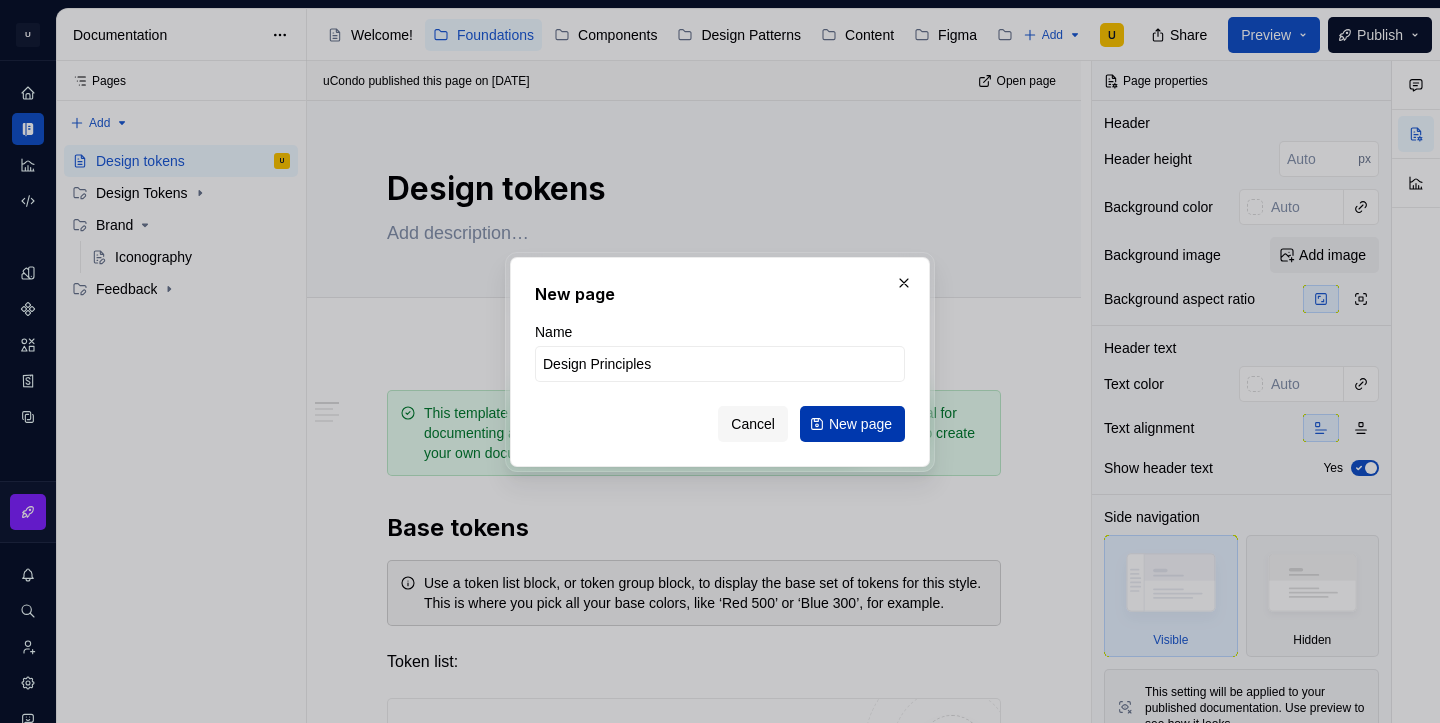 click on "New page" at bounding box center (852, 424) 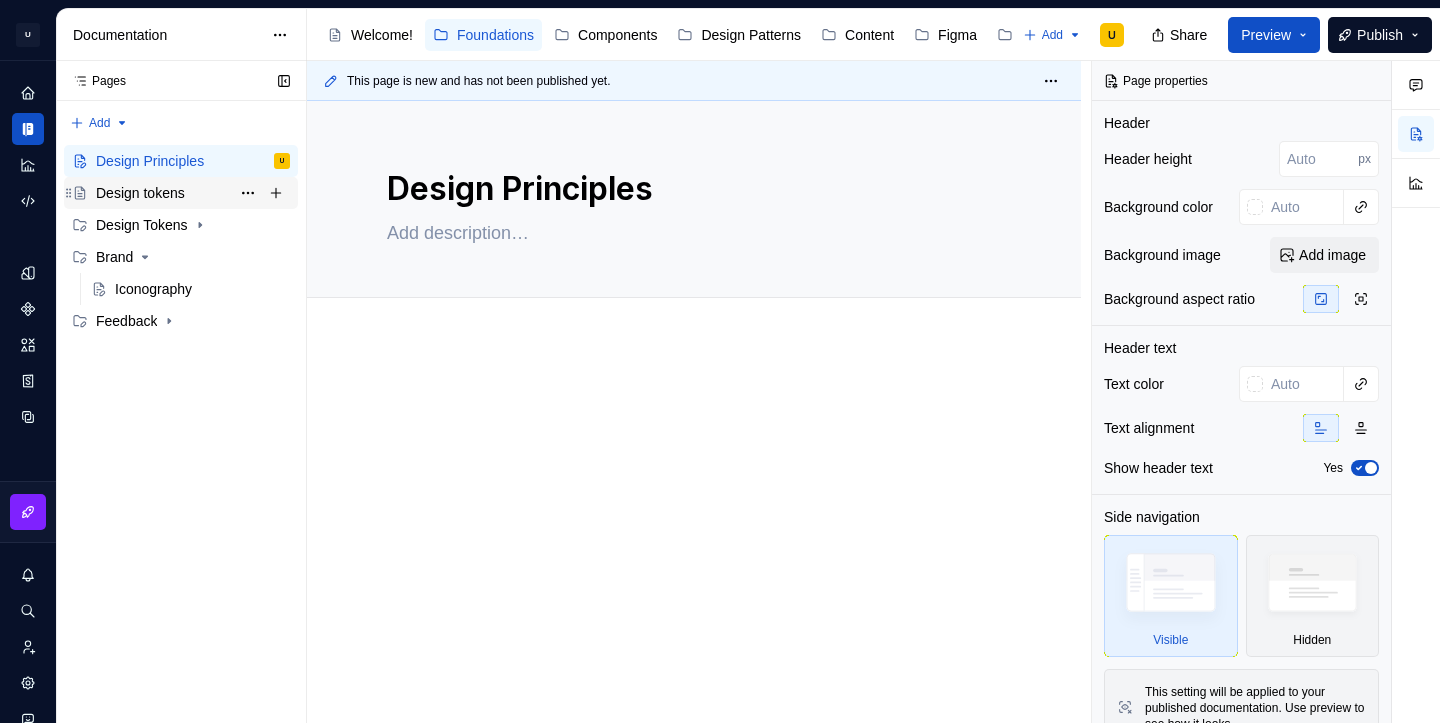 click on "Design tokens" at bounding box center (140, 193) 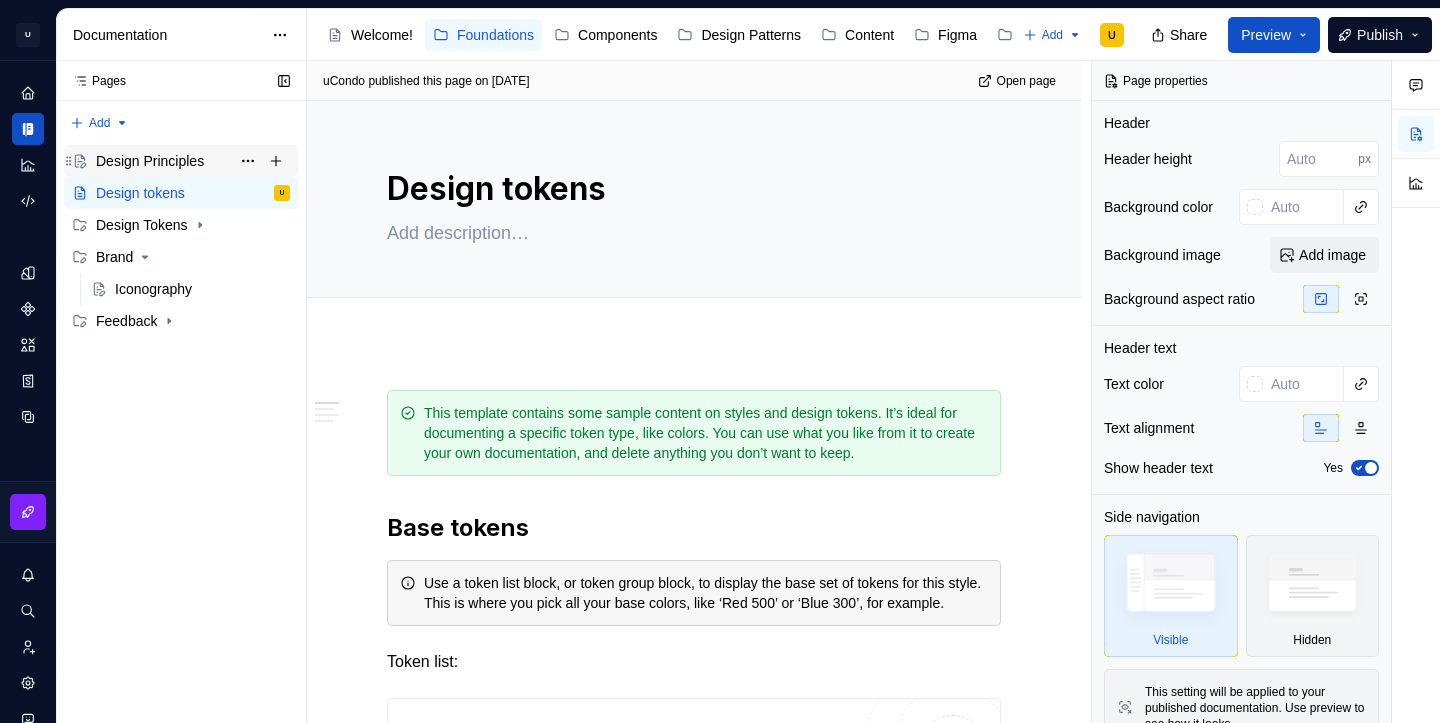 click on "Design Principles" at bounding box center (150, 161) 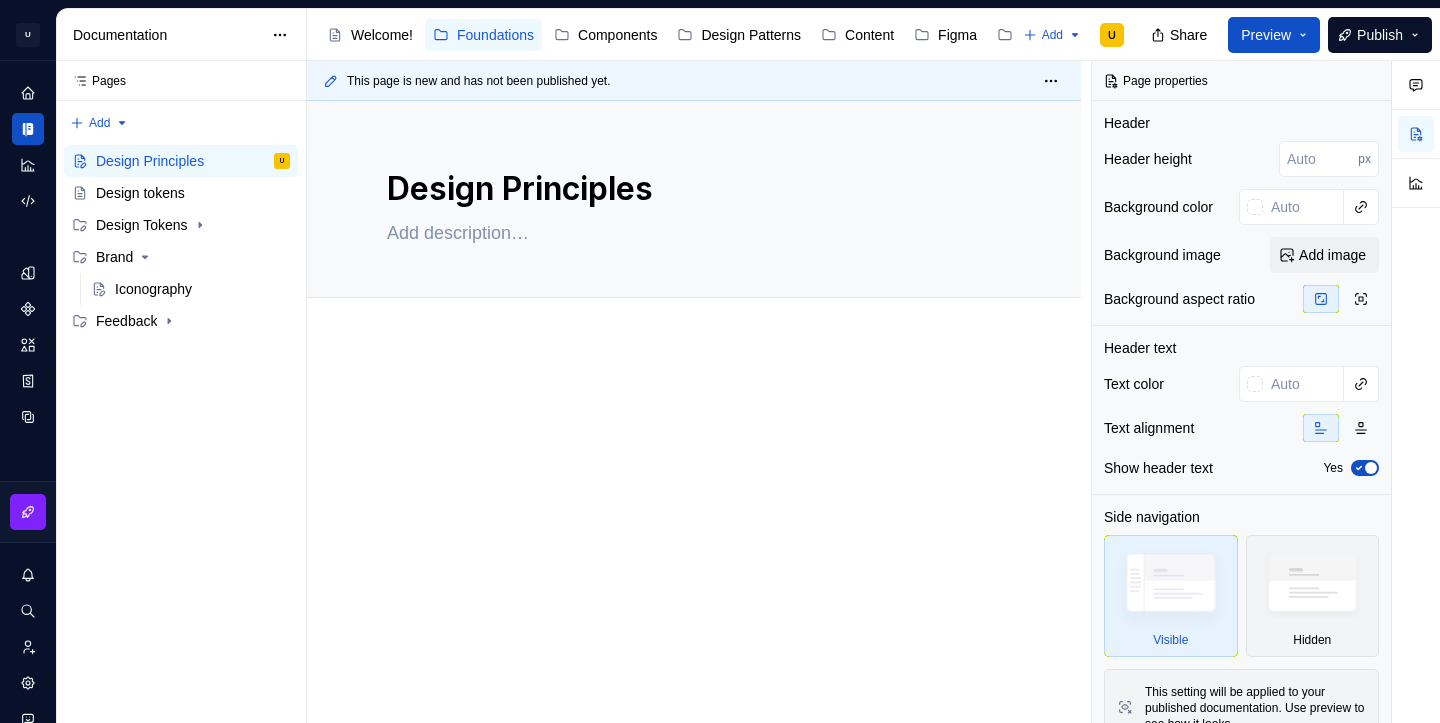 click at bounding box center (694, 524) 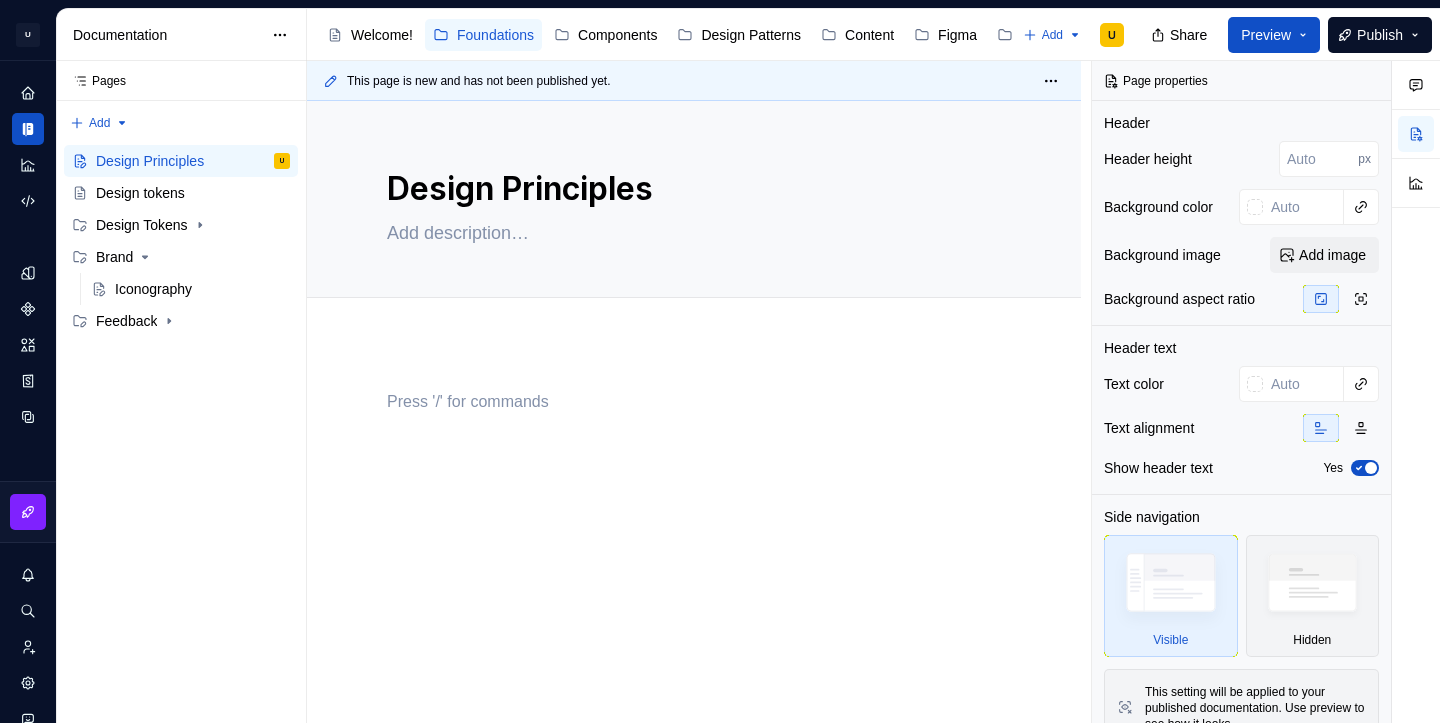 type 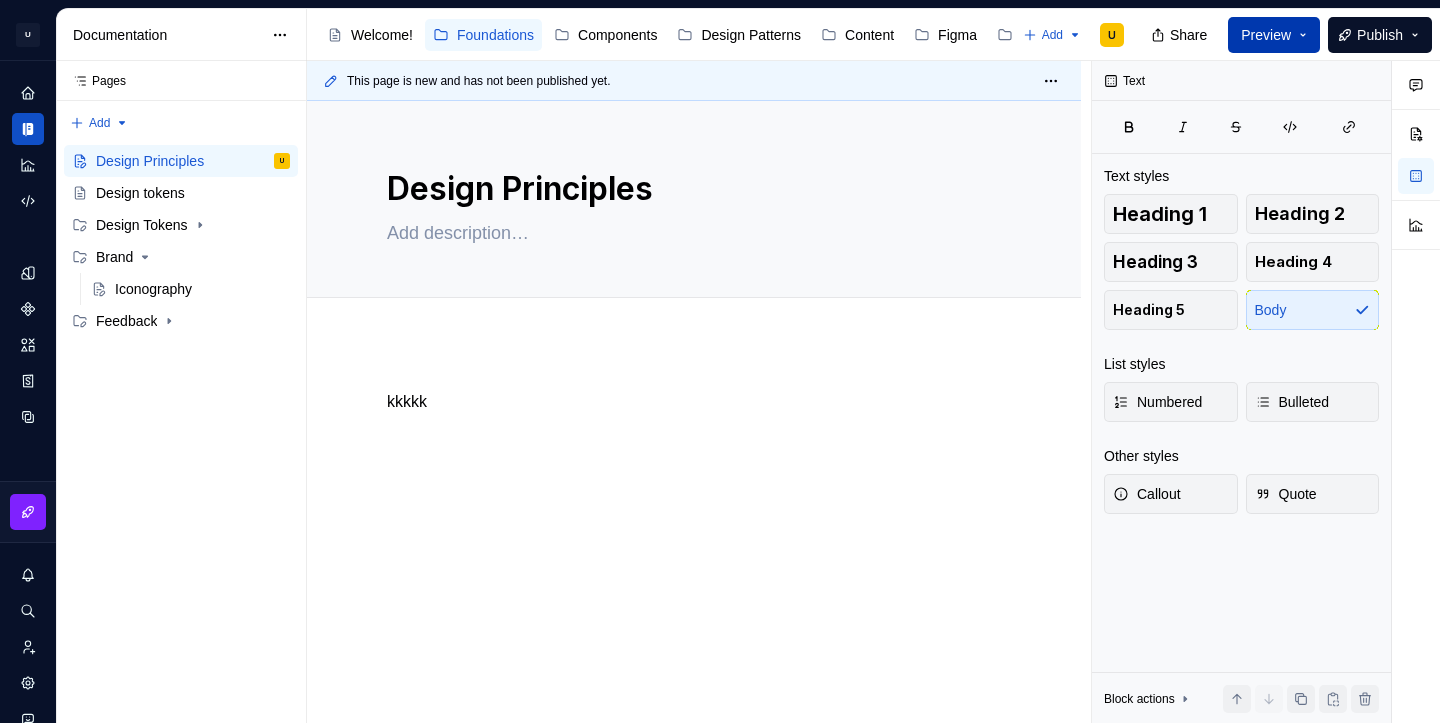 click on "Preview" at bounding box center [1274, 35] 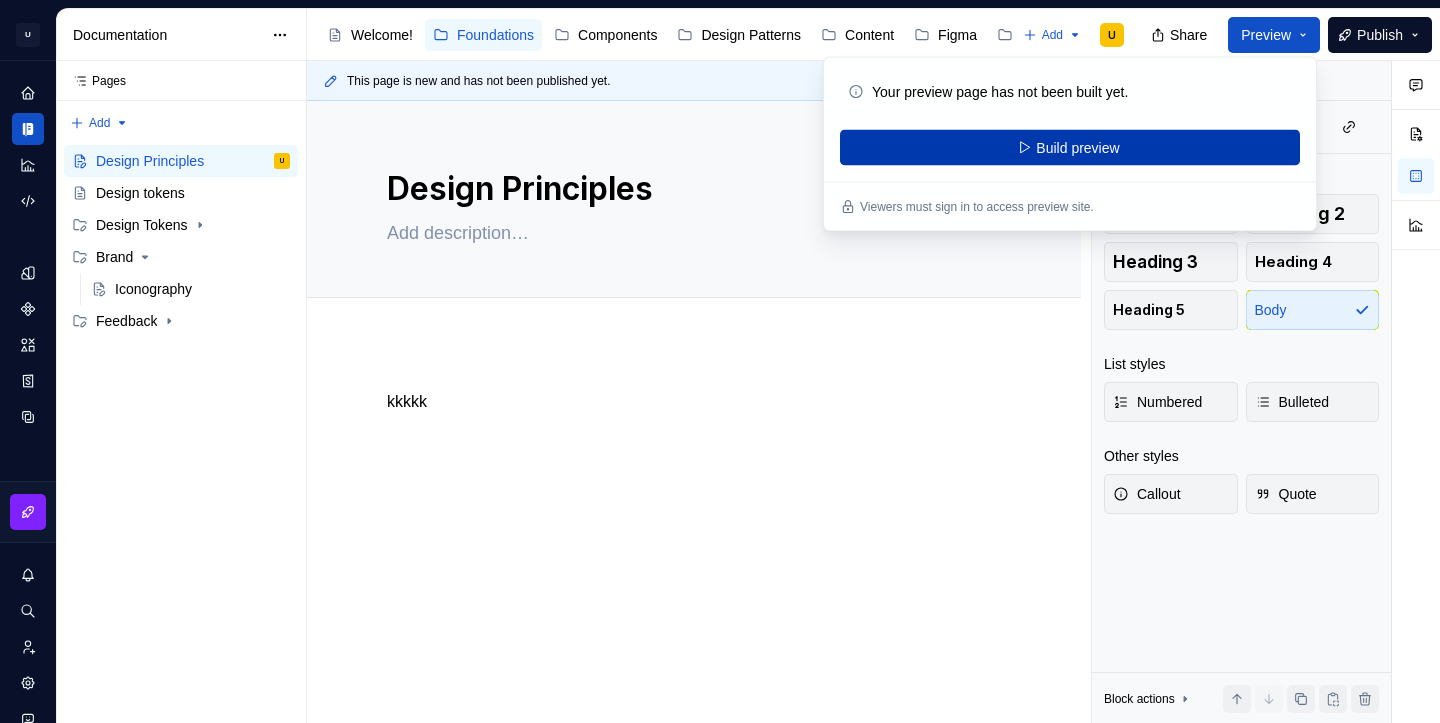 click on "Build preview" at bounding box center (1070, 148) 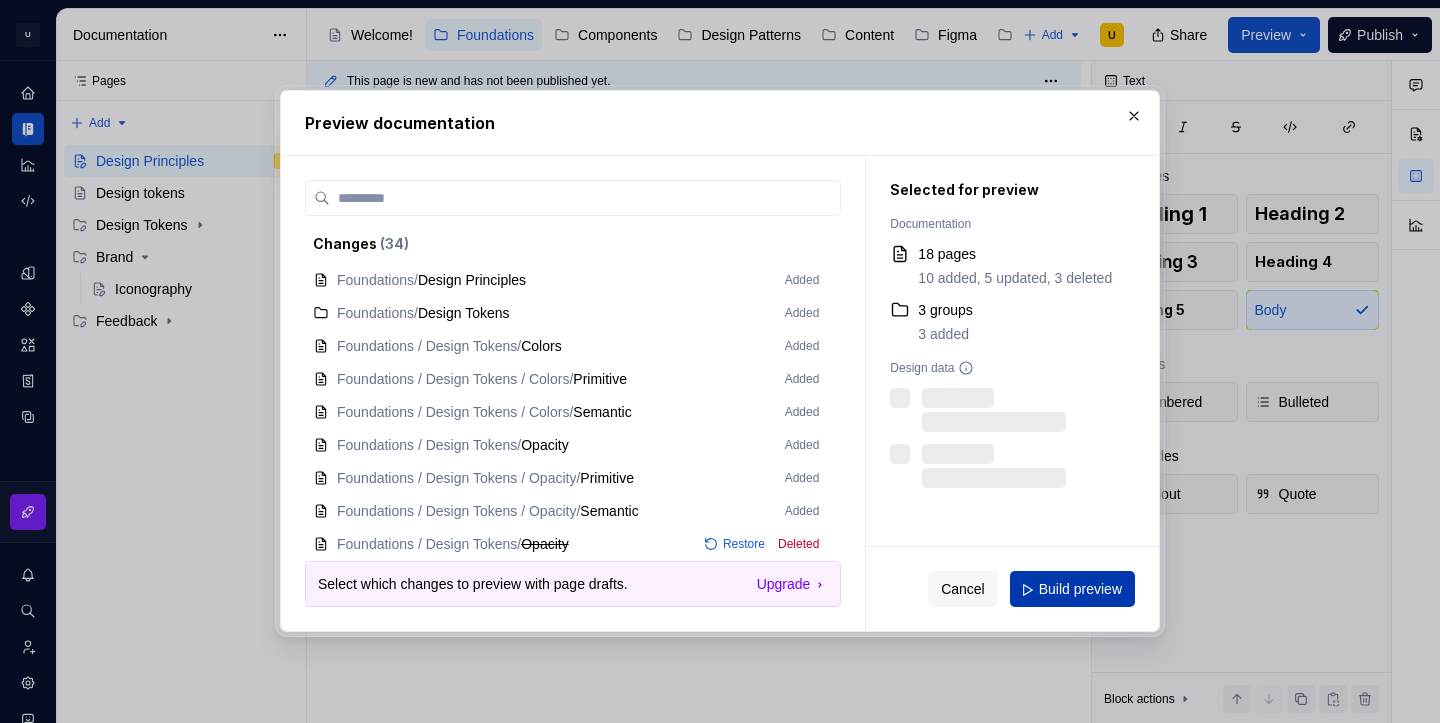 click on "Build preview" at bounding box center (1080, 590) 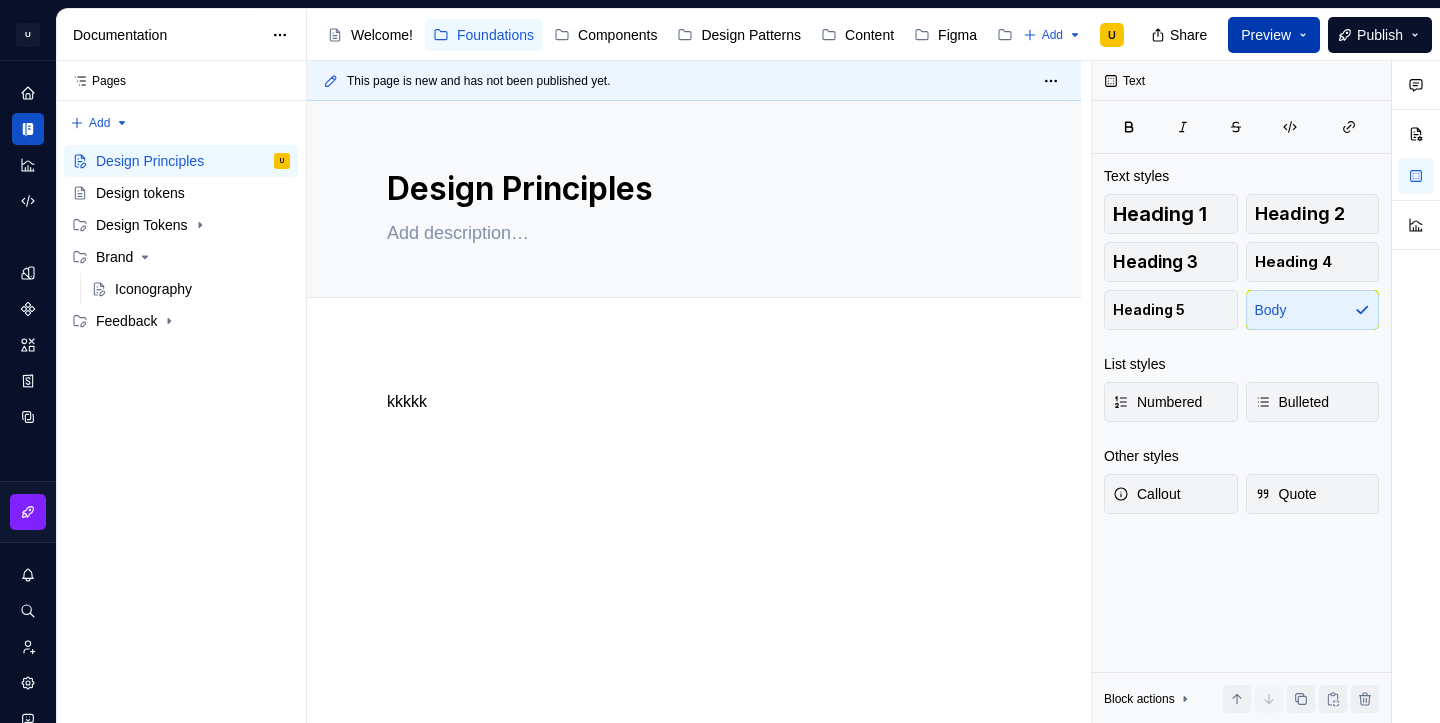 click on "Preview" at bounding box center [1266, 35] 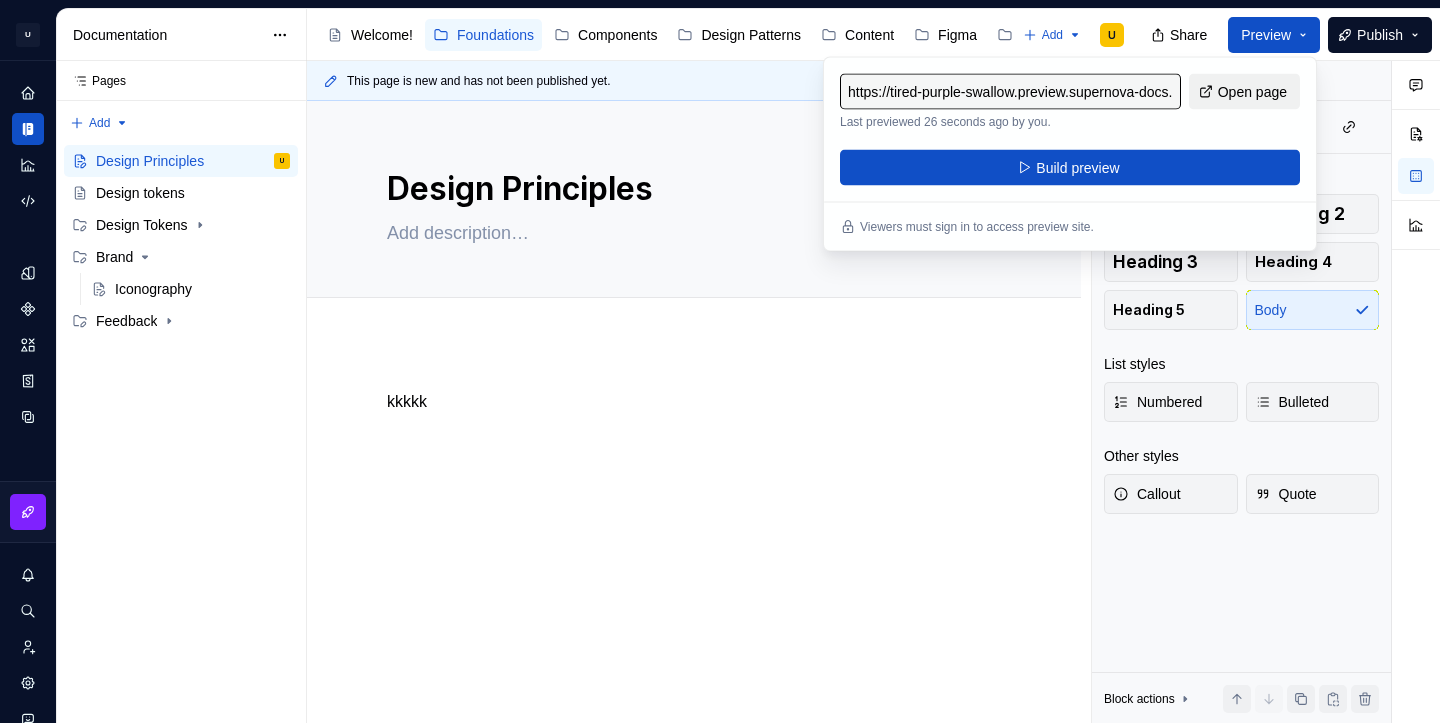 click on "Open page" at bounding box center (1252, 92) 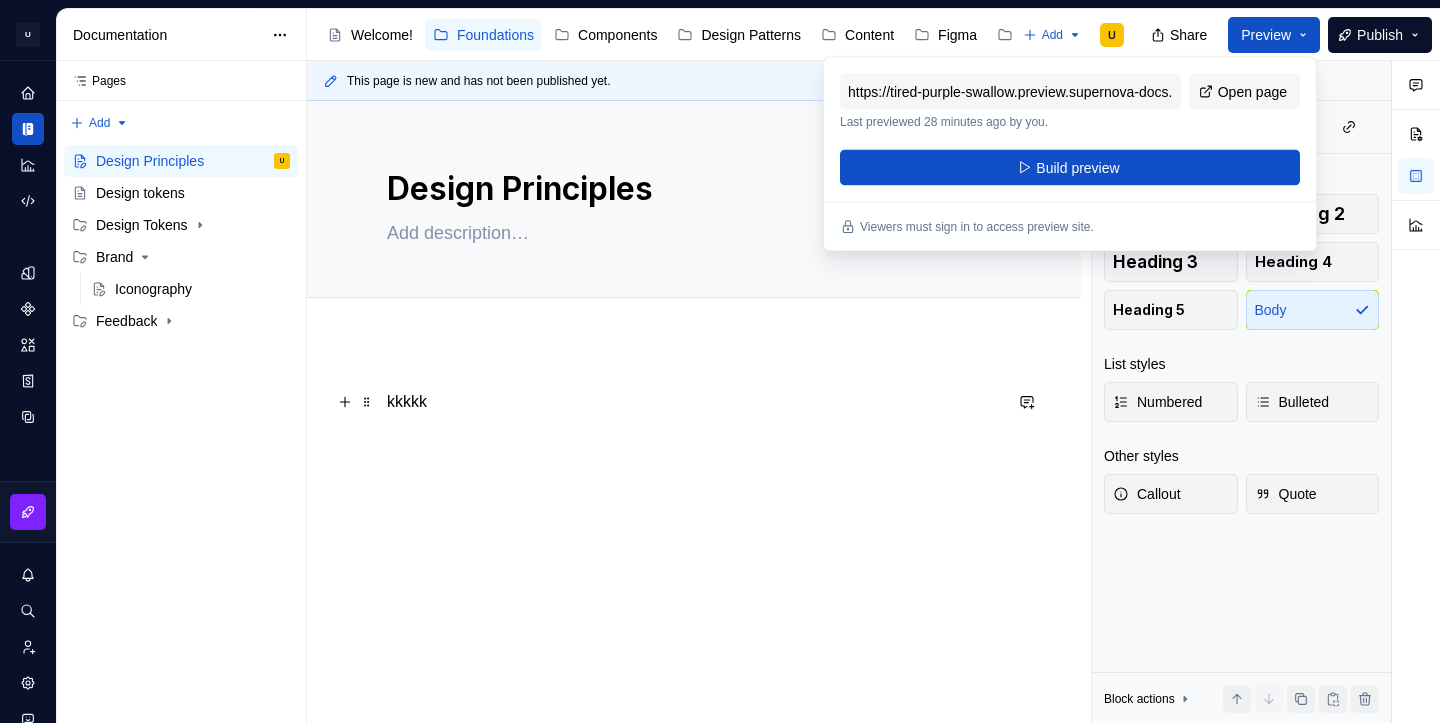 click on "kkkkk" at bounding box center (694, 402) 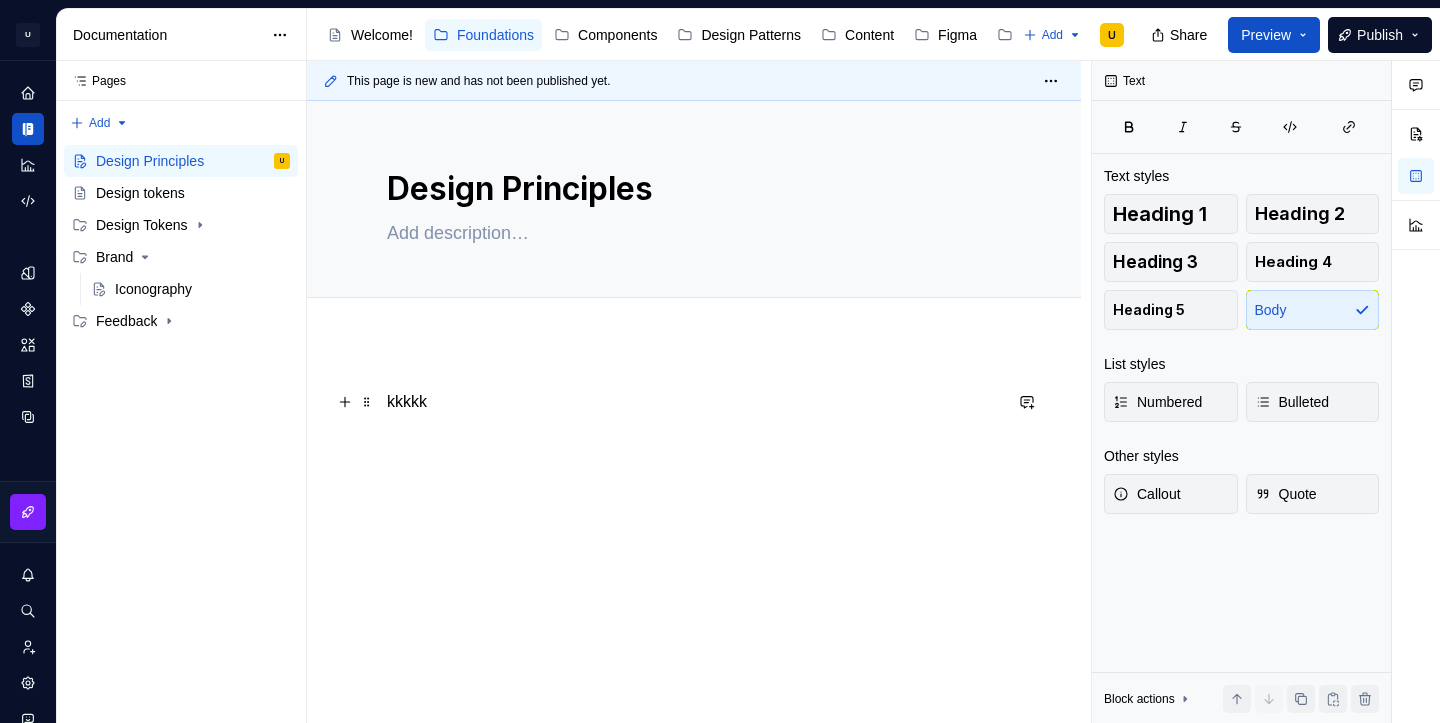 click on "kkkkk" at bounding box center [694, 402] 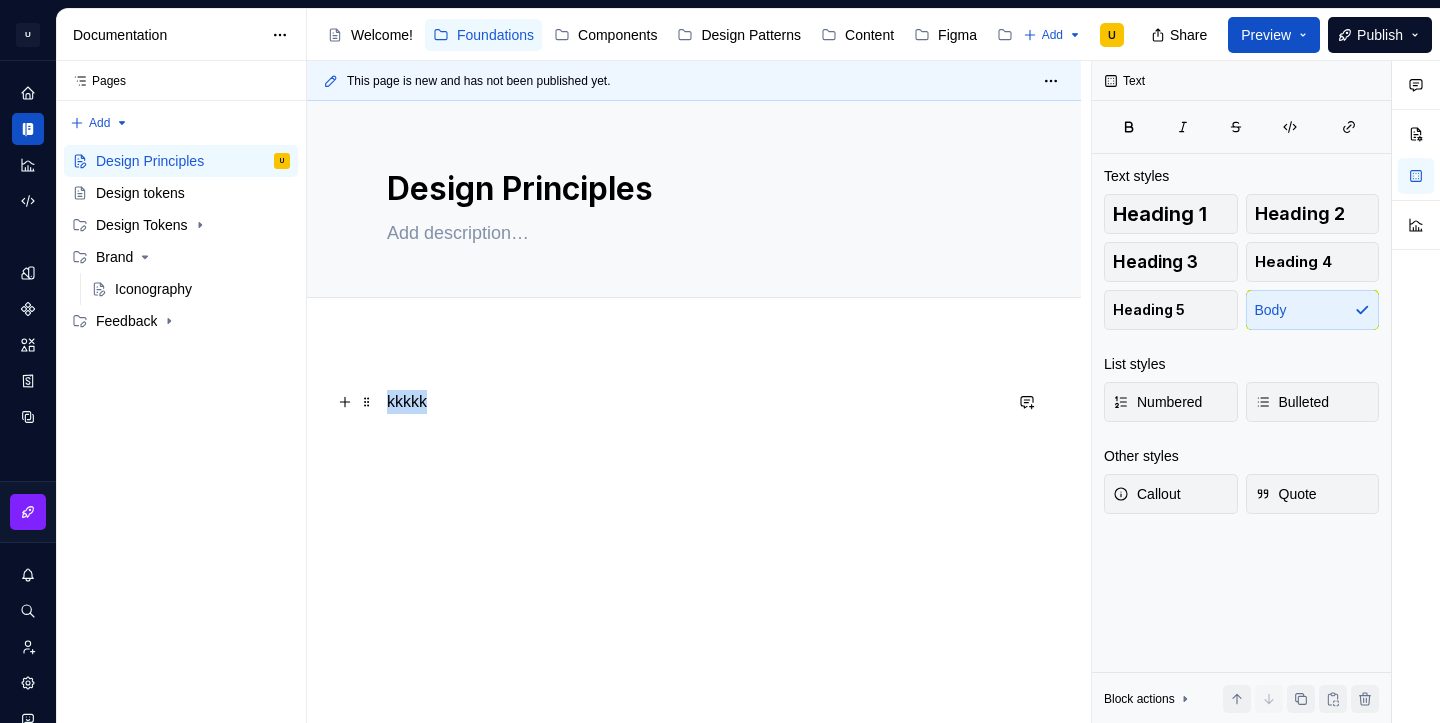 click on "kkkkk" at bounding box center (694, 402) 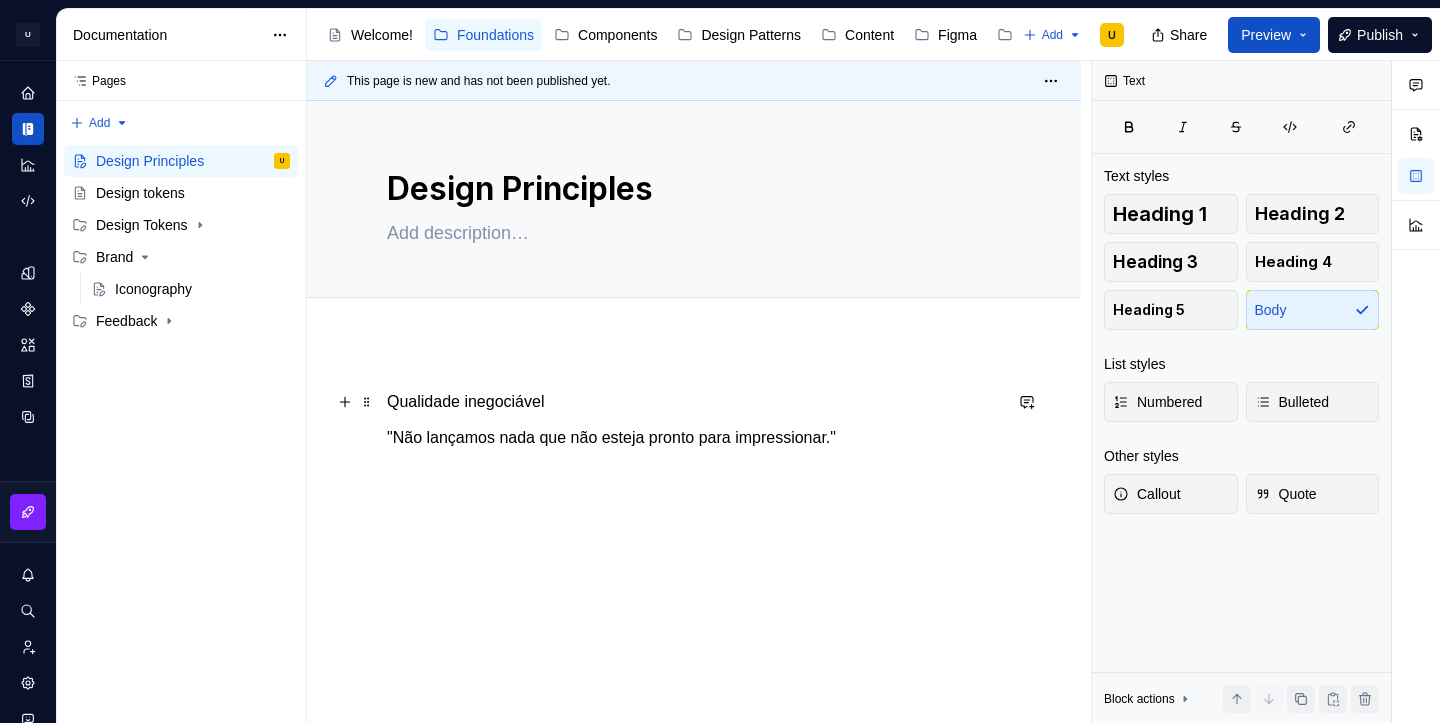 click on "Qualidade inegociável" at bounding box center (694, 402) 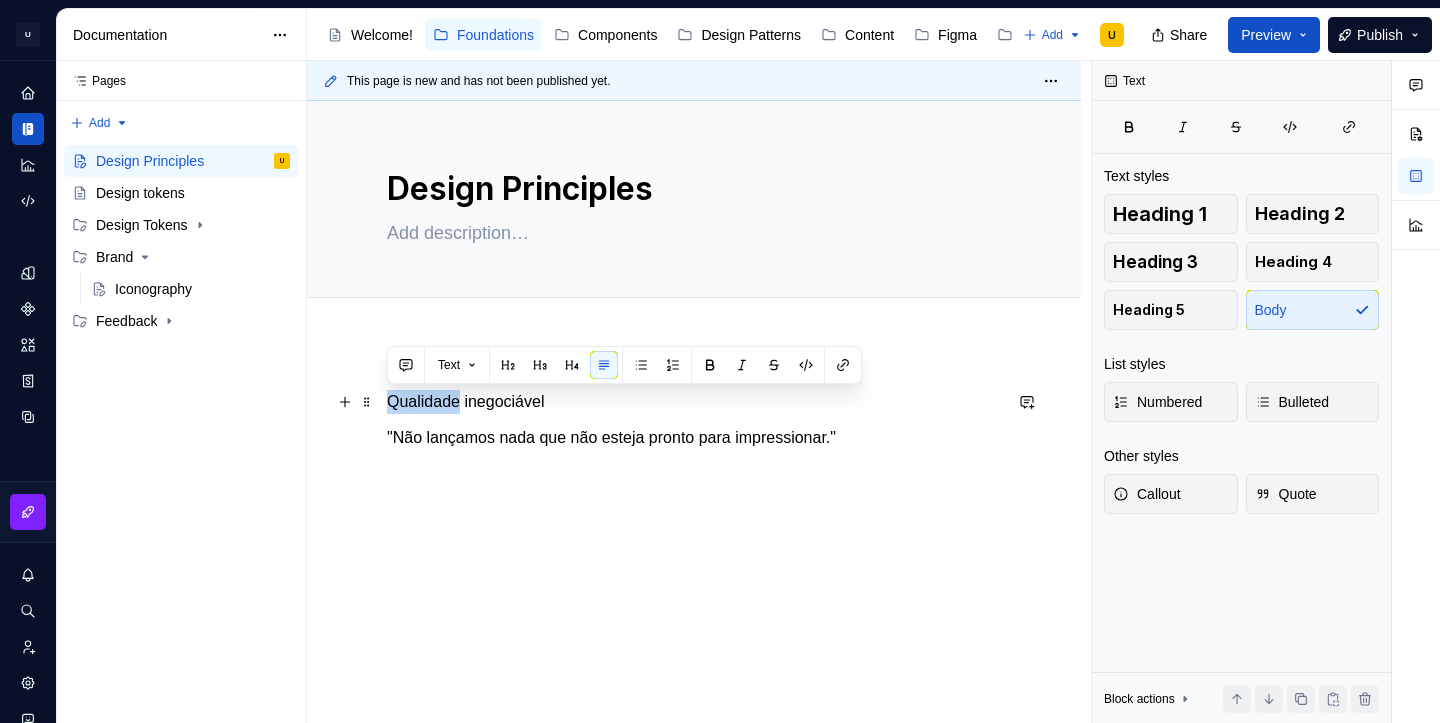 click on "Qualidade inegociável" at bounding box center (694, 402) 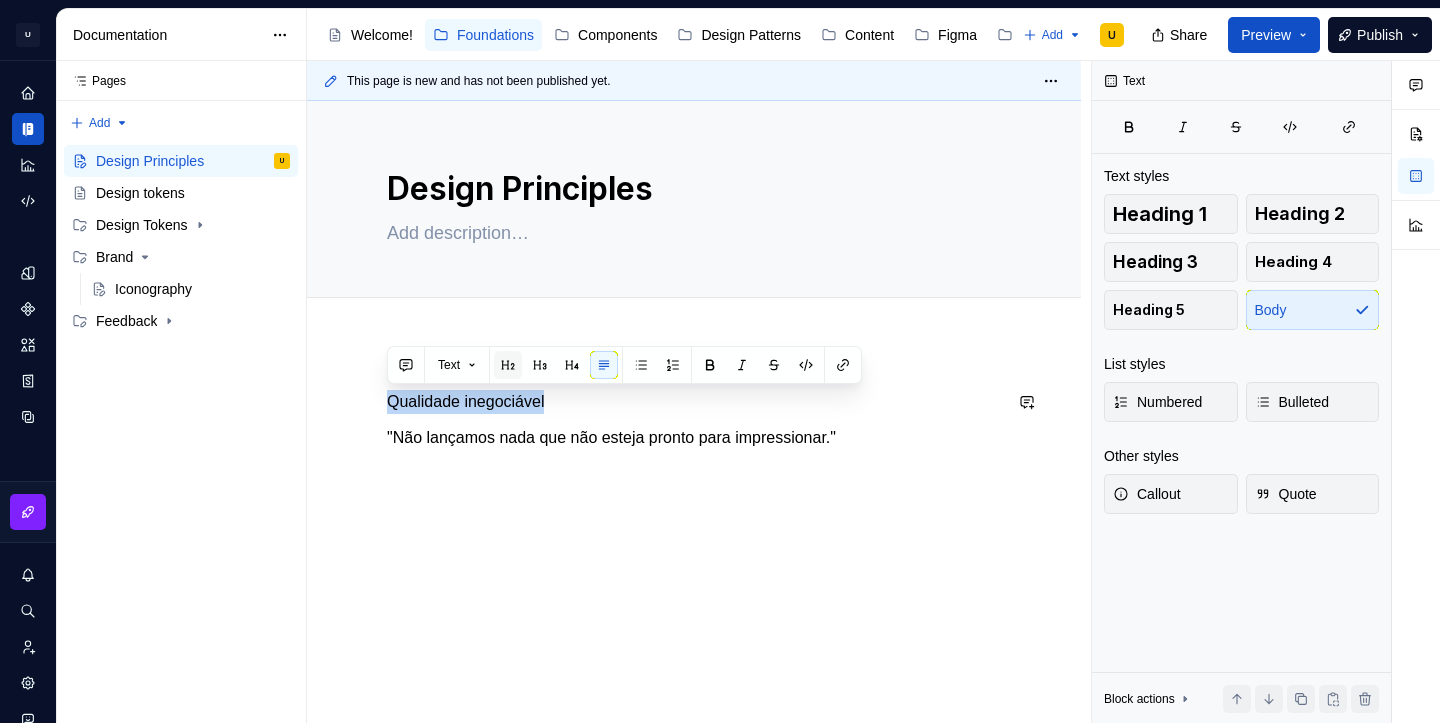 click at bounding box center (508, 365) 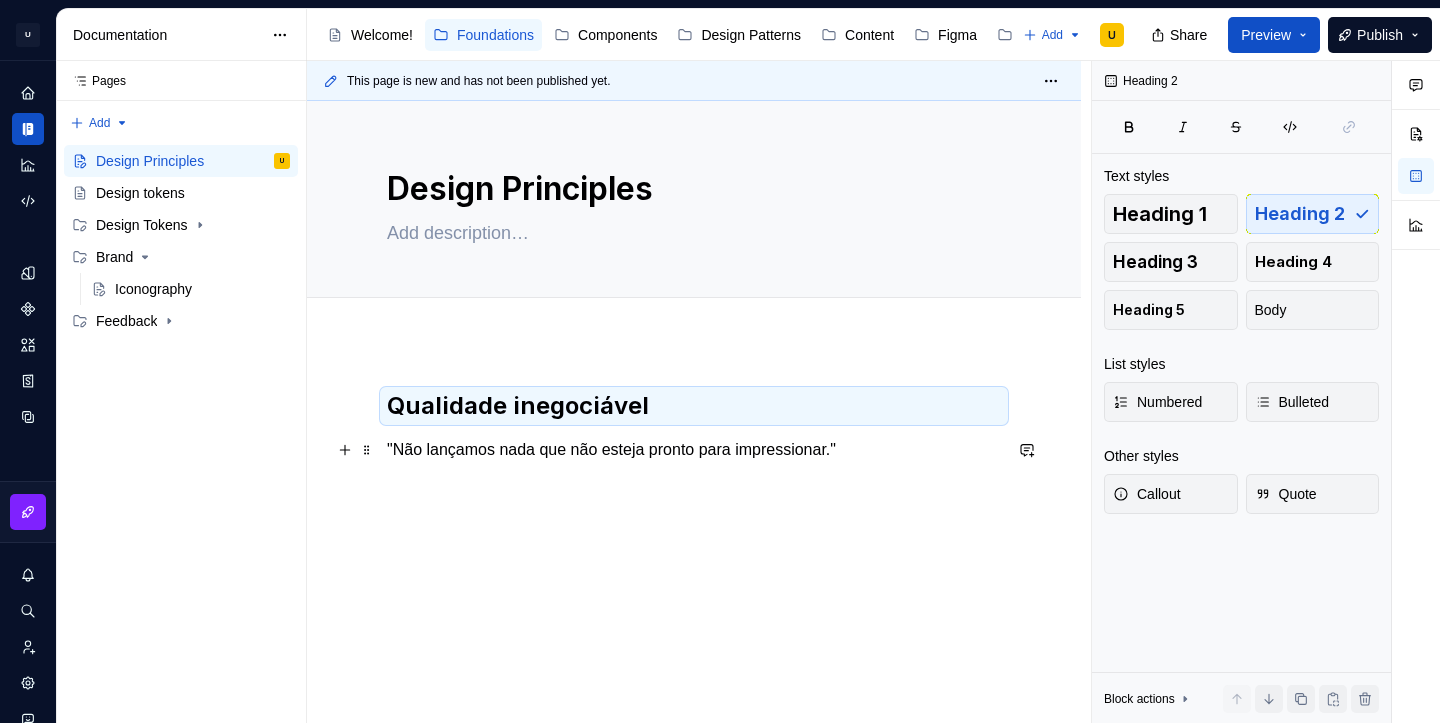 click on ""Não lançamos nada que não esteja pronto para impressionar."" at bounding box center [694, 450] 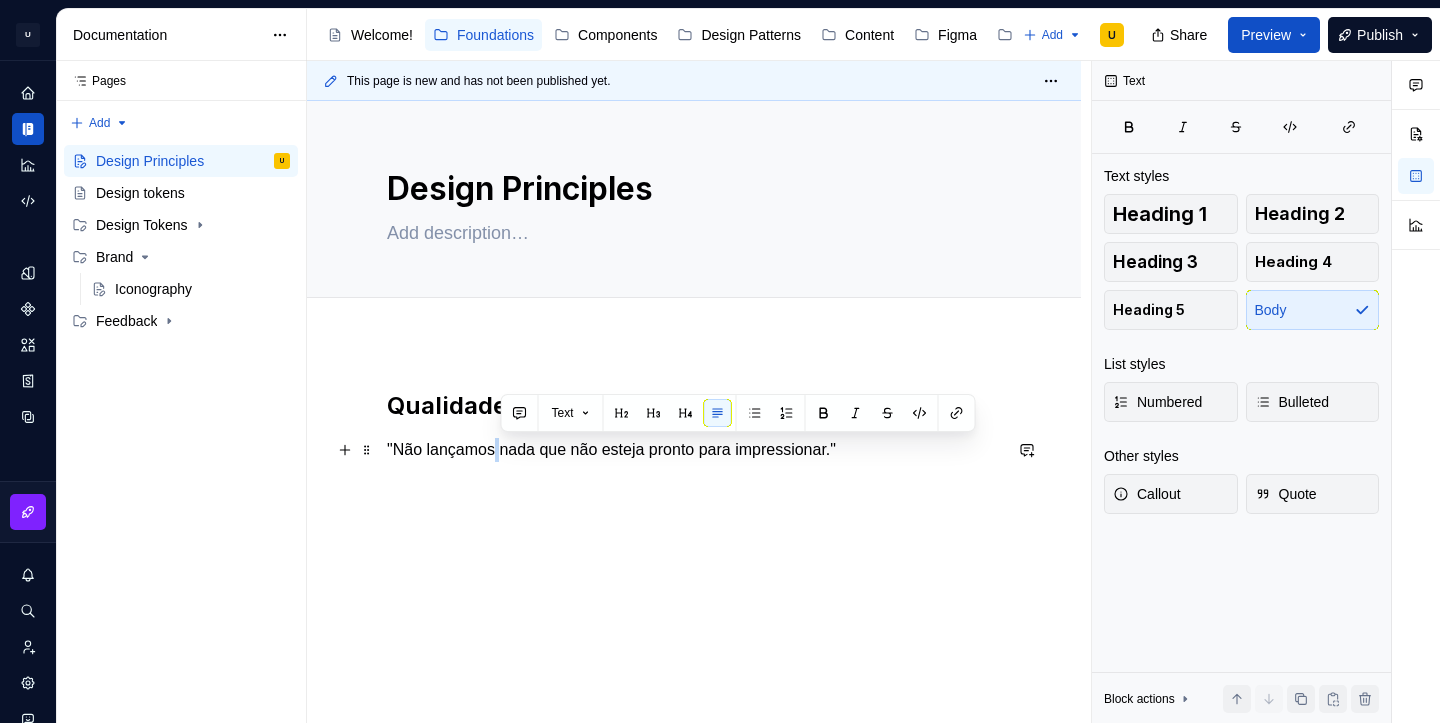 click on ""Não lançamos nada que não esteja pronto para impressionar."" at bounding box center [694, 450] 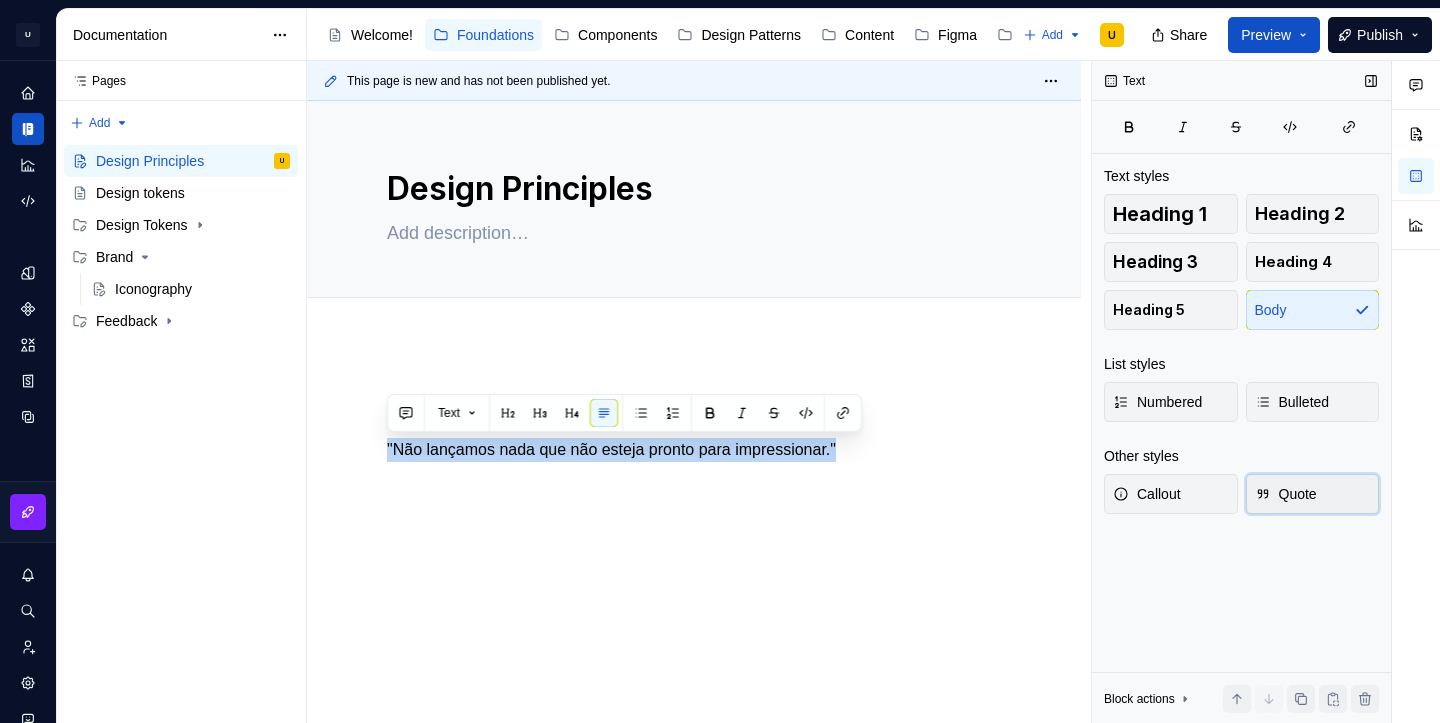 click on "Quote" at bounding box center (1286, 494) 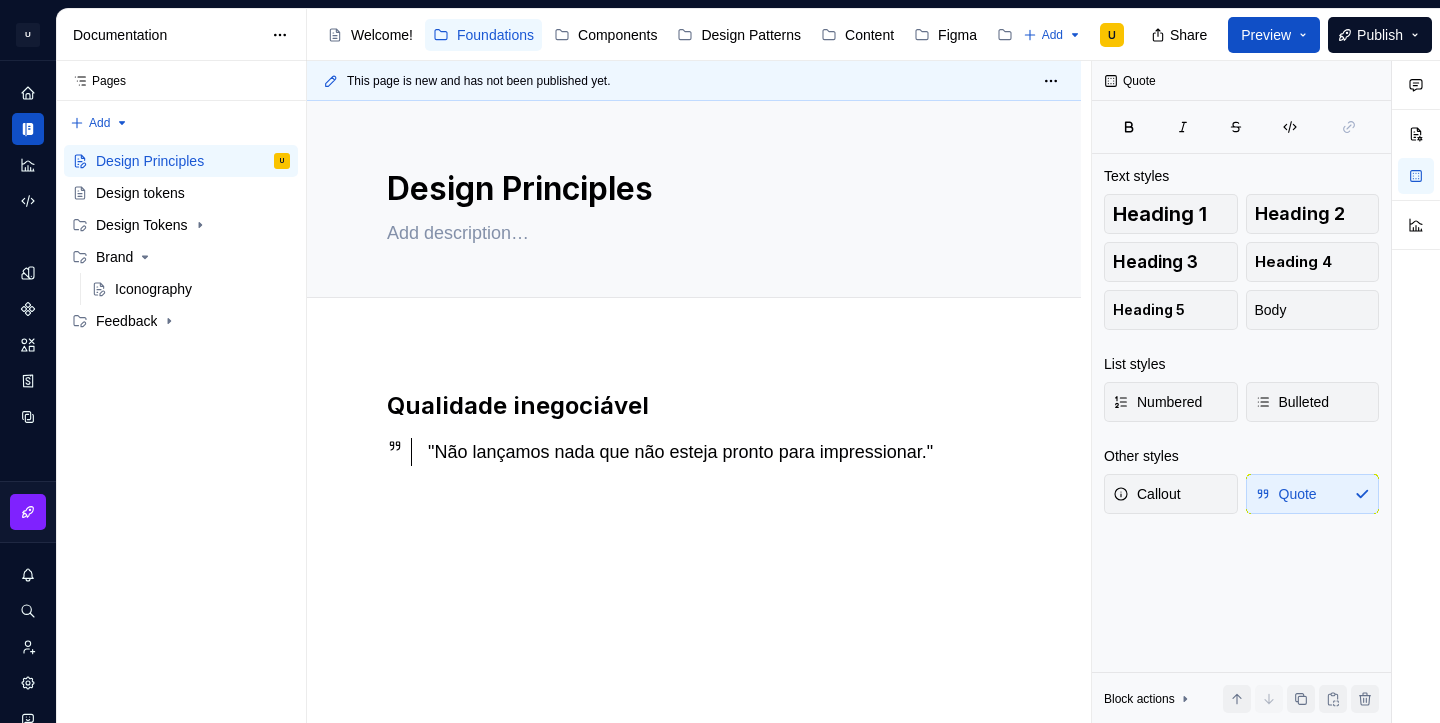 click on "Qualidade inegociável "Não lançamos nada que não esteja pronto para impressionar."" at bounding box center [694, 524] 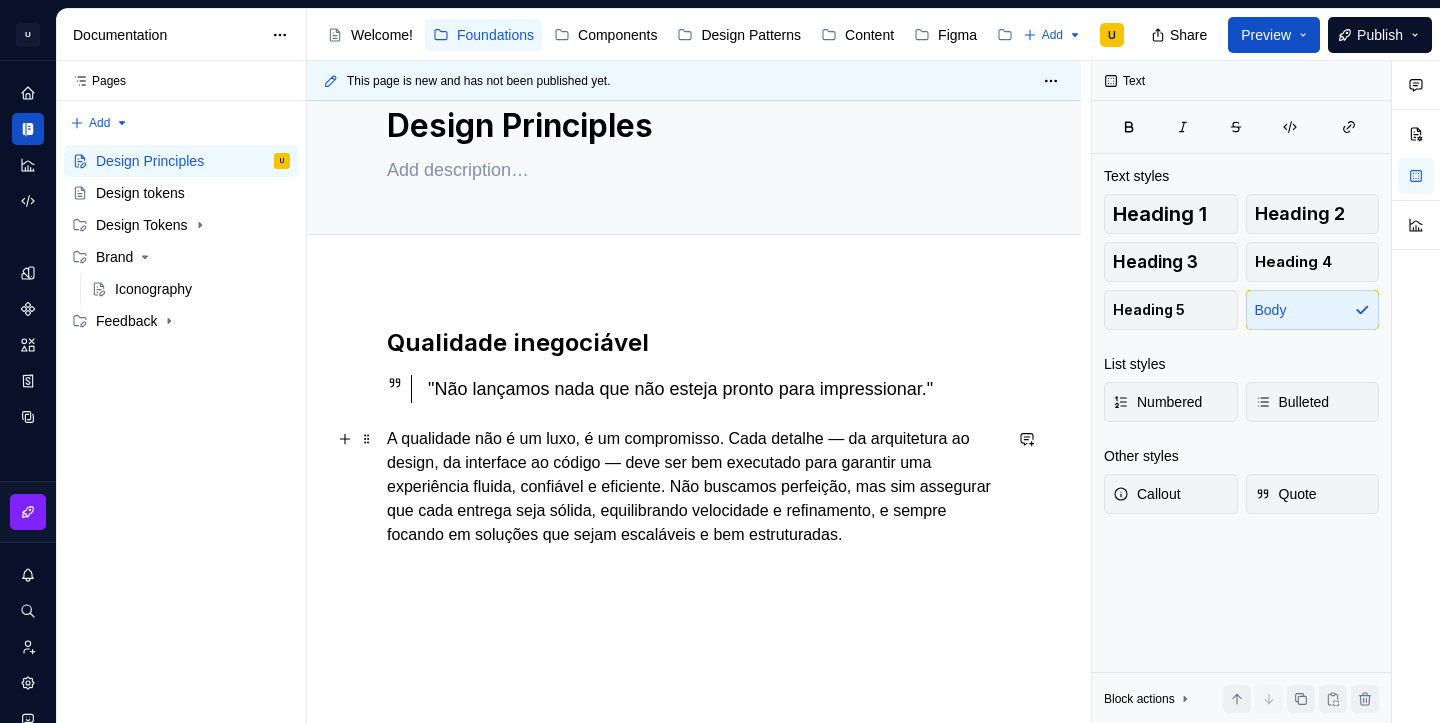 scroll, scrollTop: 76, scrollLeft: 0, axis: vertical 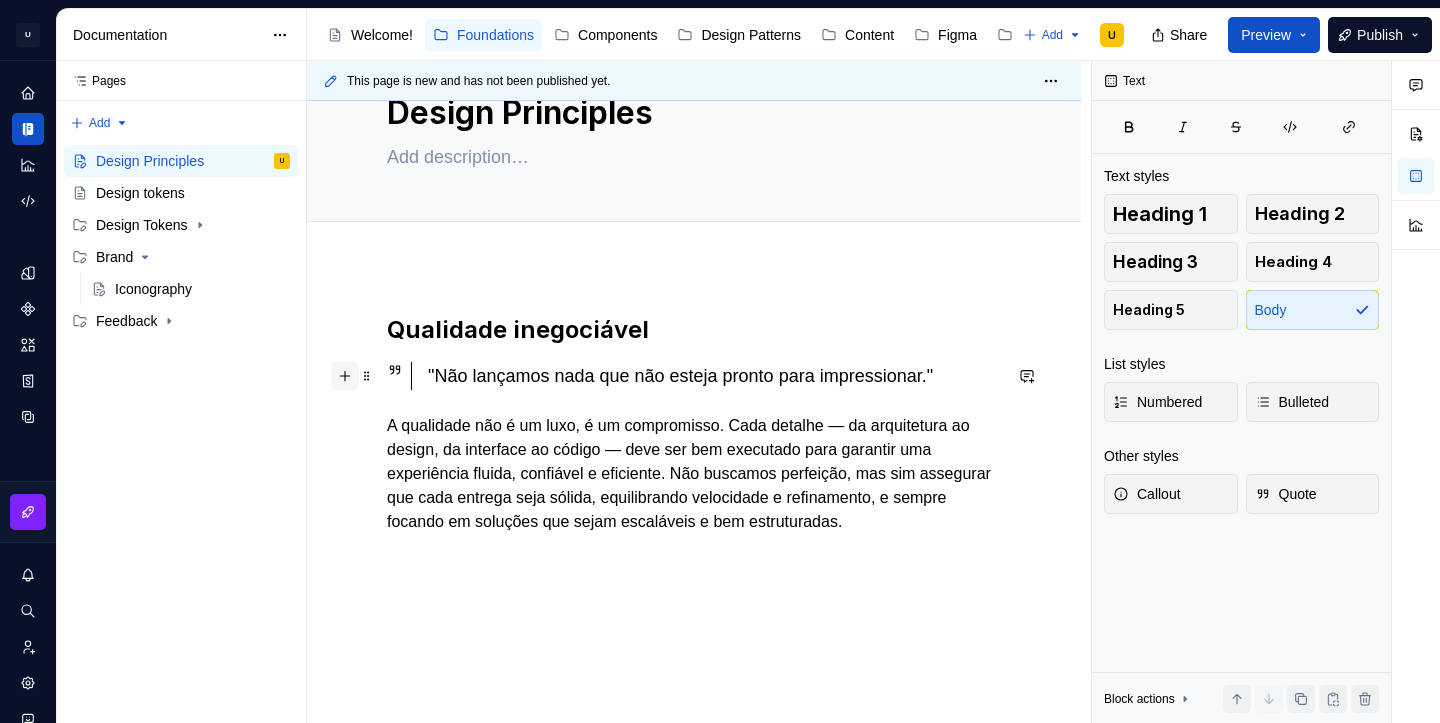 click at bounding box center [345, 376] 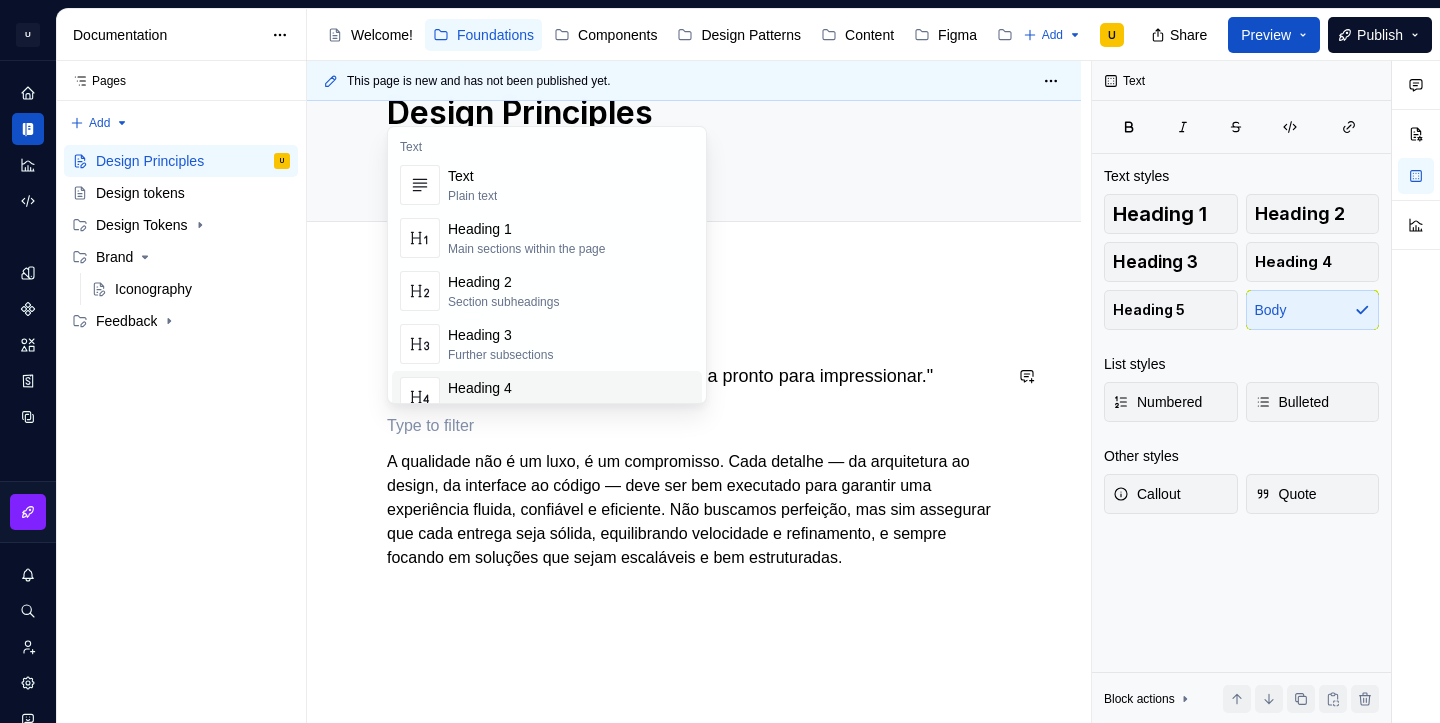 click at bounding box center [694, 426] 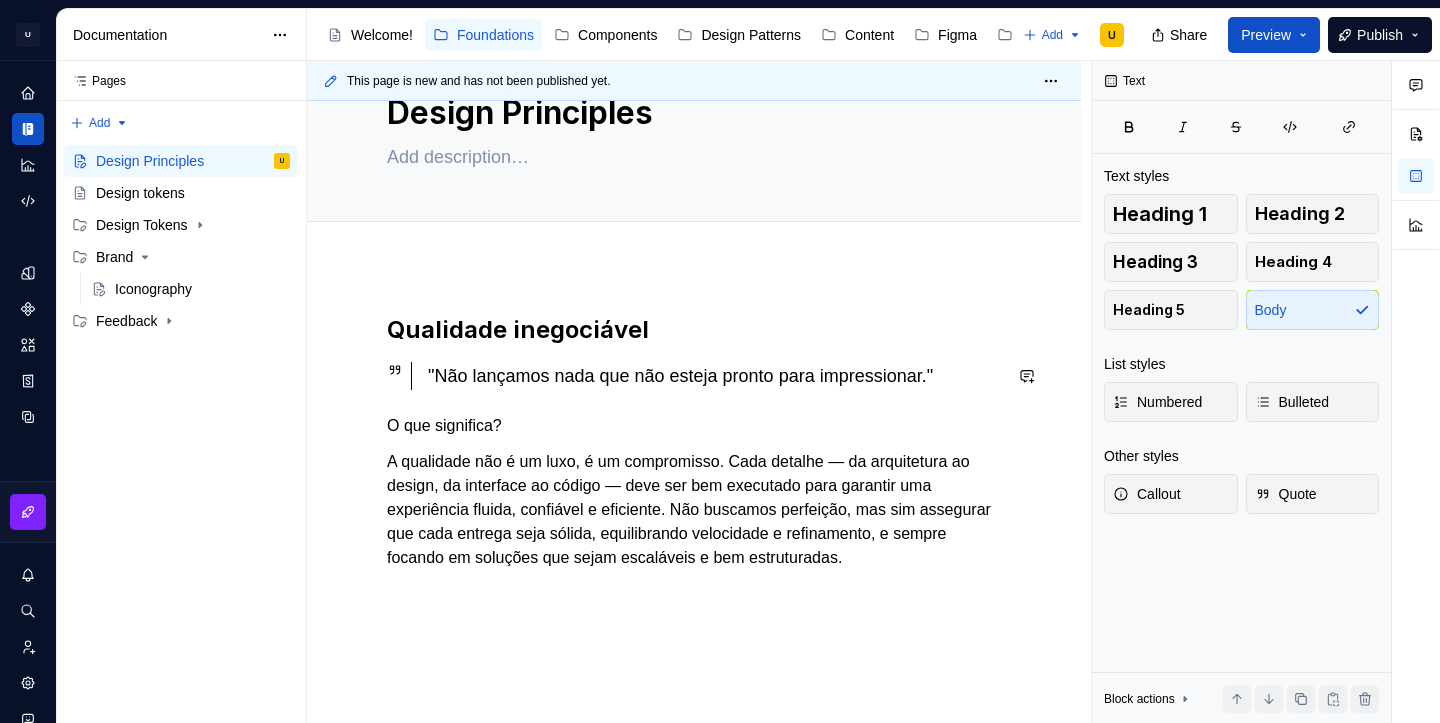 click on "O que significa?" at bounding box center [694, 426] 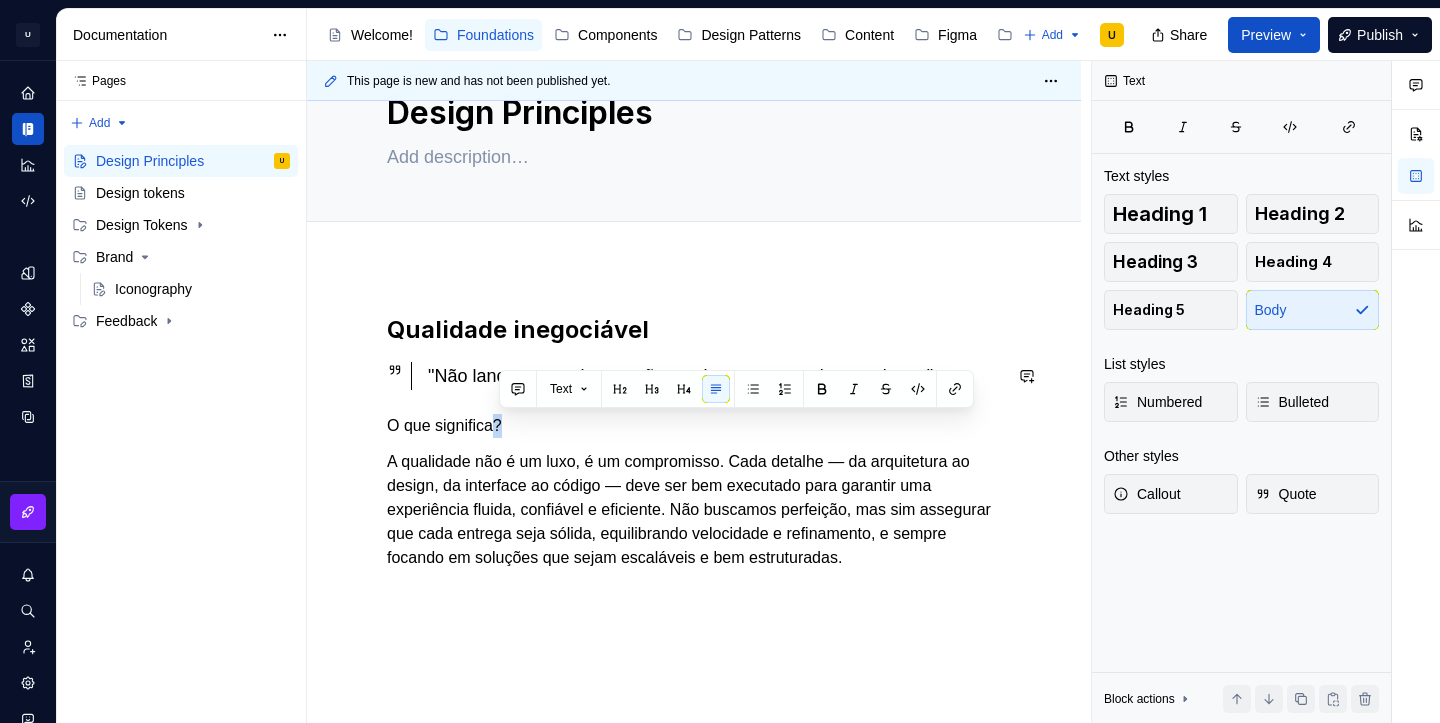 click on "O que significa?" at bounding box center (694, 426) 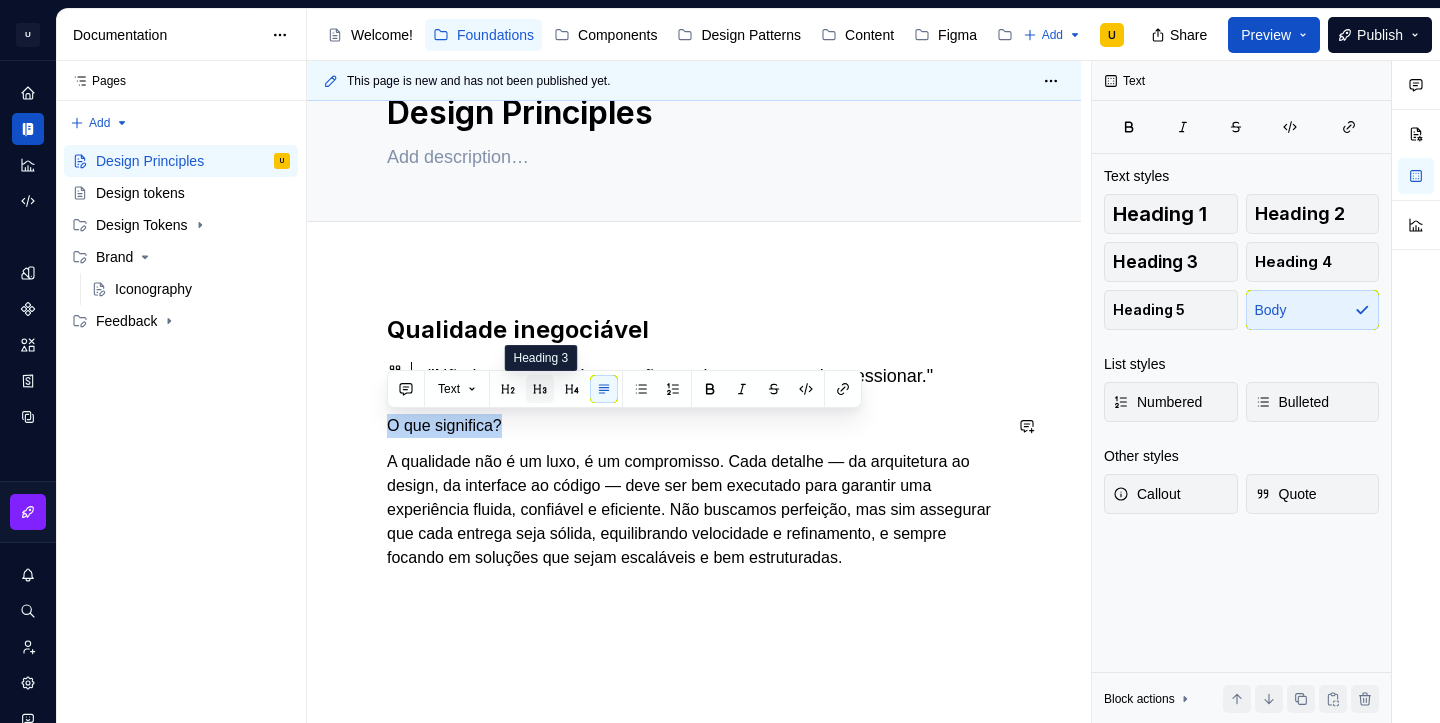 click at bounding box center (540, 389) 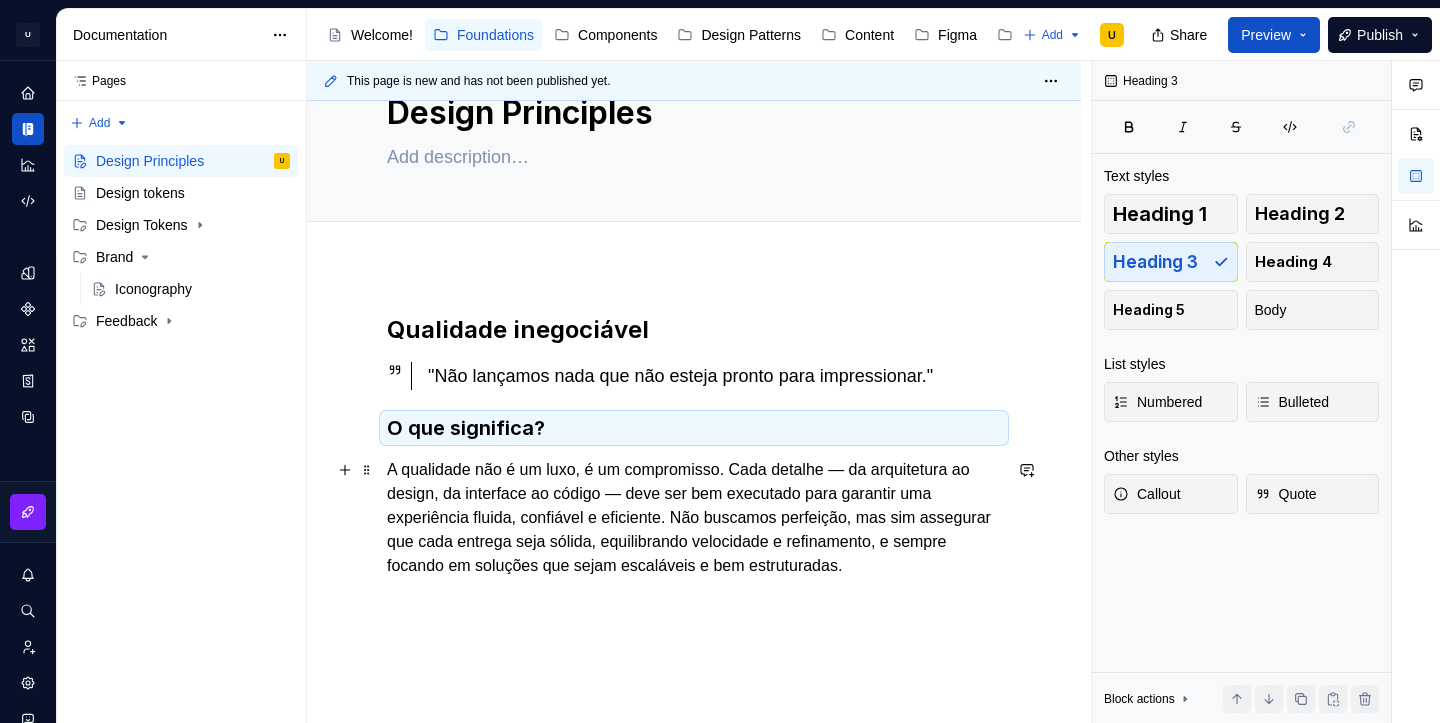 click on "A qualidade não é um luxo, é um compromisso. Cada detalhe — da arquitetura ao design, da interface ao código — deve ser bem executado para garantir uma experiência fluida, confiável e eficiente. Não buscamos perfeição, mas sim assegurar que cada entrega seja sólida, equilibrando velocidade e refinamento, e sempre focando em soluções que sejam escaláveis e bem estruturadas." at bounding box center (694, 518) 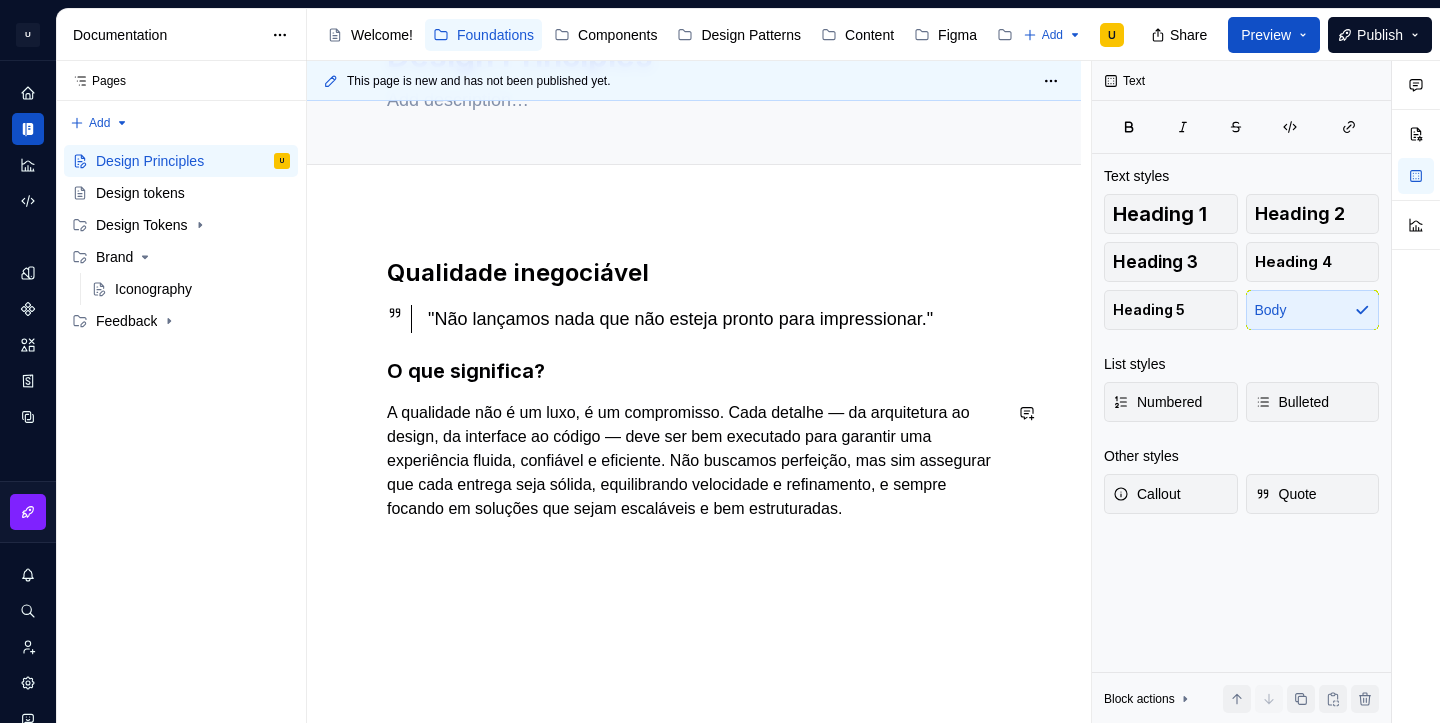 scroll, scrollTop: 171, scrollLeft: 0, axis: vertical 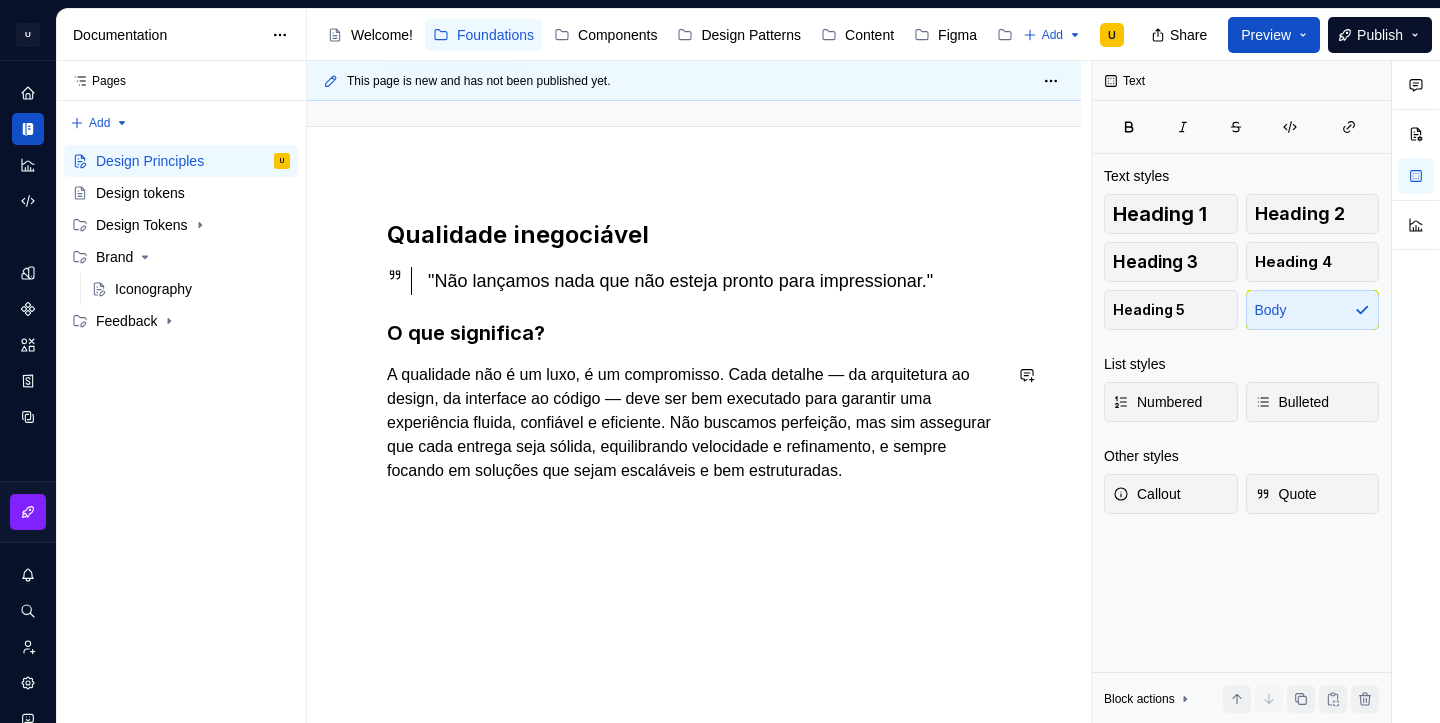 click on "Qualidade inegociável "Não lançamos nada que não esteja pronto para impressionar." O que significa? A qualidade não é um luxo, é um compromisso. Cada detalhe — da arquitetura ao design, da interface ao código — deve ser bem executado para garantir uma experiência fluida, confiável e eficiente. Não buscamos perfeição, mas sim assegurar que cada entrega seja sólida, equilibrando velocidade e refinamento, e sempre focando em soluções que sejam escaláveis e bem estruturadas." at bounding box center (694, 363) 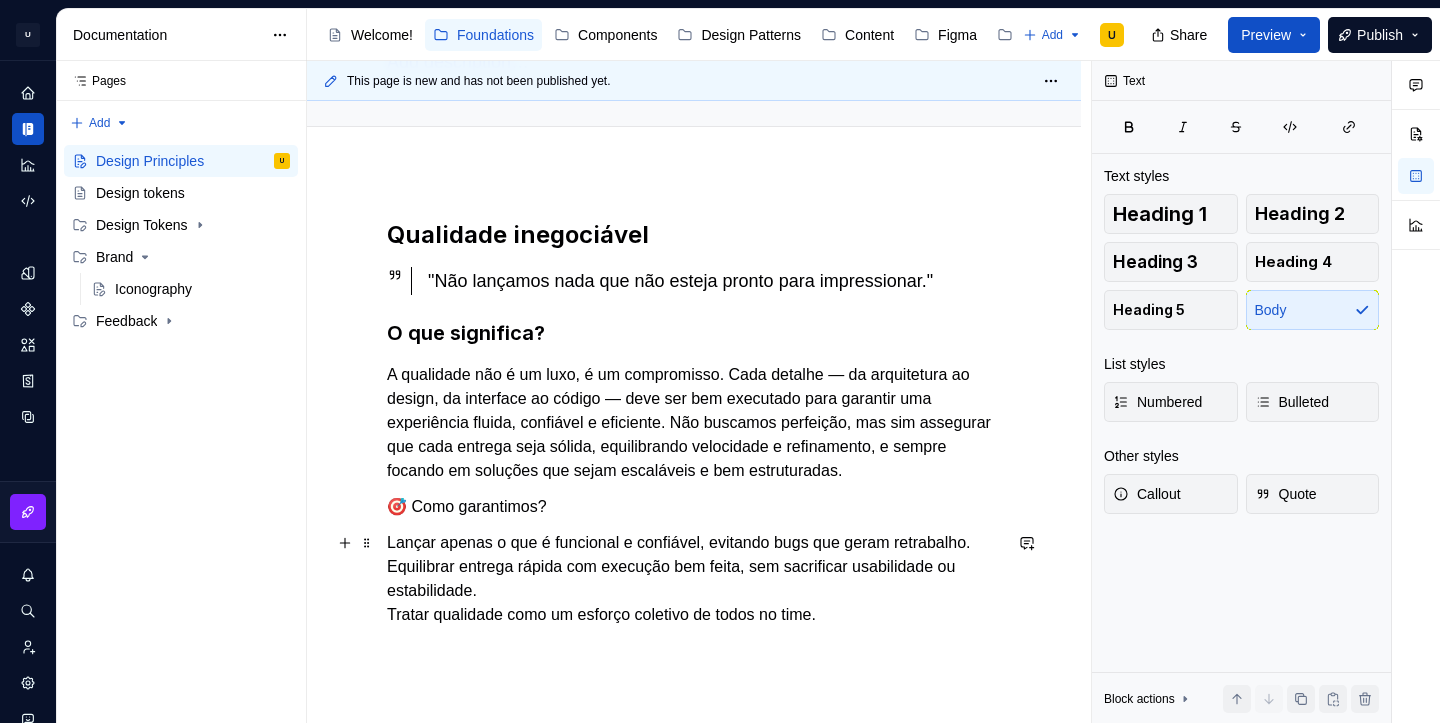 click on "Lançar apenas o que é funcional e confiável, evitando bugs que geram retrabalho. Equilibrar entrega rápida com execução bem feita, sem sacrificar usabilidade ou estabilidade. Tratar qualidade como um esforço coletivo de todos no time." at bounding box center (694, 579) 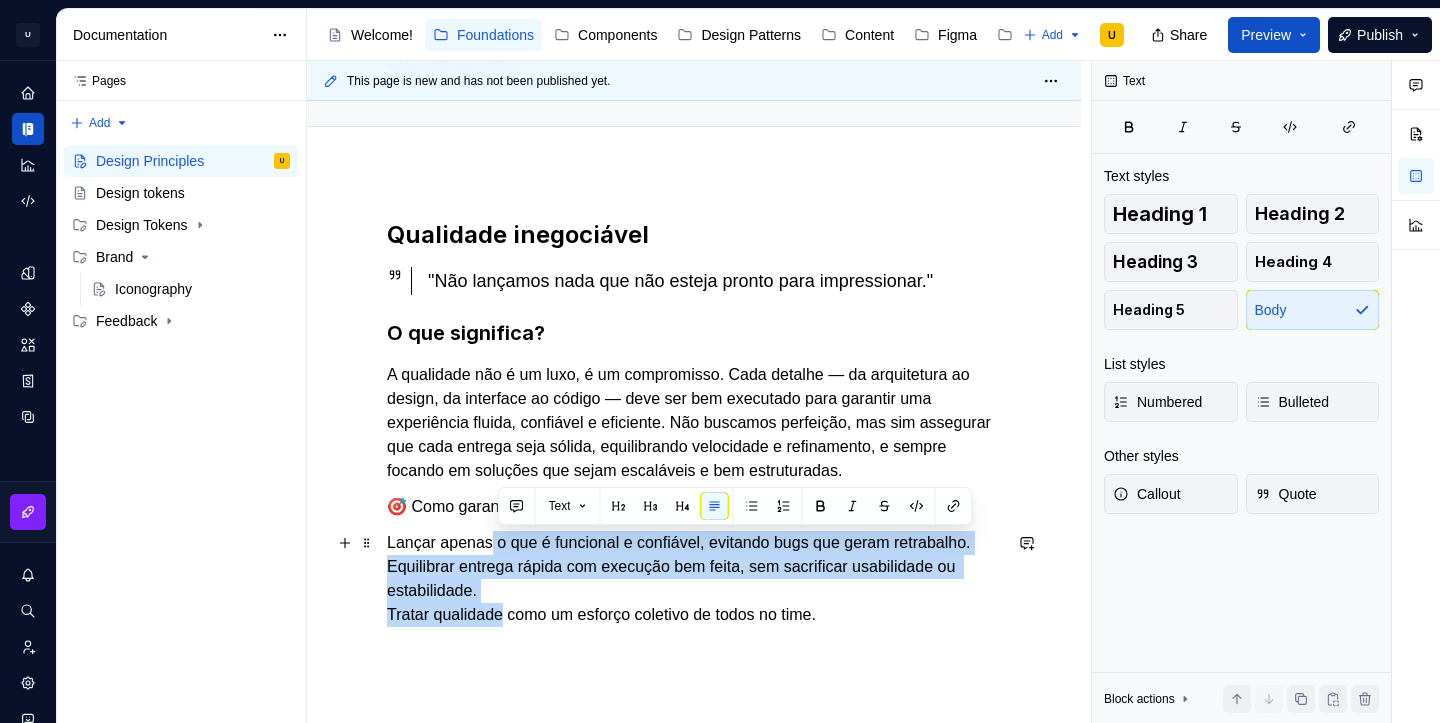 drag, startPoint x: 508, startPoint y: 624, endPoint x: 498, endPoint y: 549, distance: 75.66373 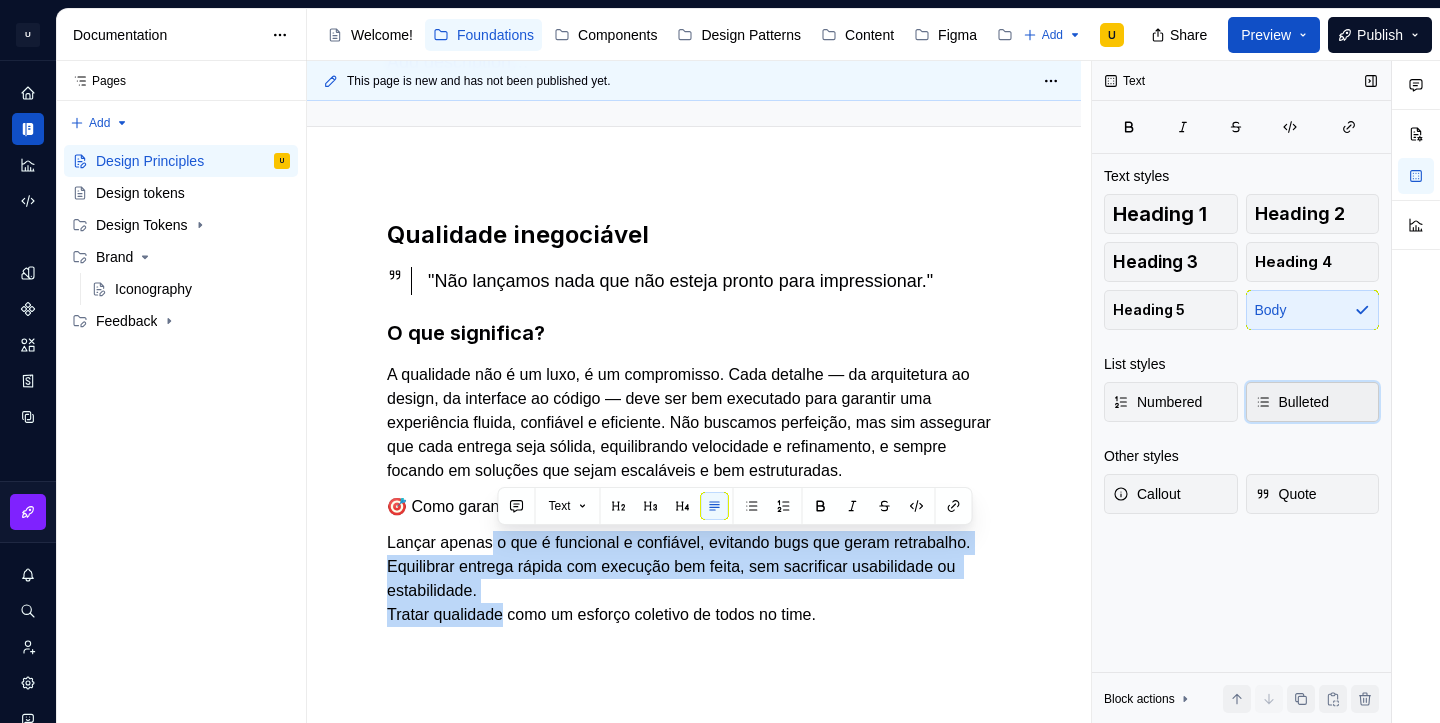click on "Bulleted" at bounding box center (1313, 402) 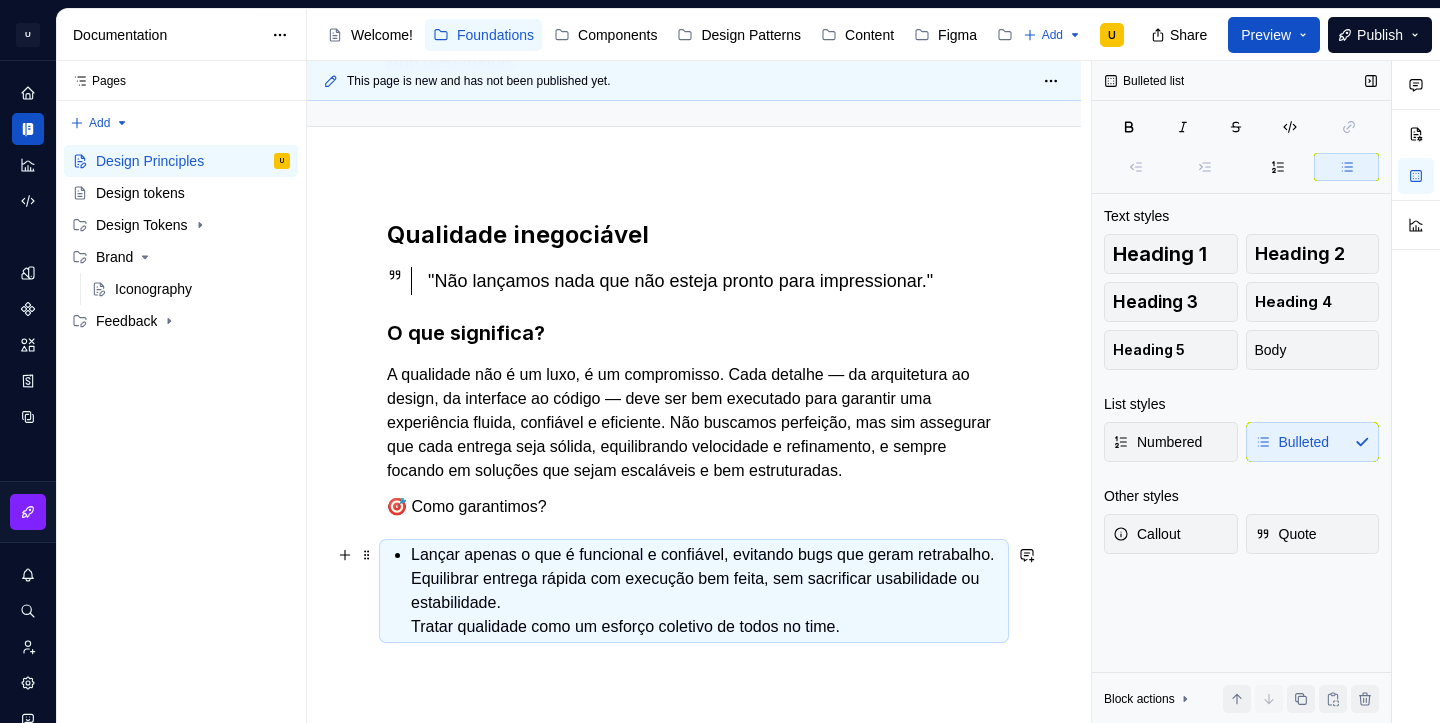 click on "Lançar apenas o que é funcional e confiável, evitando bugs que geram retrabalho. Equilibrar entrega rápida com execução bem feita, sem sacrificar usabilidade ou estabilidade. Tratar qualidade como um esforço coletivo de todos no time." at bounding box center (706, 591) 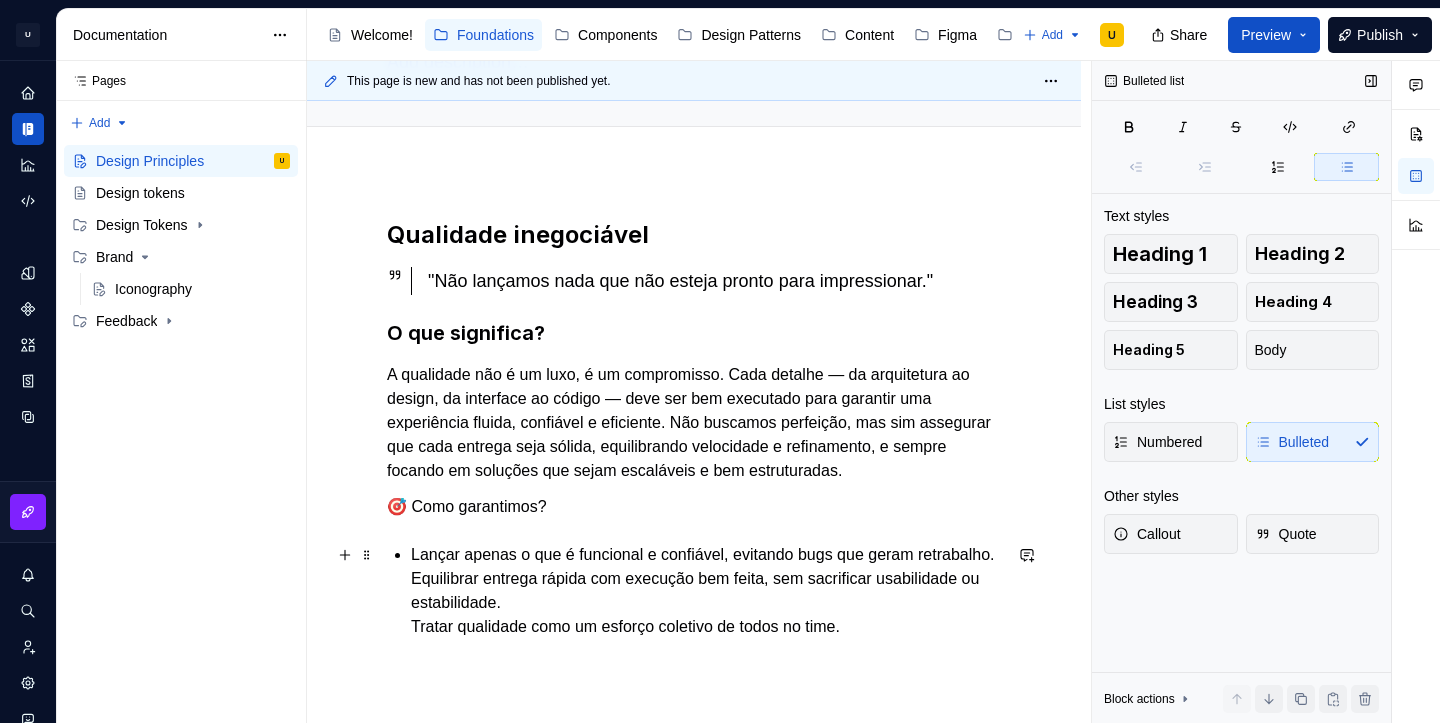 click on "Lançar apenas o que é funcional e confiável, evitando bugs que geram retrabalho. Equilibrar entrega rápida com execução bem feita, sem sacrificar usabilidade ou estabilidade. Tratar qualidade como um esforço coletivo de todos no time." at bounding box center [706, 591] 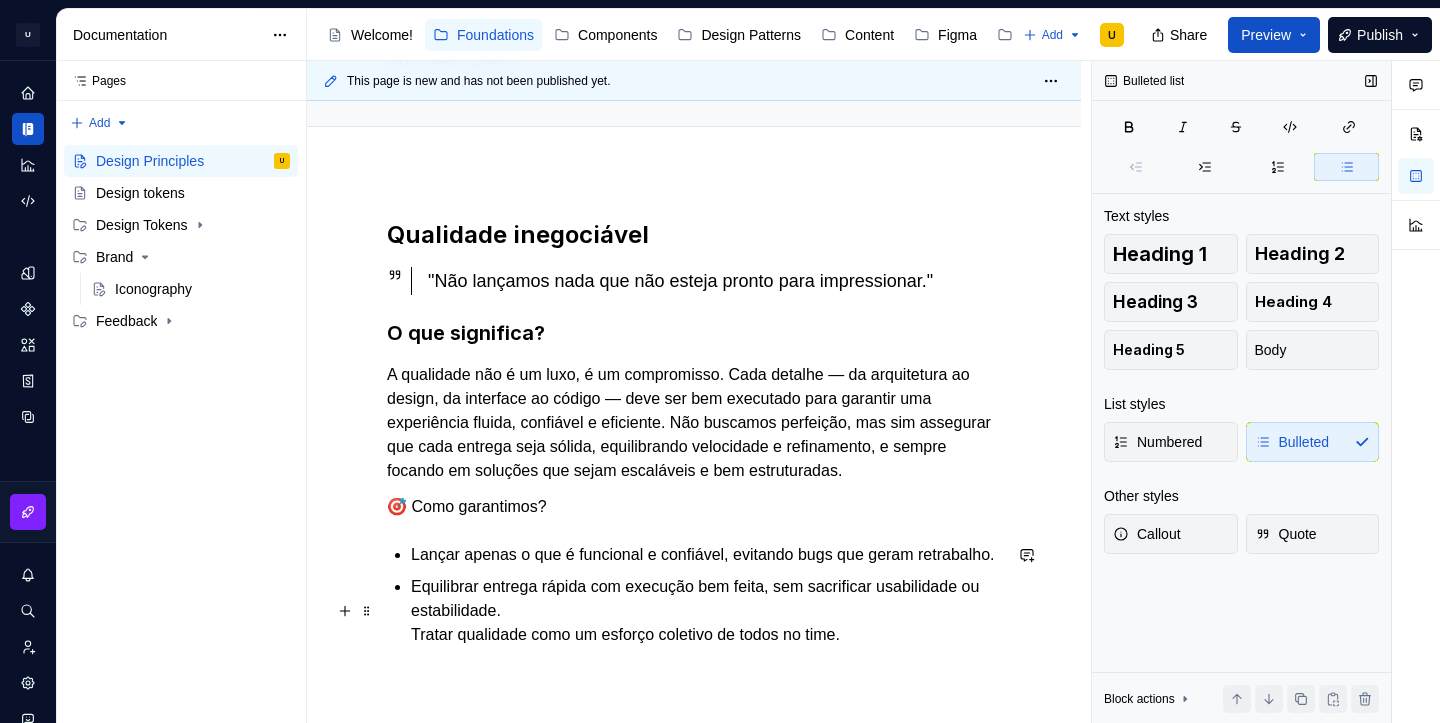 click on "Equilibrar entrega rápida com execução bem feita, sem sacrificar usabilidade ou estabilidade. Tratar qualidade como um esforço coletivo de todos no time." at bounding box center (706, 611) 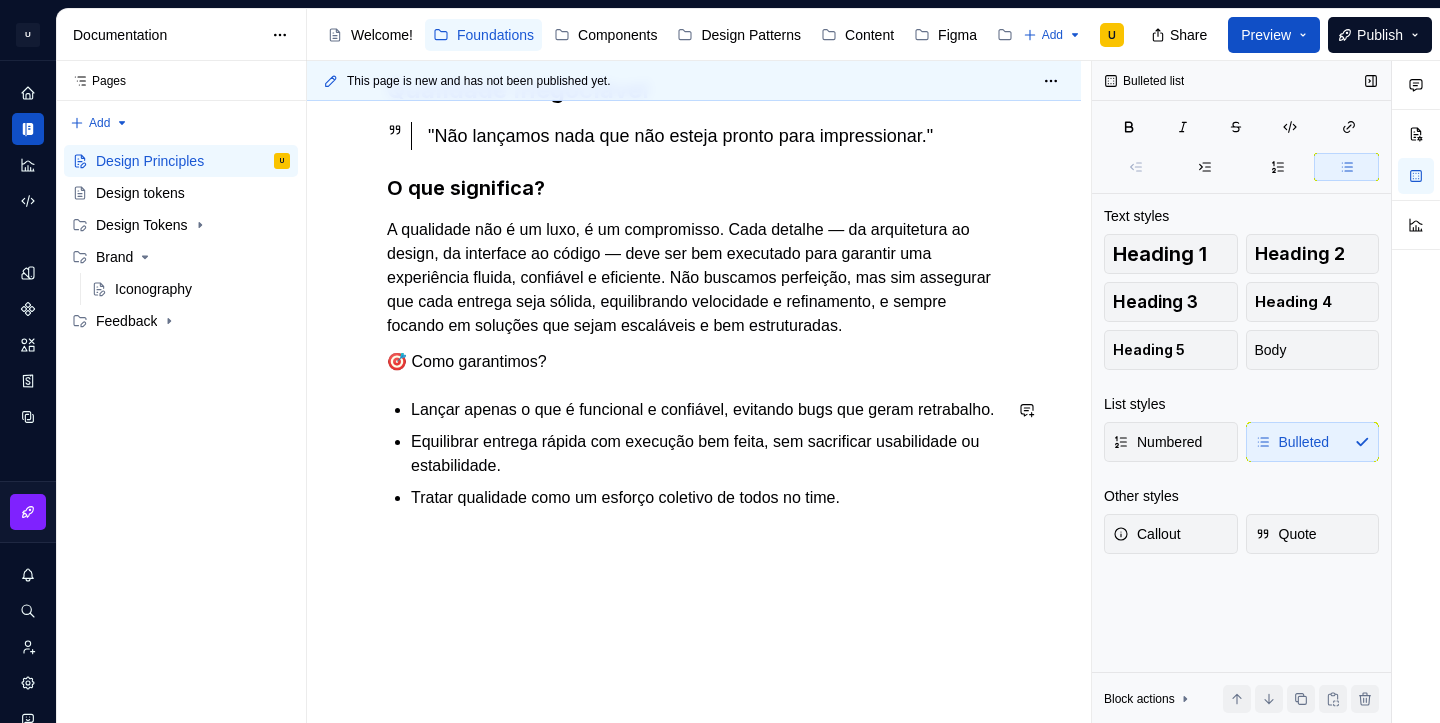 scroll, scrollTop: 342, scrollLeft: 0, axis: vertical 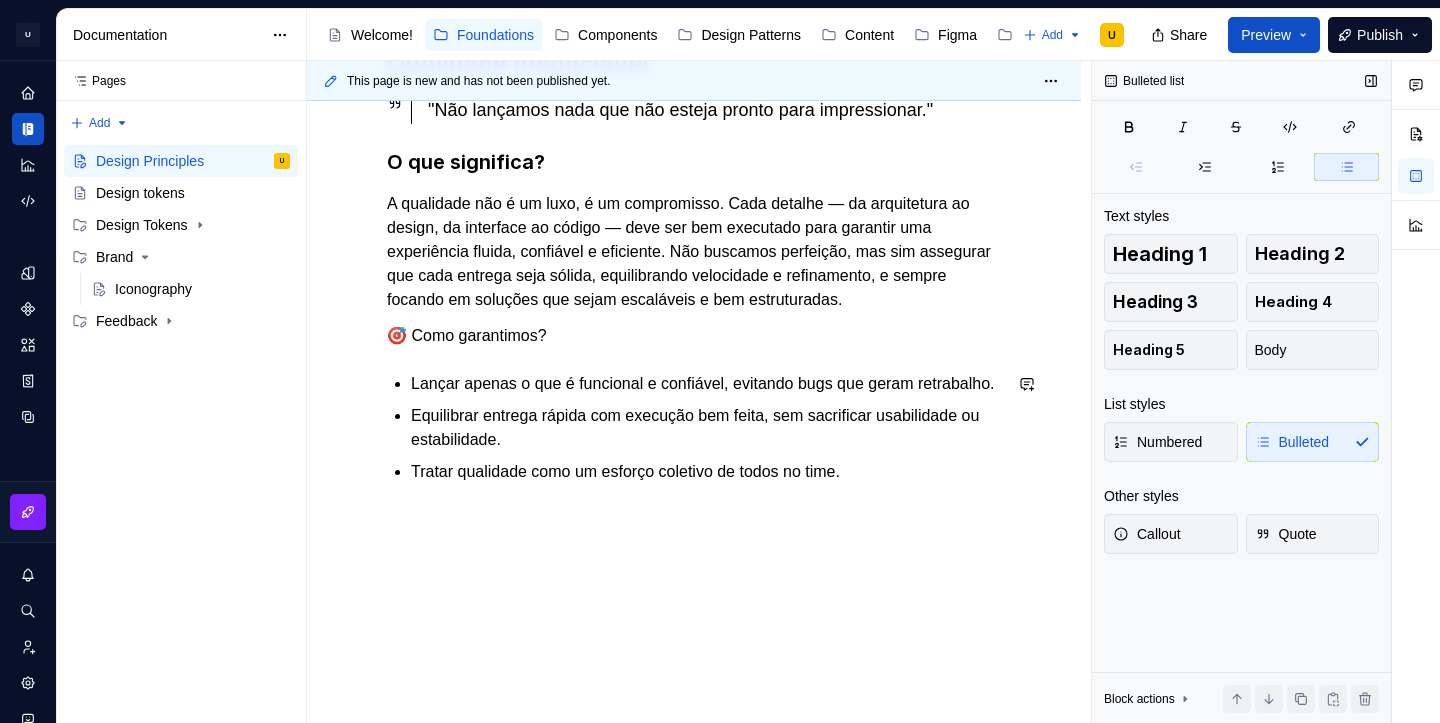 click on "Qualidade inegociável "Não lançamos nada que não esteja pronto para impressionar." O que significa? A qualidade não é um luxo, é um compromisso. Cada detalhe — da arquitetura ao design, da interface ao código — deve ser bem executado para garantir uma experiência fluida, confiável e eficiente. Não buscamos perfeição, mas sim assegurar que cada entrega seja sólida, equilibrando velocidade e refinamento, e sempre focando em soluções que sejam escaláveis e bem estruturadas. 🎯 Como garantimos? Lançar apenas o que é funcional e confiável, evitando bugs que geram retrabalho. Equilibrar entrega rápida com execução bem feita, sem sacrificar usabilidade ou estabilidade. Tratar qualidade como um esforço coletivo de todos no time." at bounding box center (694, 278) 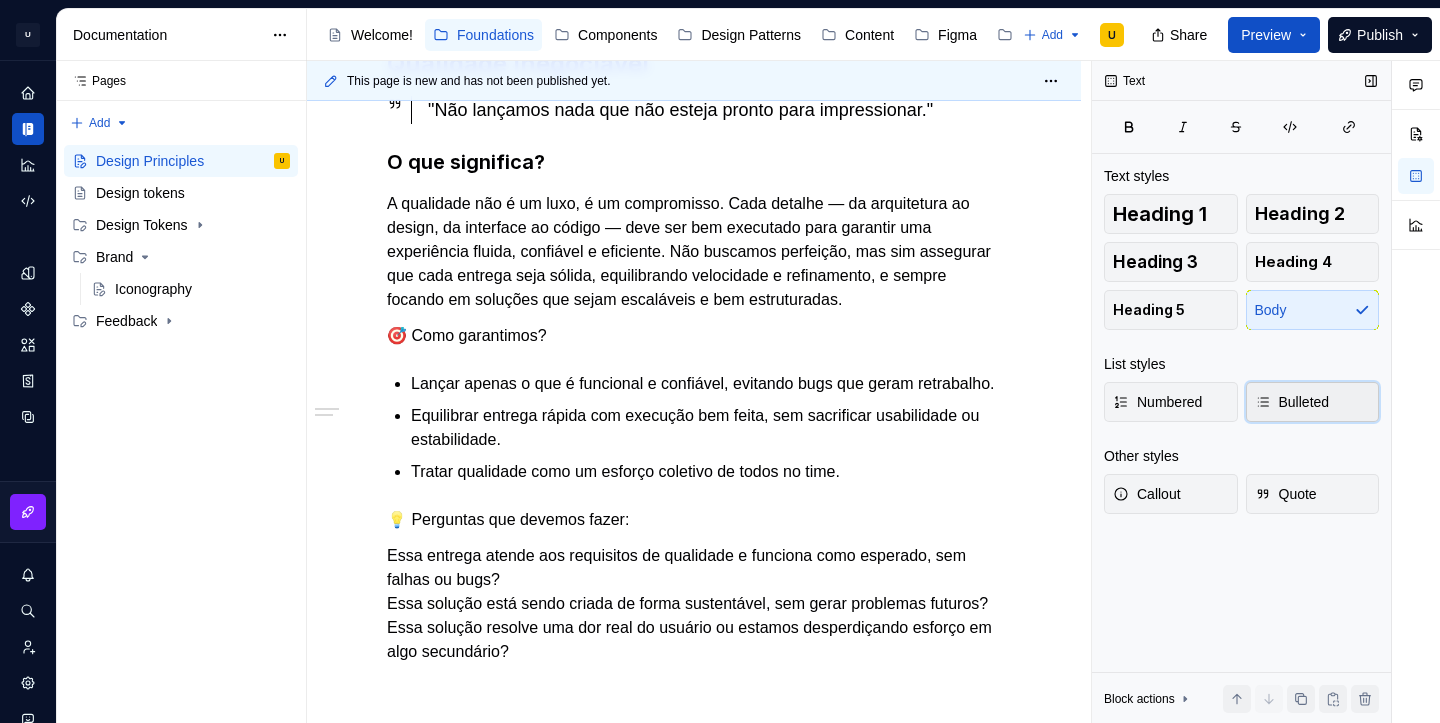 click on "Bulleted" at bounding box center (1313, 402) 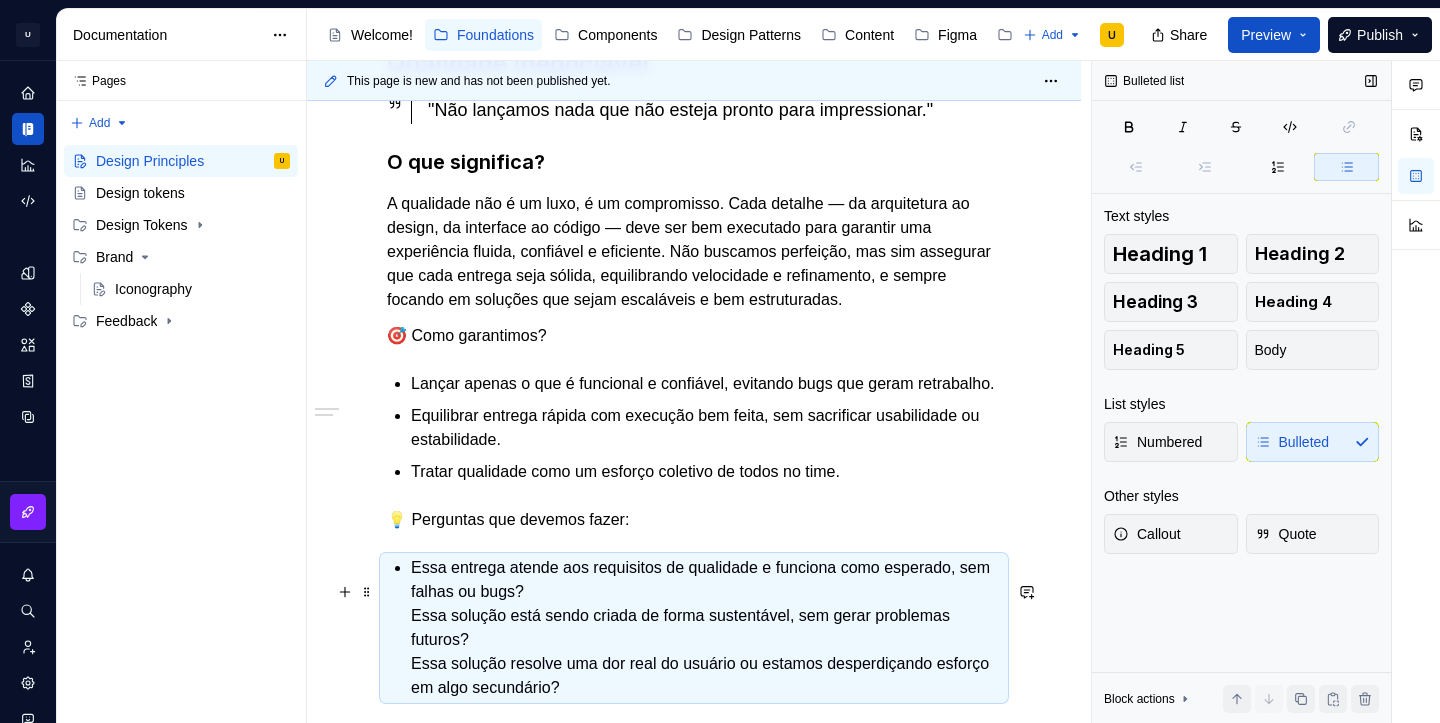 click on "Essa entrega atende aos requisitos de qualidade e funciona como esperado, sem falhas ou bugs? Essa solução está sendo criada de forma sustentável, sem gerar problemas futuros? Essa solução resolve uma dor real do usuário ou estamos desperdiçando esforço em algo secundário?" at bounding box center (706, 628) 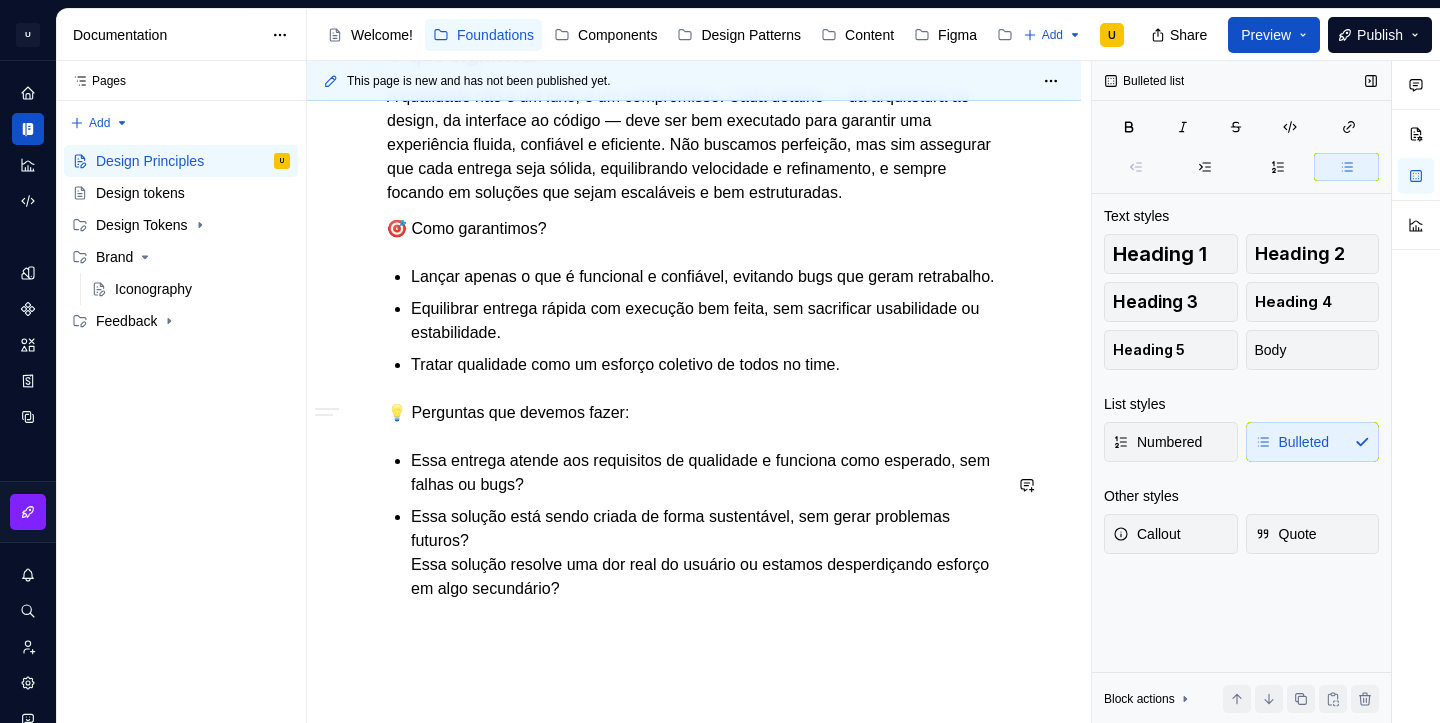 scroll, scrollTop: 456, scrollLeft: 0, axis: vertical 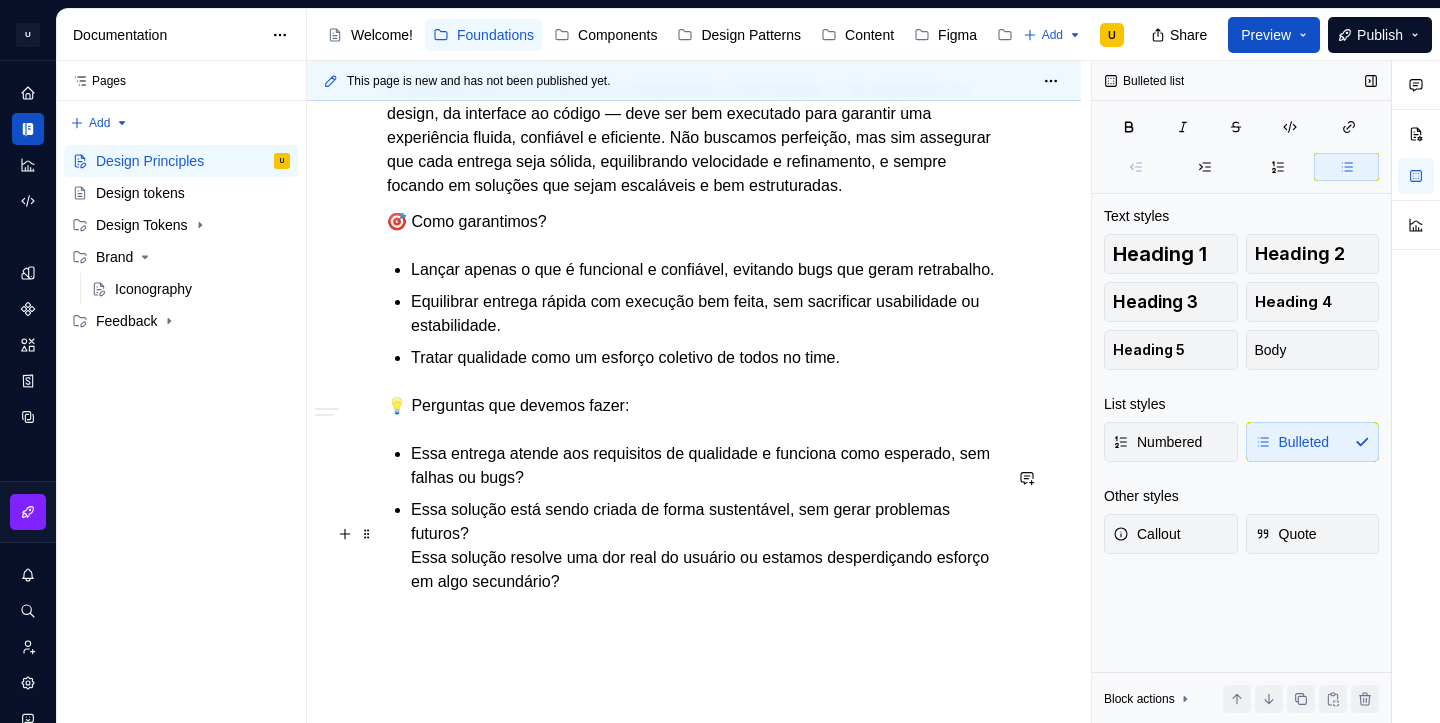 click on "Essa solução está sendo criada de forma sustentável, sem gerar problemas futuros? Essa solução resolve uma dor real do usuário ou estamos desperdiçando esforço em algo secundário?" at bounding box center [706, 546] 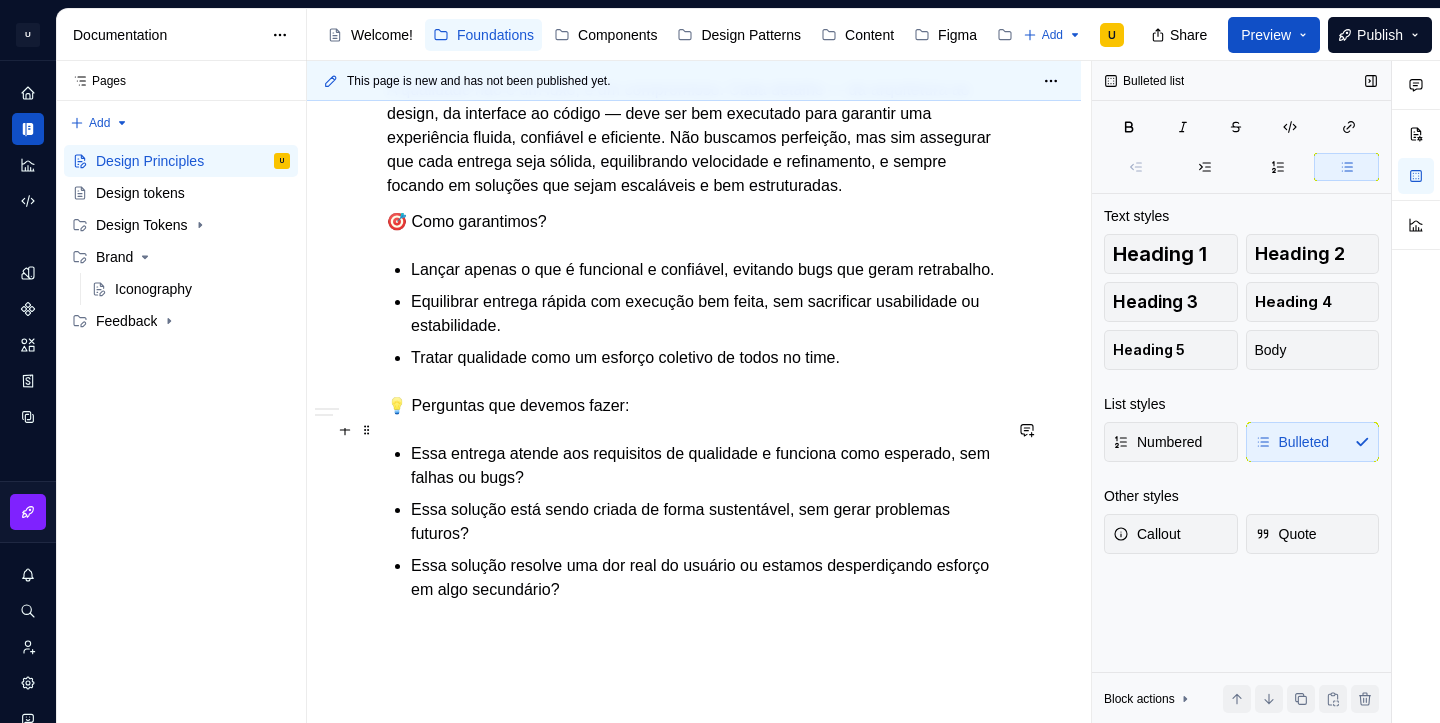 click on "💡 Perguntas que devemos fazer:" at bounding box center (694, 406) 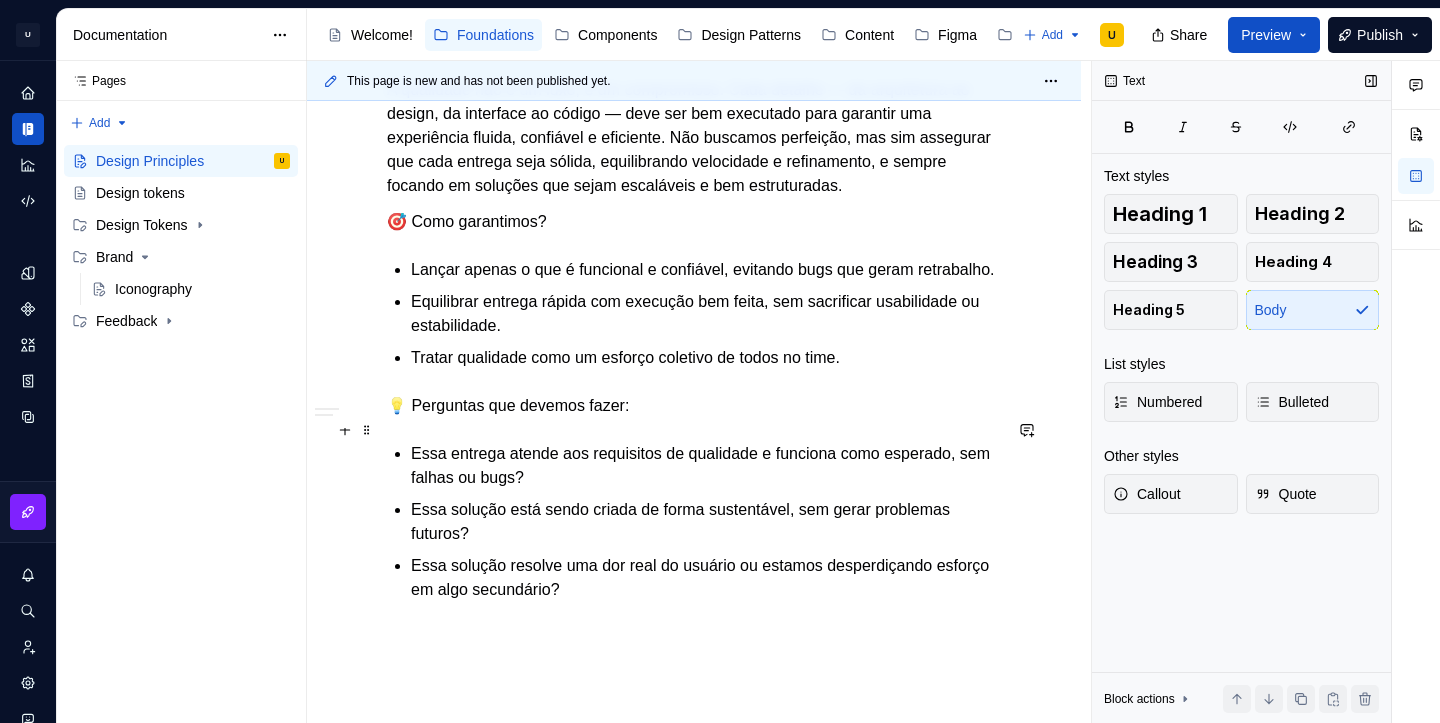 click on "💡 Perguntas que devemos fazer:" at bounding box center [694, 406] 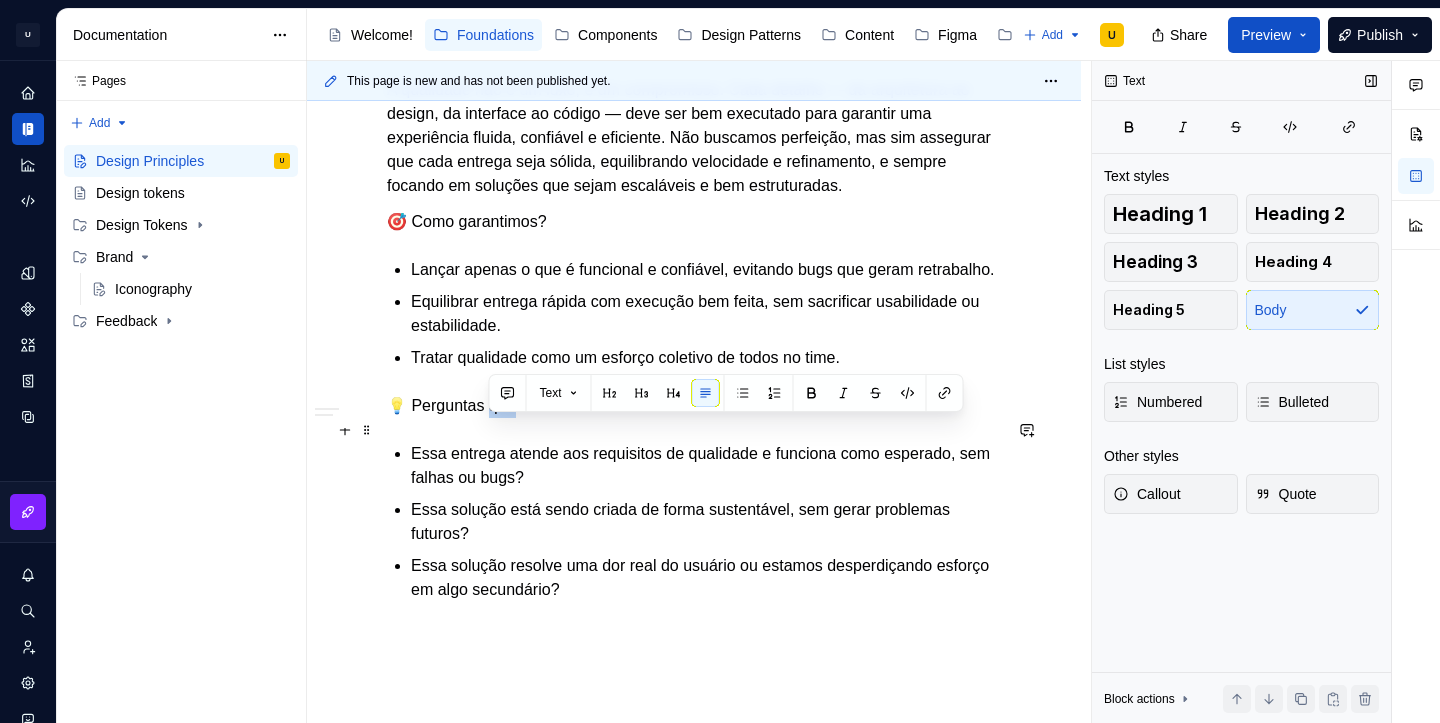 click on "💡 Perguntas que devemos fazer:" at bounding box center (694, 406) 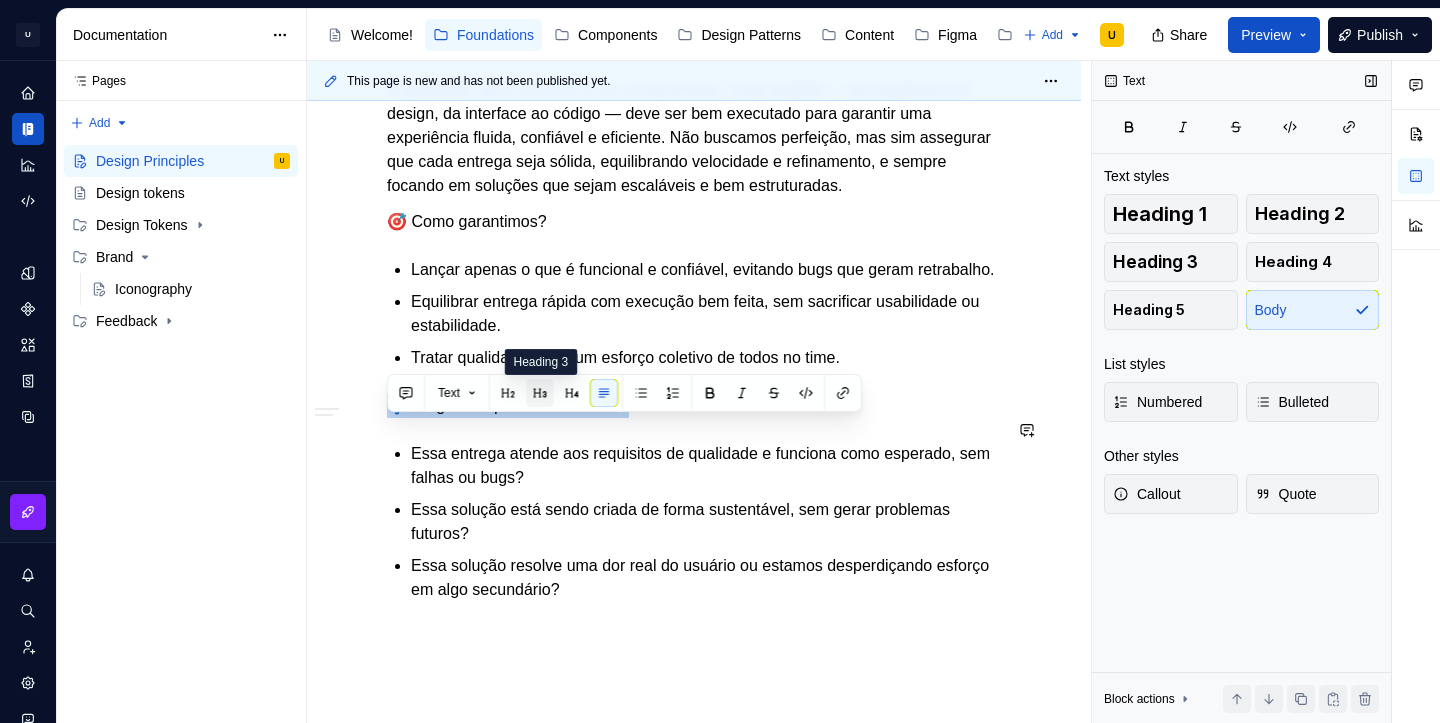 click at bounding box center [540, 393] 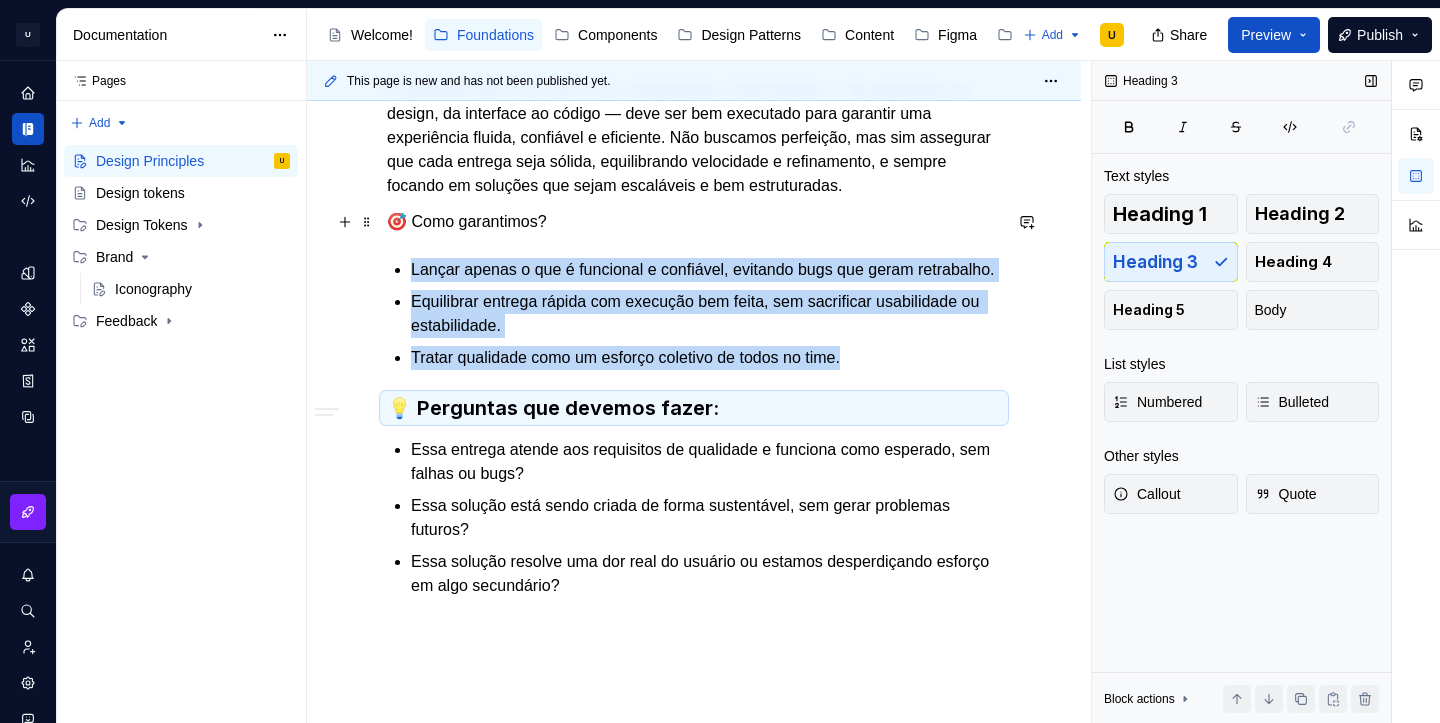 click on "🎯 Como garantimos?" at bounding box center [694, 222] 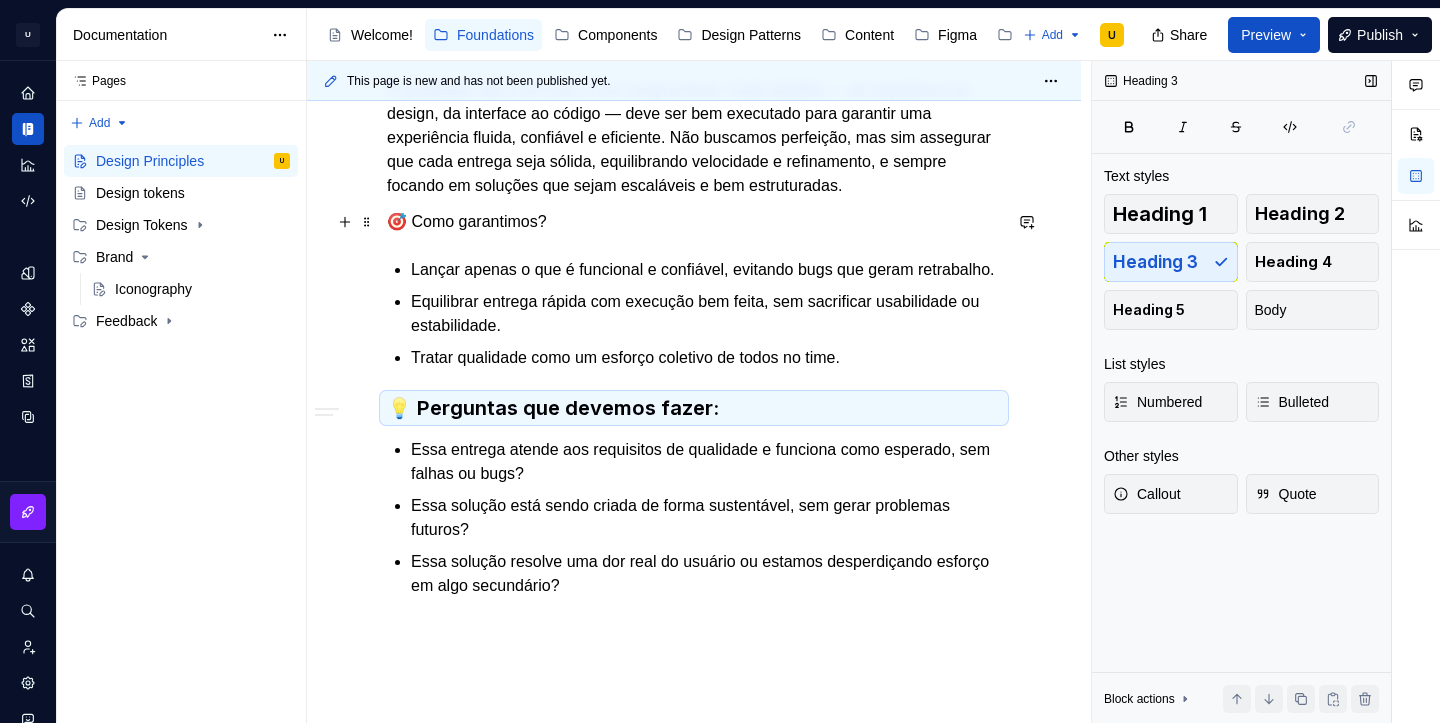 click on "🎯 Como garantimos?" at bounding box center [694, 222] 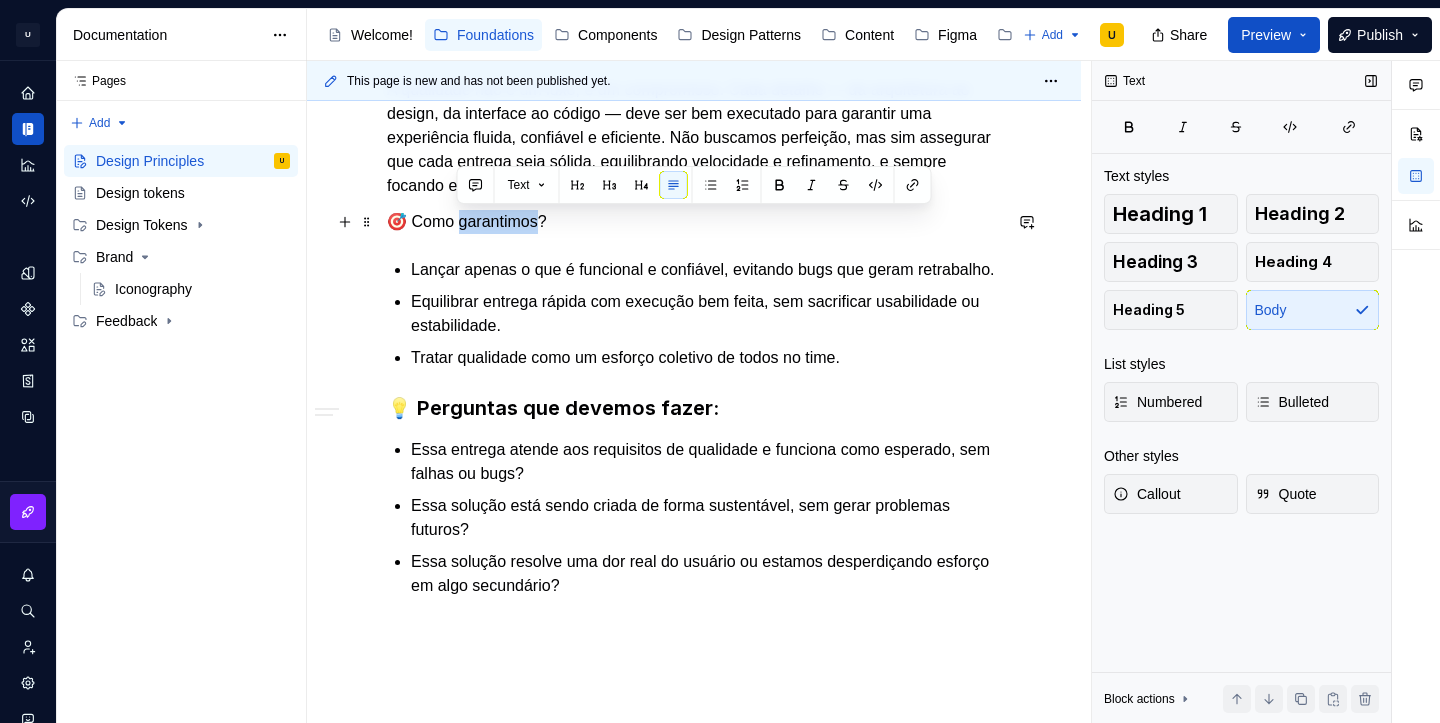 click on "🎯 Como garantimos?" at bounding box center [694, 222] 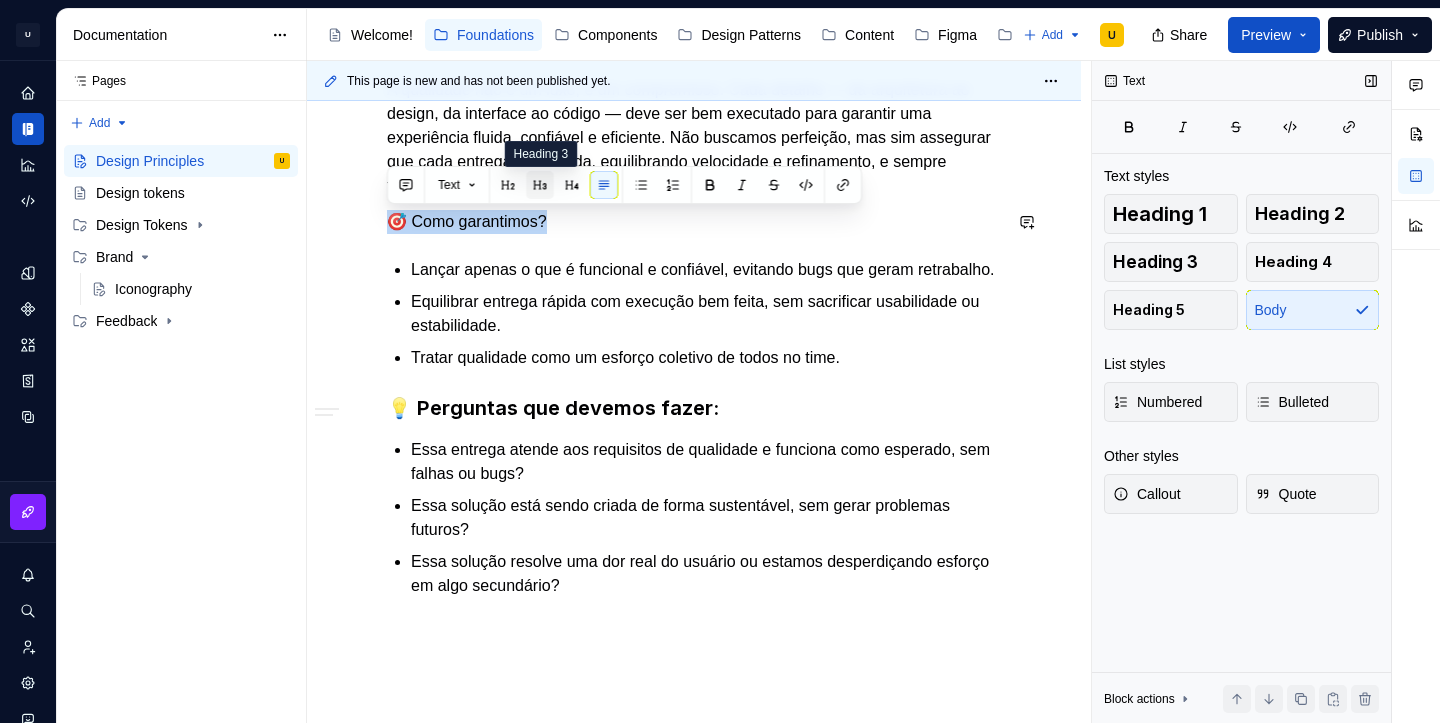 click at bounding box center (540, 185) 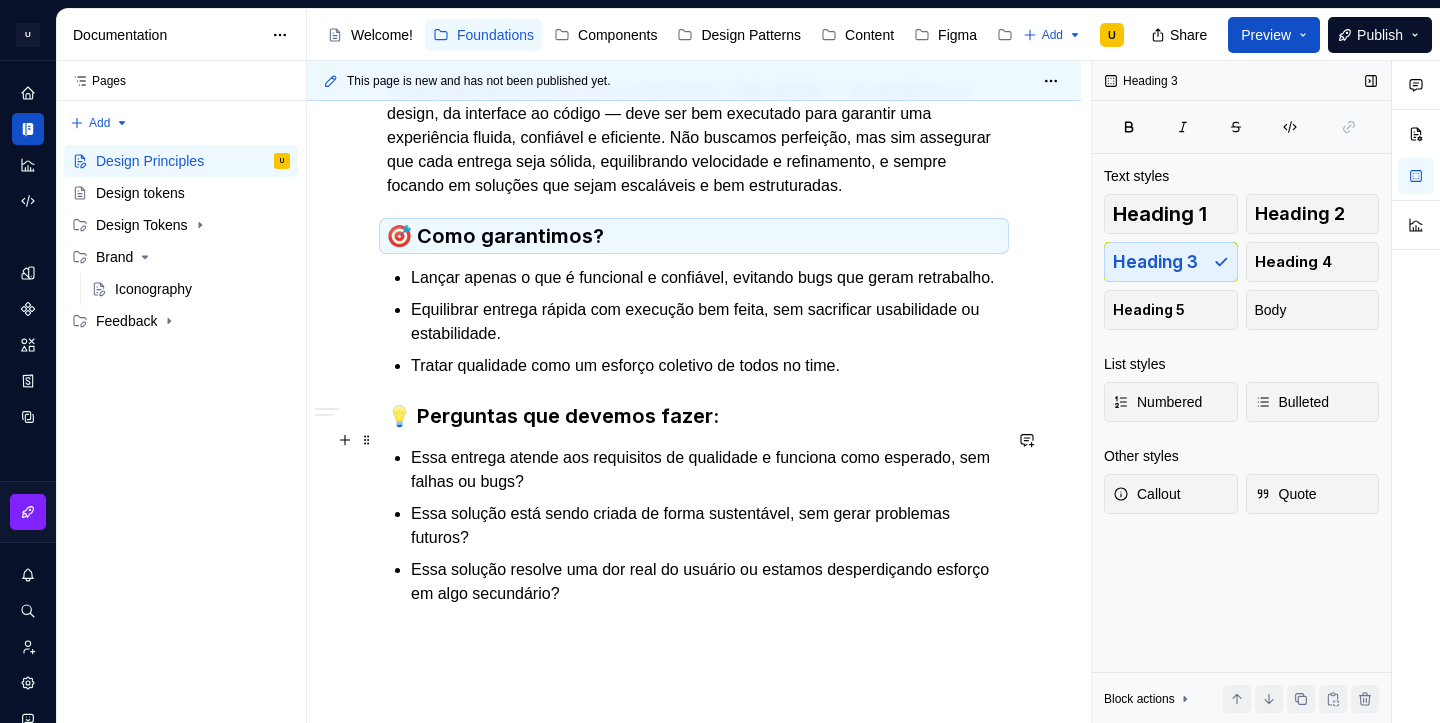 click on "💡 Perguntas que devemos fazer:" at bounding box center [694, 416] 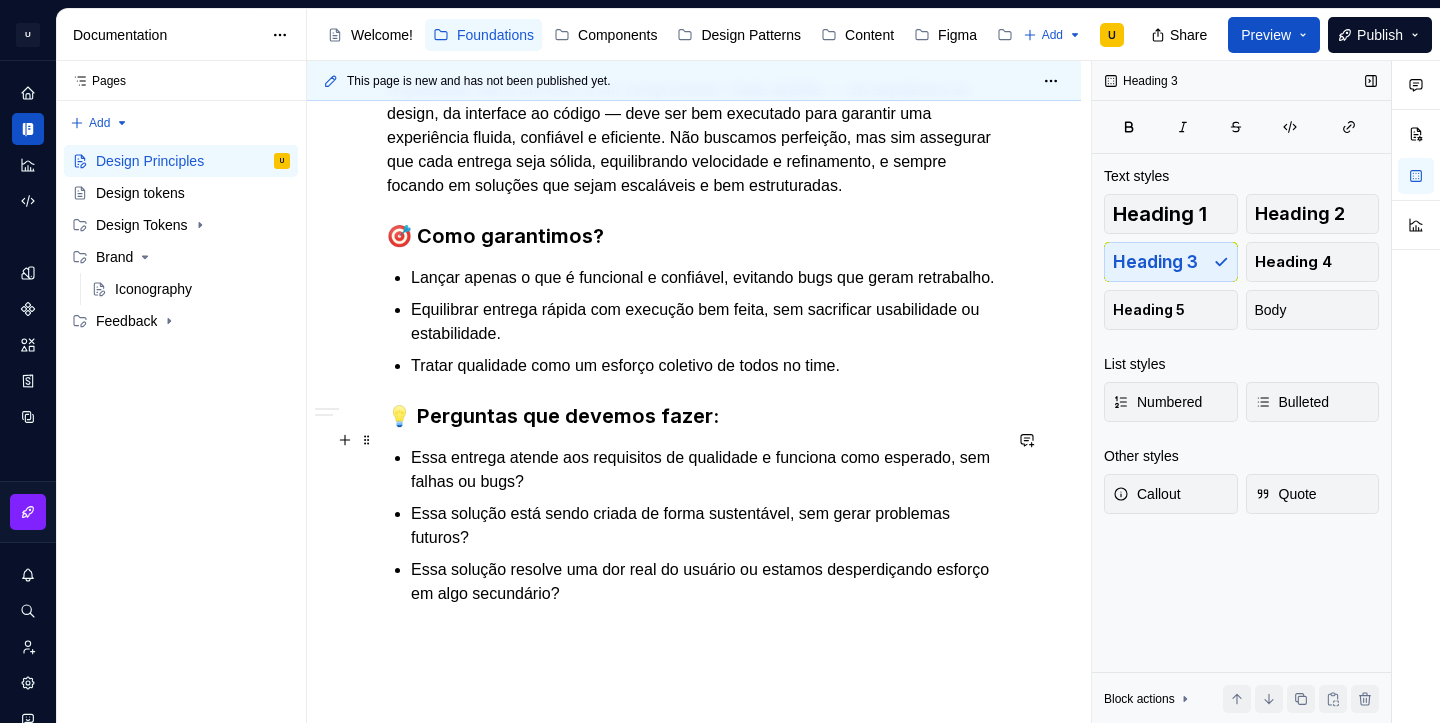 click on "Qualidade inegociável "Não lançamos nada que não esteja pronto para impressionar." O que significa? A qualidade não é um luxo, é um compromisso. Cada detalhe — da arquitetura ao design, da interface ao código — deve ser bem executado para garantir uma experiência fluida, confiável e eficiente. Não buscamos perfeição, mas sim assegurar que cada entrega seja sólida, equilibrando velocidade e refinamento, e sempre focando em soluções que sejam escaláveis e bem estruturadas. 🎯 Como garantimos? Lançar apenas o que é funcional e confiável, evitando bugs que geram retrabalho. Equilibrar entrega rápida com execução bem feita, sem sacrificar usabilidade ou estabilidade. Tratar qualidade como um esforço coletivo de todos no time. 💡 Perguntas que devemos fazer: Essa entrega atende aos requisitos de qualidade e funciona como esperado, sem falhas ou bugs? Essa solução está sendo criada de forma sustentável, sem gerar problemas futuros?" at bounding box center (694, 366) 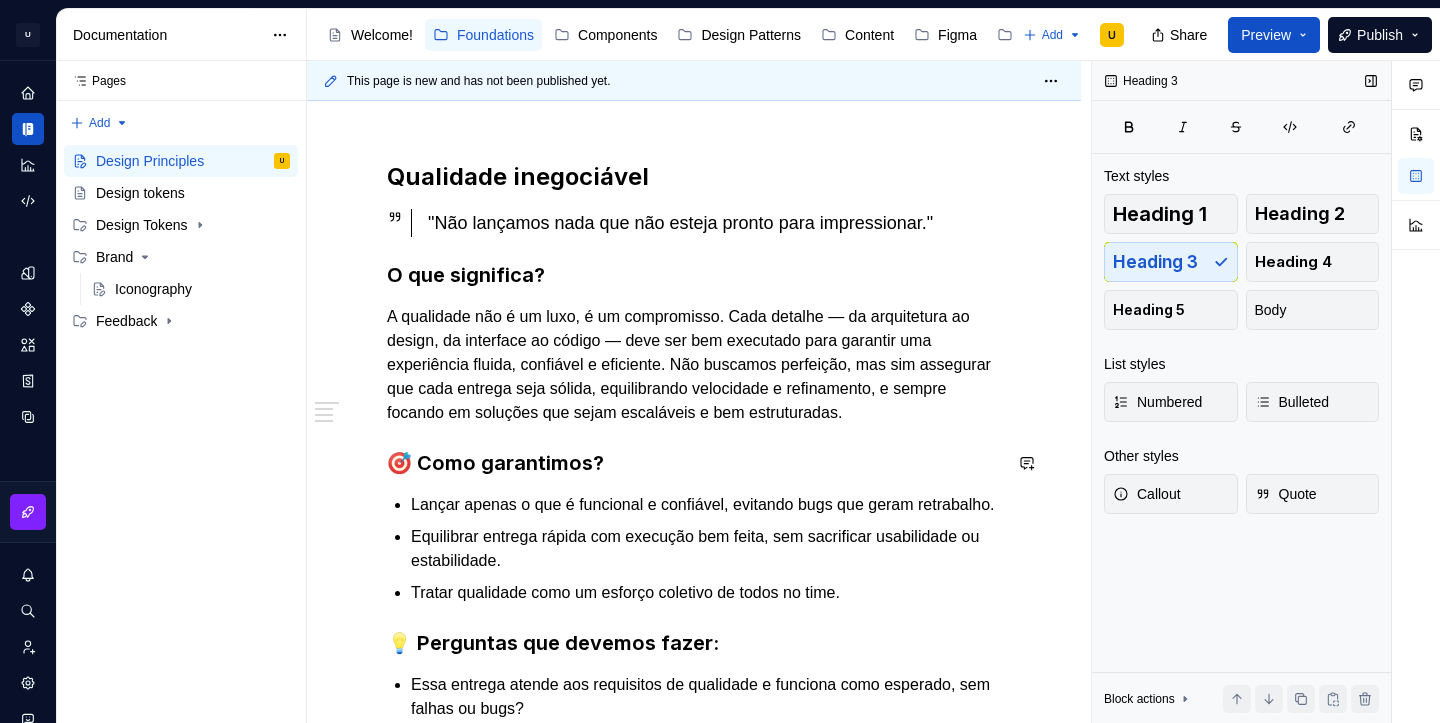 scroll, scrollTop: 223, scrollLeft: 0, axis: vertical 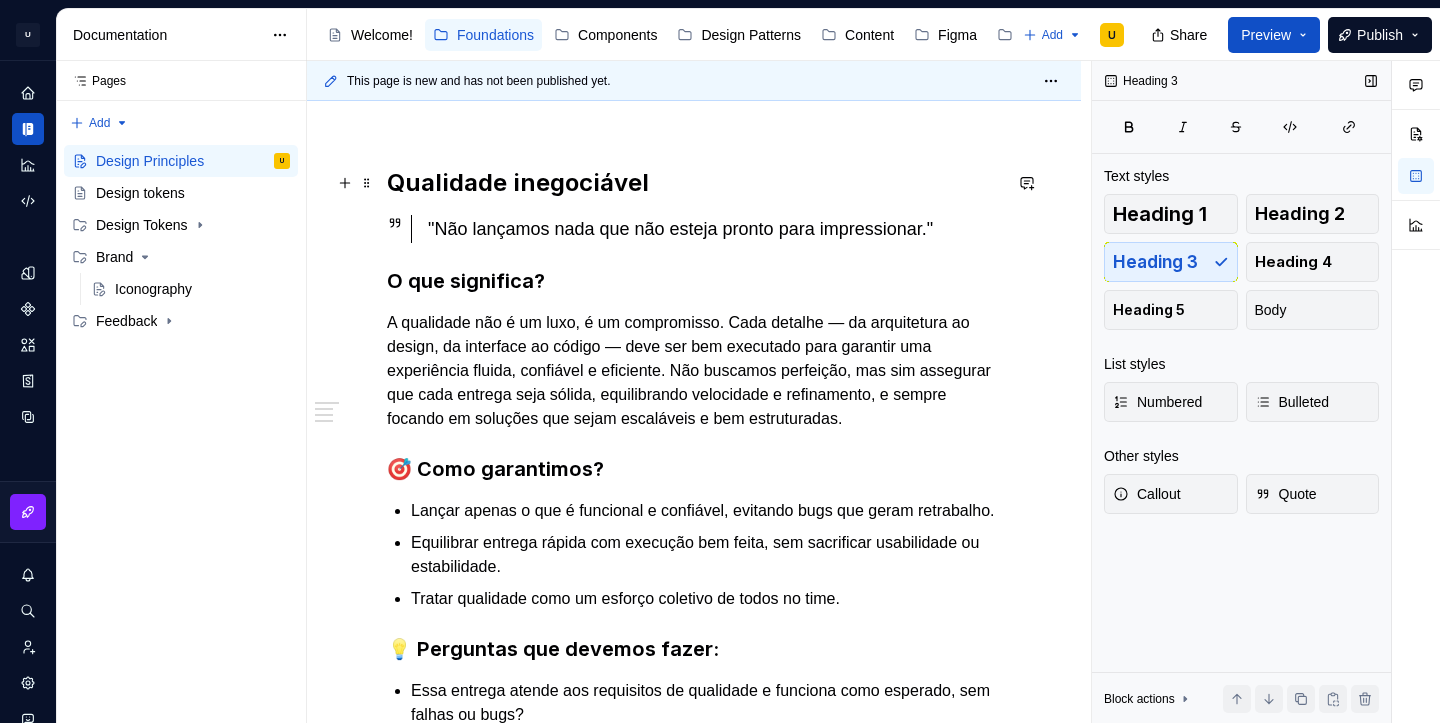 click on "Qualidade inegociável" at bounding box center [694, 183] 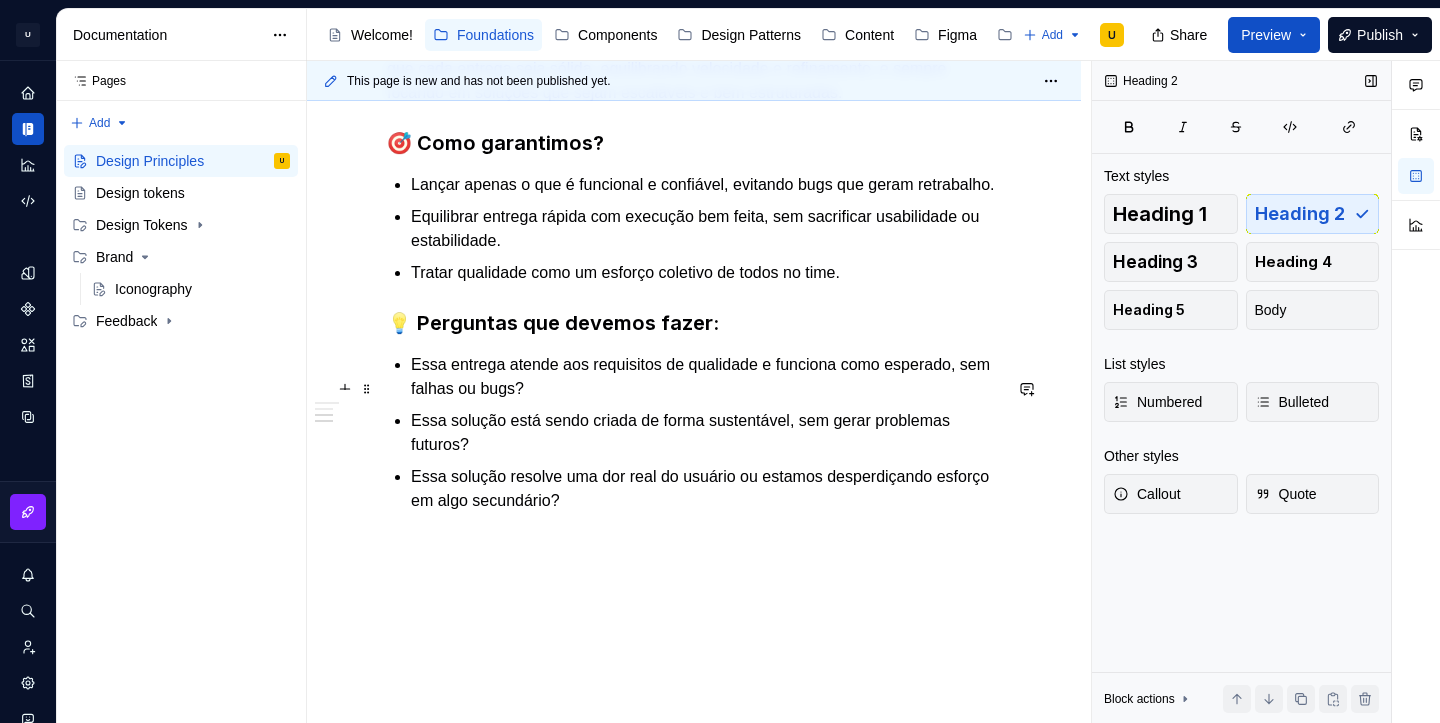 scroll, scrollTop: 603, scrollLeft: 0, axis: vertical 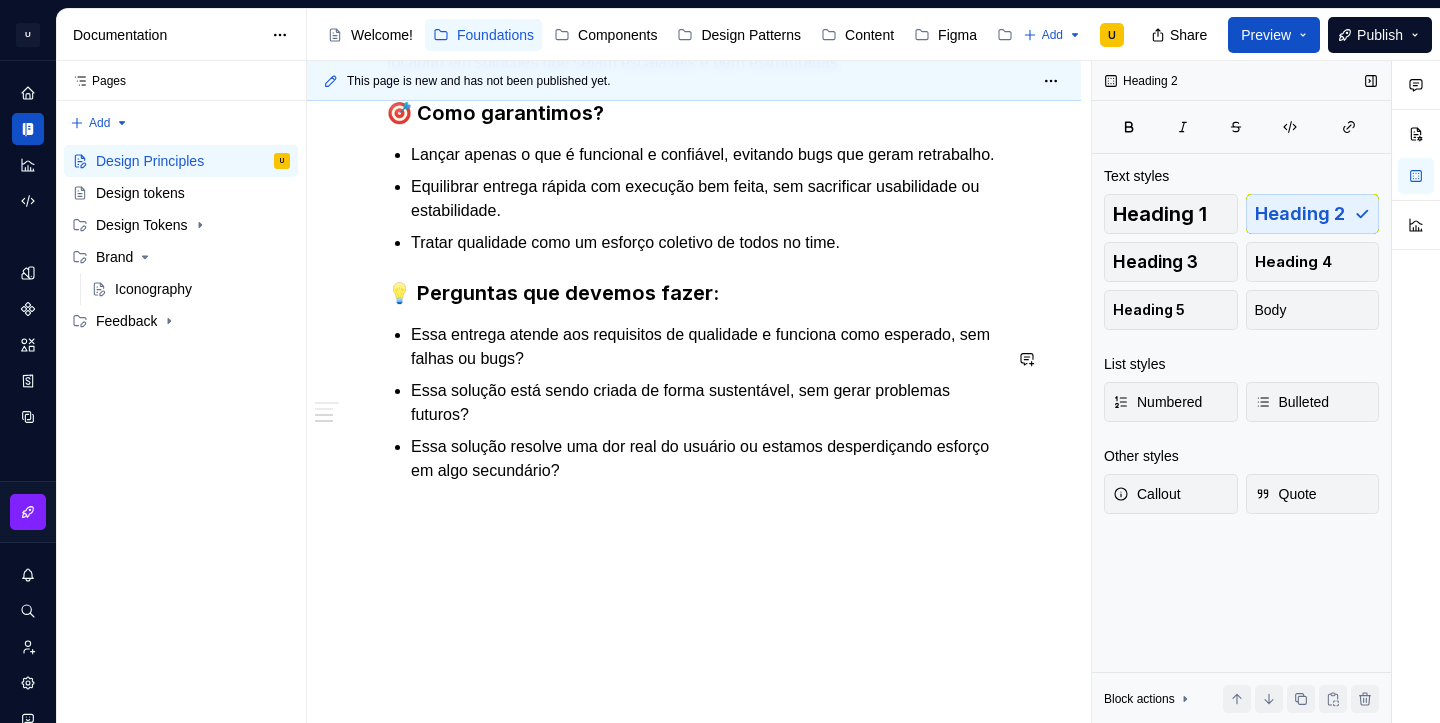 click on "🏆 Qualidade inegociável "Não lançamos nada que não esteja pronto para impressionar." O que significa? A qualidade não é um luxo, é um compromisso. Cada detalhe — da arquitetura ao design, da interface ao código — deve ser bem executado para garantir uma experiência fluida, confiável e eficiente. Não buscamos perfeição, mas sim assegurar que cada entrega seja sólida, equilibrando velocidade e refinamento, e sempre focando em soluções que sejam escaláveis e bem estruturadas. 🎯 Como garantimos? Lançar apenas o que é funcional e confiável, evitando bugs que geram retrabalho. Equilibrar entrega rápida com execução bem feita, sem sacrificar usabilidade ou estabilidade. Tratar qualidade como um esforço coletivo de todos no time. 💡 Perguntas que devemos fazer: Essa entrega atende aos requisitos de qualidade e funciona como esperado, sem falhas ou bugs? Essa solução está sendo criada de forma sustentável, sem gerar problemas futuros?" at bounding box center [694, 243] 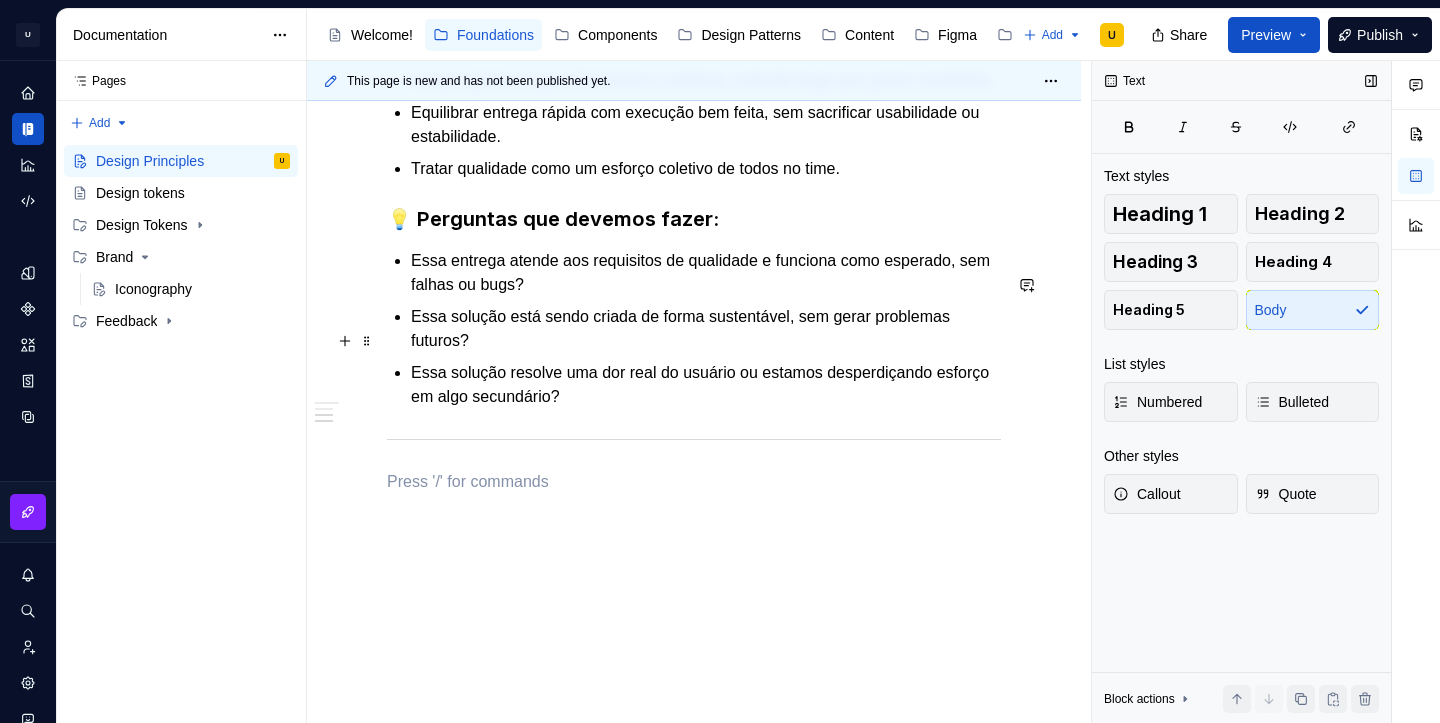 scroll, scrollTop: 688, scrollLeft: 0, axis: vertical 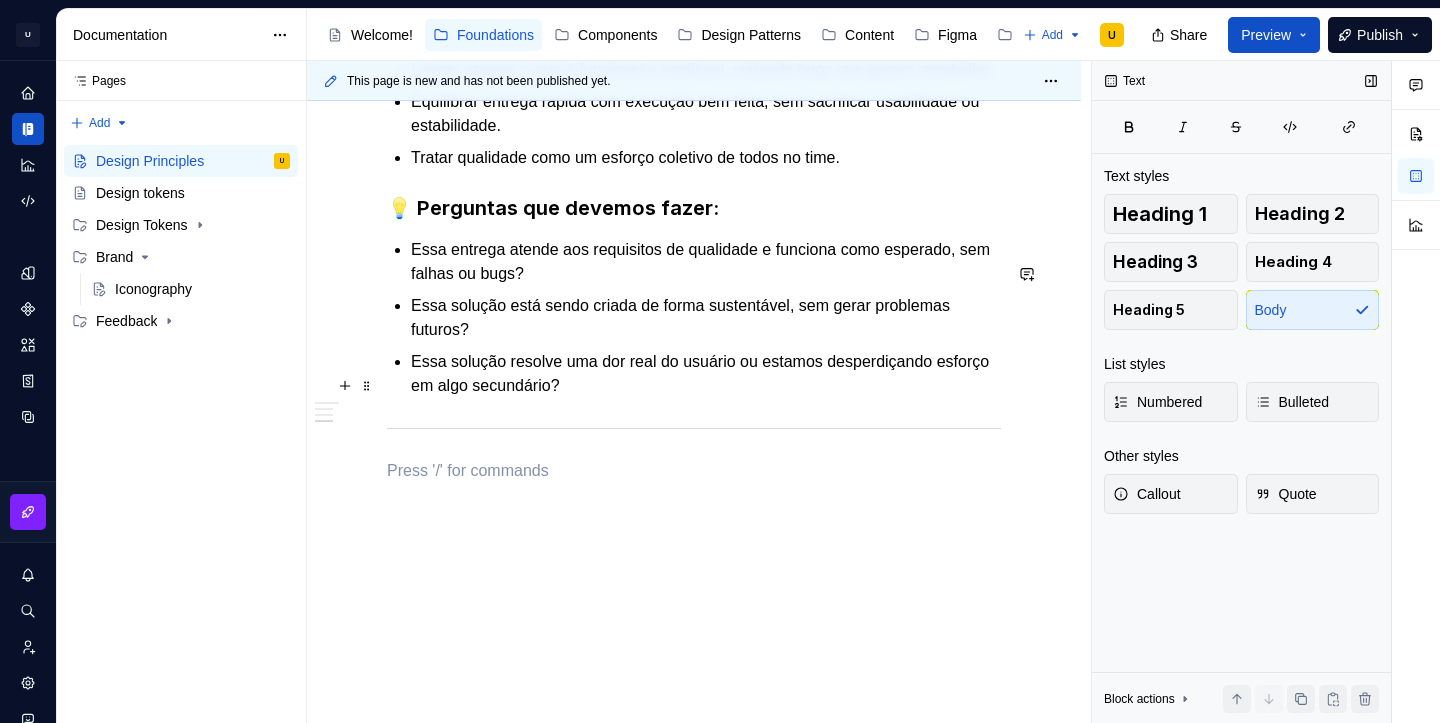 click on "Essa solução resolve uma dor real do usuário ou estamos desperdiçando esforço em algo secundário?" at bounding box center (706, 374) 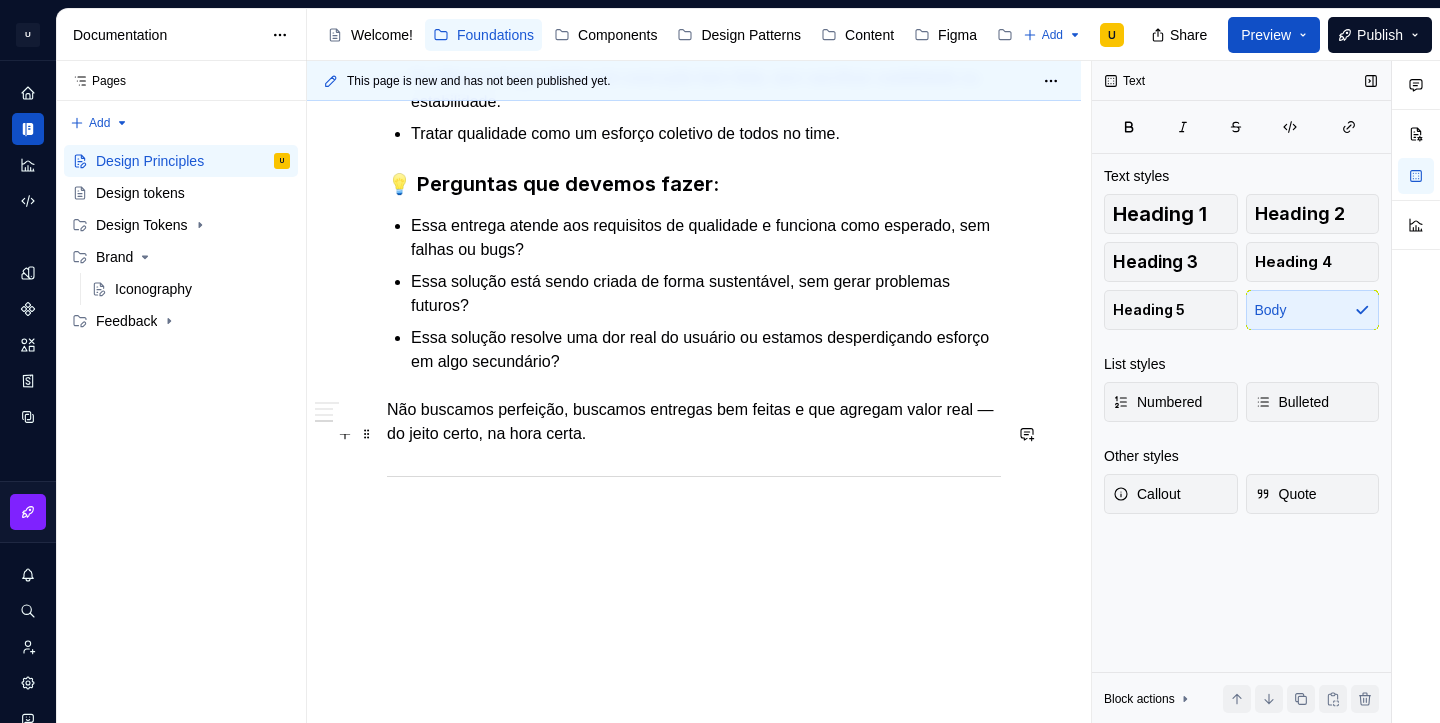 click on "Não buscamos perfeição, buscamos entregas bem feitas e que agregam valor real — do jeito certo, na hora certa." at bounding box center (694, 422) 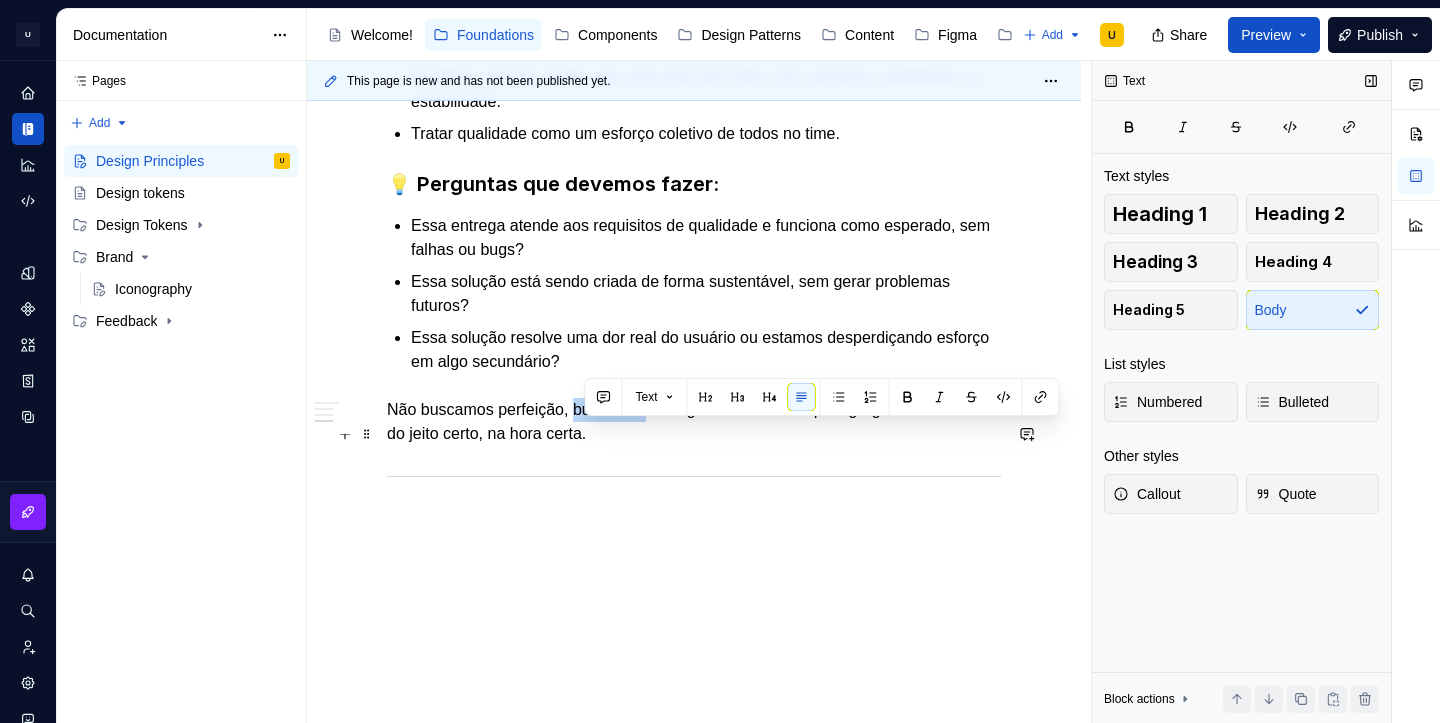 click on "Não buscamos perfeição, buscamos entregas bem feitas e que agregam valor real — do jeito certo, na hora certa." at bounding box center [694, 422] 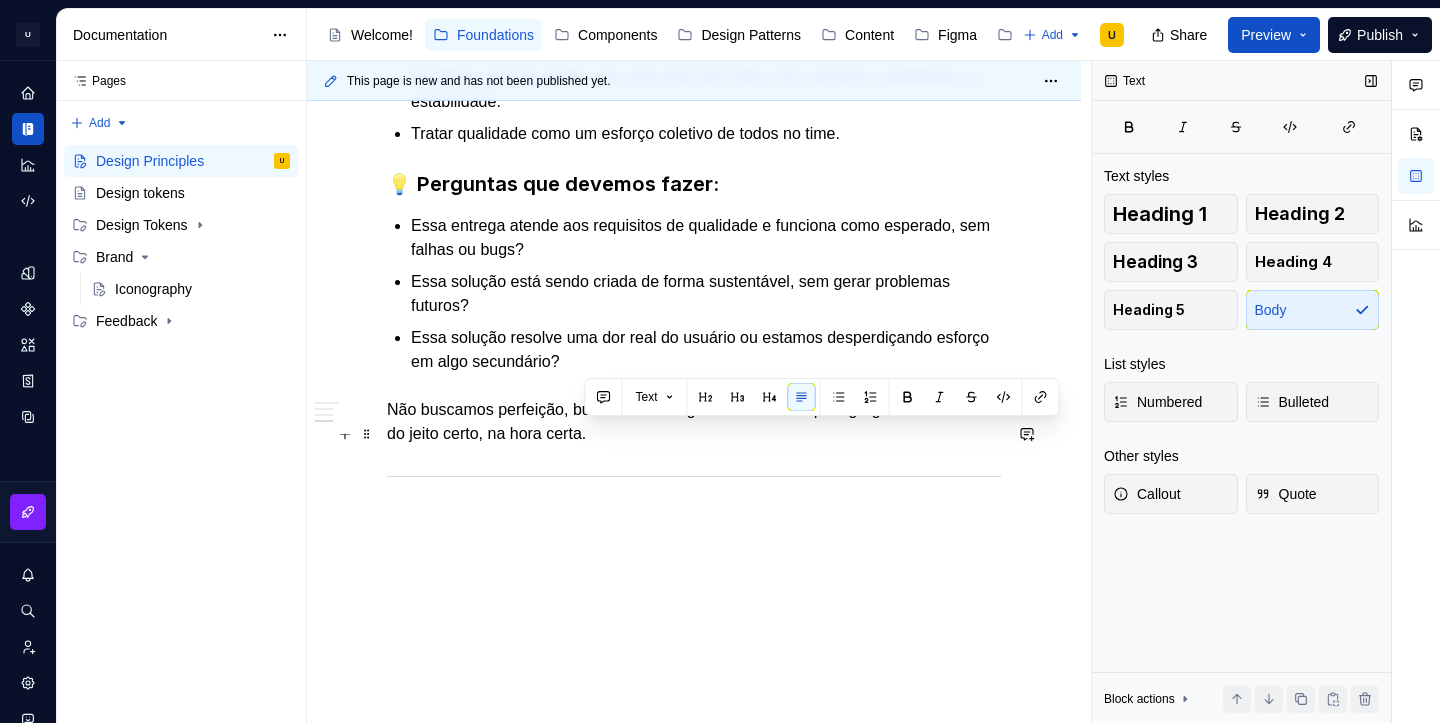 click on "Não buscamos perfeição, buscamos entregas bem feitas e que agregam valor real — do jeito certo, na hora certa." at bounding box center (694, 422) 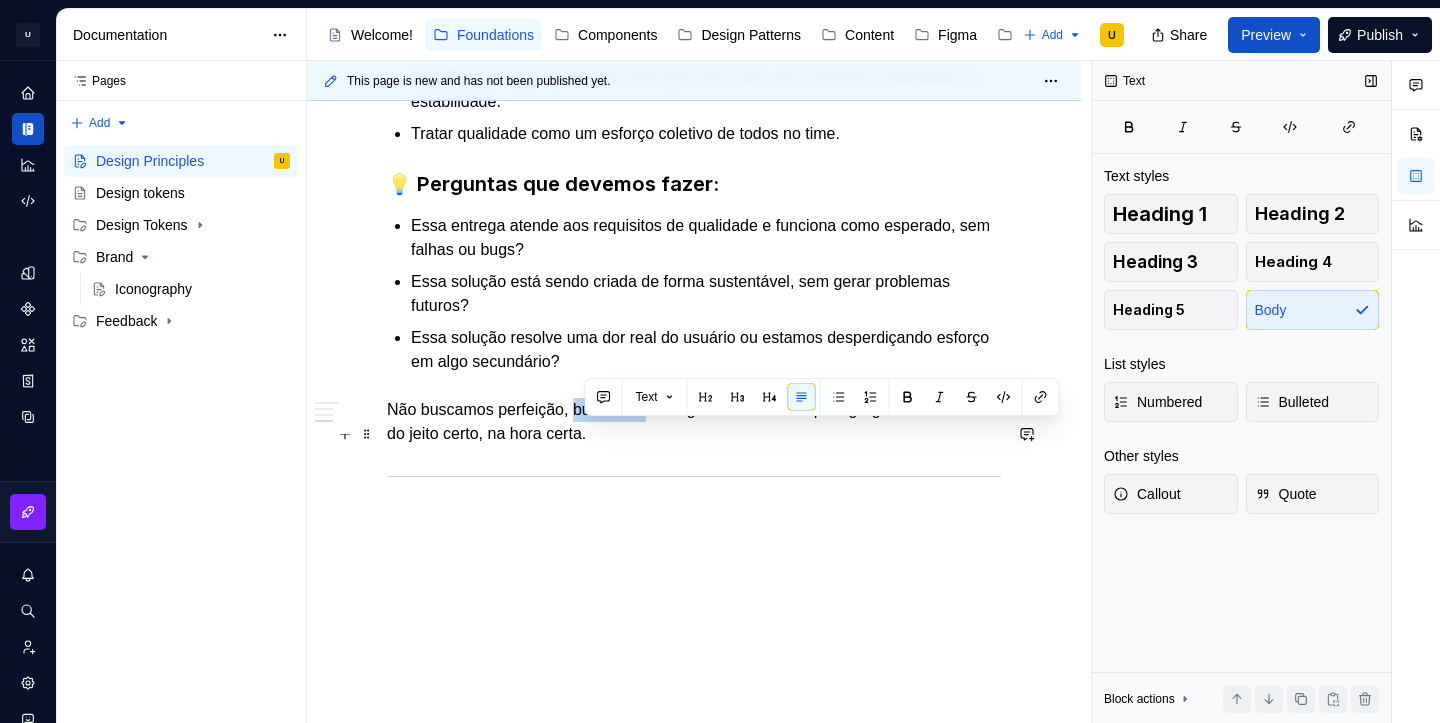 click on "Não buscamos perfeição, buscamos entregas bem feitas e que agregam valor real — do jeito certo, na hora certa." at bounding box center [694, 422] 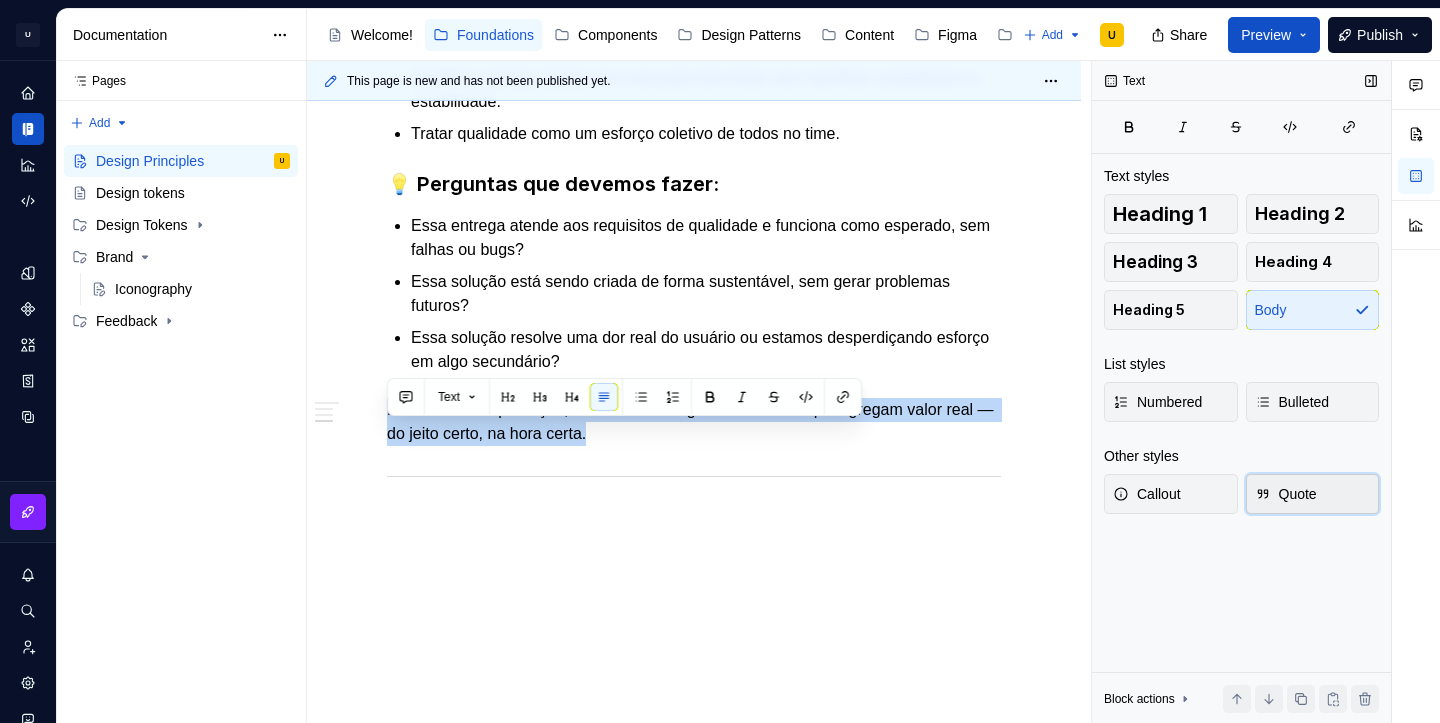 click on "Quote" at bounding box center (1286, 494) 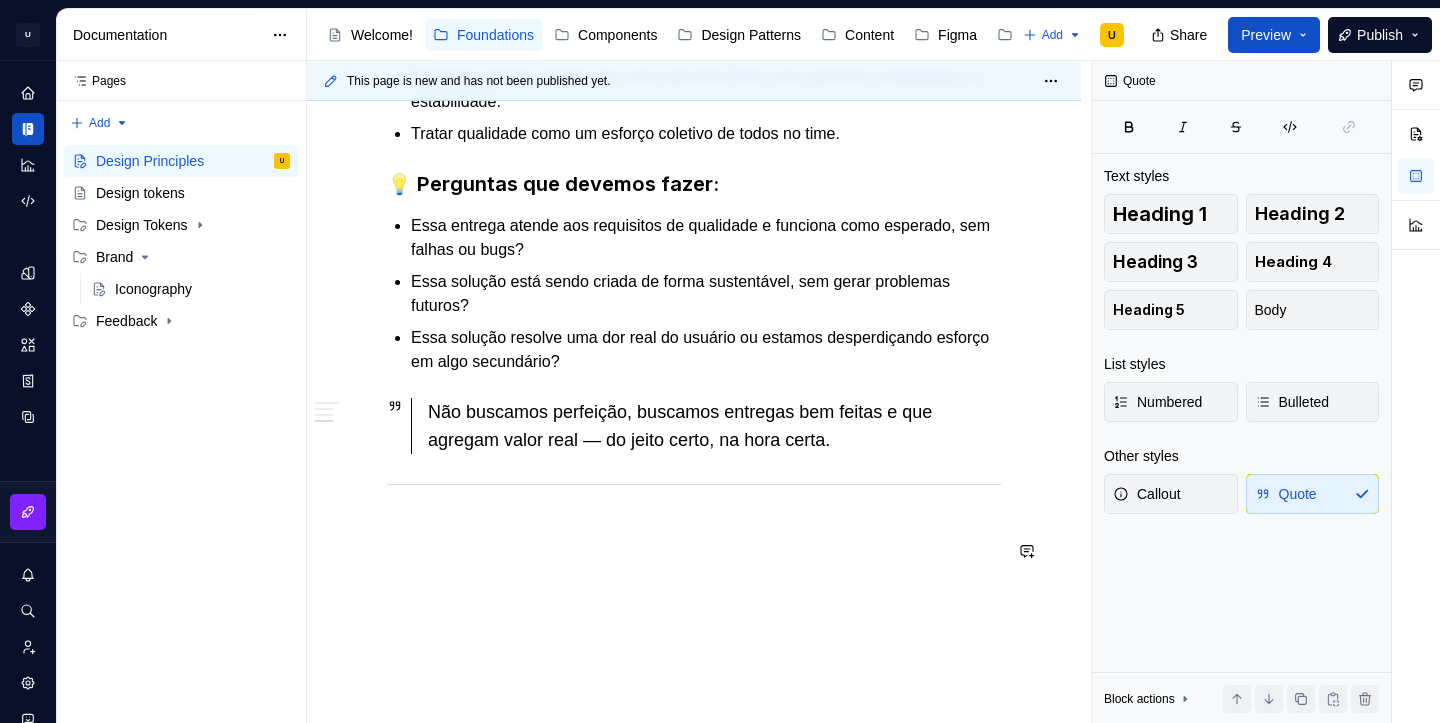 click on "🏆 Qualidade inegociável "Não lançamos nada que não esteja pronto para impressionar." O que significa? A qualidade não é um luxo, é um compromisso. Cada detalhe — da arquitetura ao design, da interface ao código — deve ser bem executado para garantir uma experiência fluida, confiável e eficiente. Não buscamos perfeição, mas sim assegurar que cada entrega seja sólida, equilibrando velocidade e refinamento, e sempre focando em soluções que sejam escaláveis e bem estruturadas. 🎯 Como garantimos? Lançar apenas o que é funcional e confiável, evitando bugs que geram retrabalho. Equilibrar entrega rápida com execução bem feita, sem sacrificar usabilidade ou estabilidade. Tratar qualidade como um esforço coletivo de todos no time. 💡 Perguntas que devemos fazer: Essa entrega atende aos requisitos de qualidade e funciona como esperado, sem falhas ou bugs? Essa solução está sendo criada de forma sustentável, sem gerar problemas futuros?" at bounding box center (694, 132) 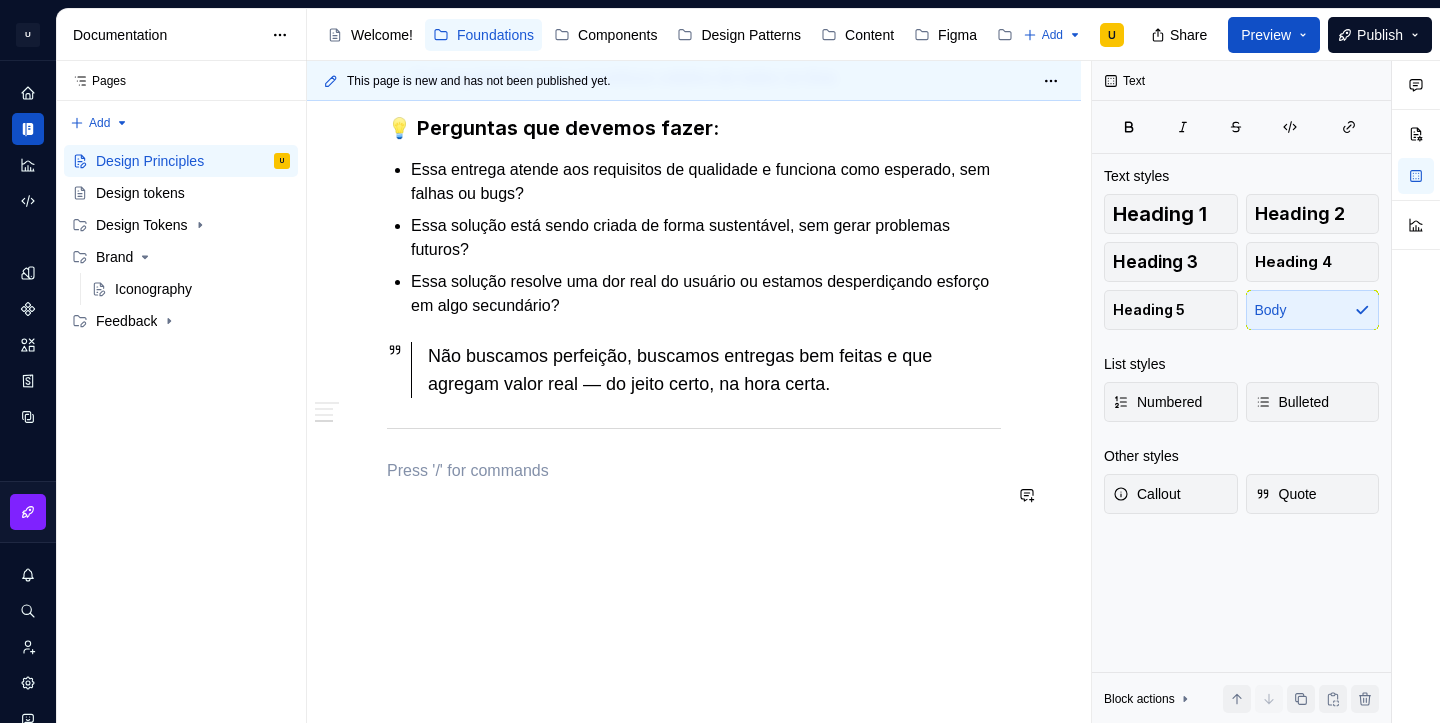 scroll, scrollTop: 768, scrollLeft: 0, axis: vertical 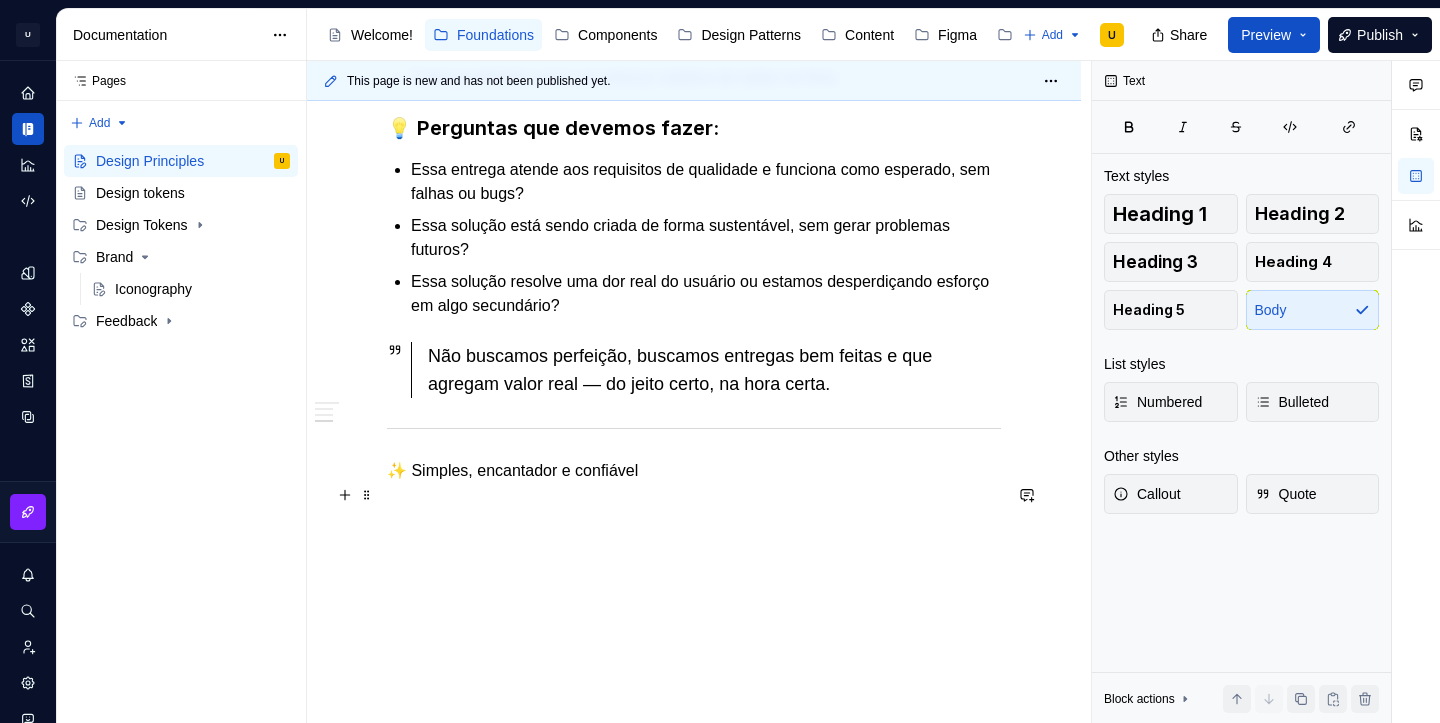 click on "✨ Simples, encantador e confiável" at bounding box center [694, 471] 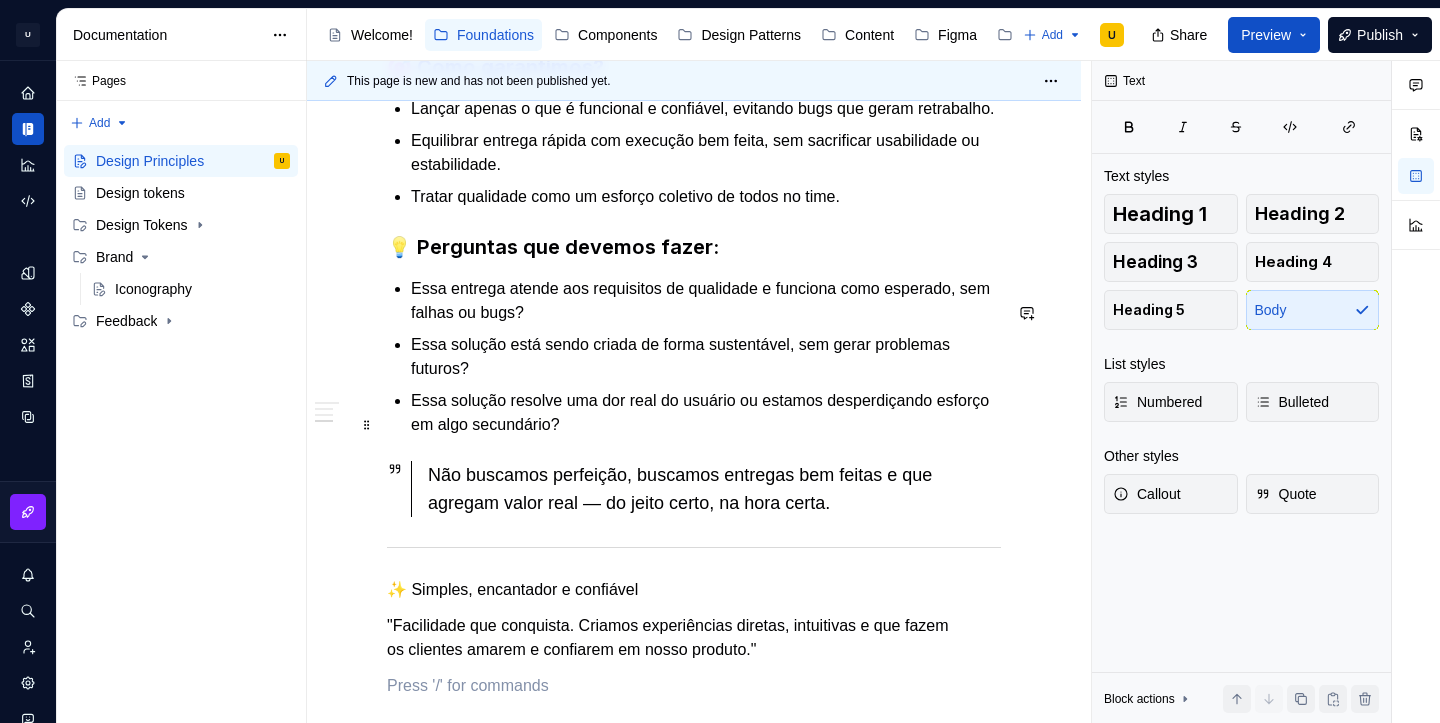 scroll, scrollTop: 864, scrollLeft: 0, axis: vertical 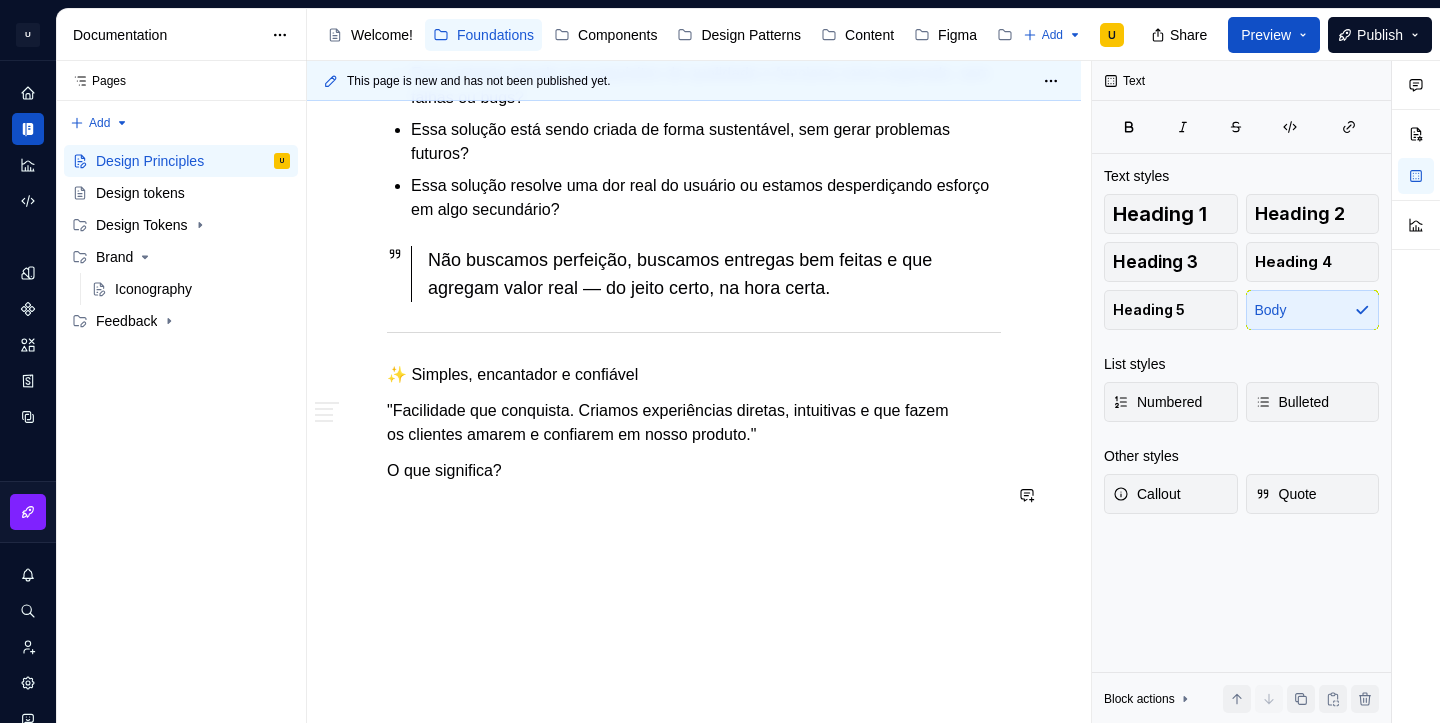 click on "🏆 Qualidade inegociável "Não lançamos nada que não esteja pronto para impressionar." O que significa? A qualidade não é um luxo, é um compromisso. Cada detalhe — da arquitetura ao design, da interface ao código — deve ser bem executado para garantir uma experiência fluida, confiável e eficiente. Não buscamos perfeição, mas sim assegurar que cada entrega seja sólida, equilibrando velocidade e refinamento, e sempre focando em soluções que sejam escaláveis e bem estruturadas. 🎯 Como garantimos? Lançar apenas o que é funcional e confiável, evitando bugs que geram retrabalho. Equilibrar entrega rápida com execução bem feita, sem sacrificar usabilidade ou estabilidade. Tratar qualidade como um esforço coletivo de todos no time. 💡 Perguntas que devemos fazer: Essa entrega atende aos requisitos de qualidade e funciona como esperado, sem falhas ou bugs? Essa solução está sendo criada de forma sustentável, sem gerar problemas futuros? ✨ Simples, encantador e confiável" at bounding box center [694, 113] 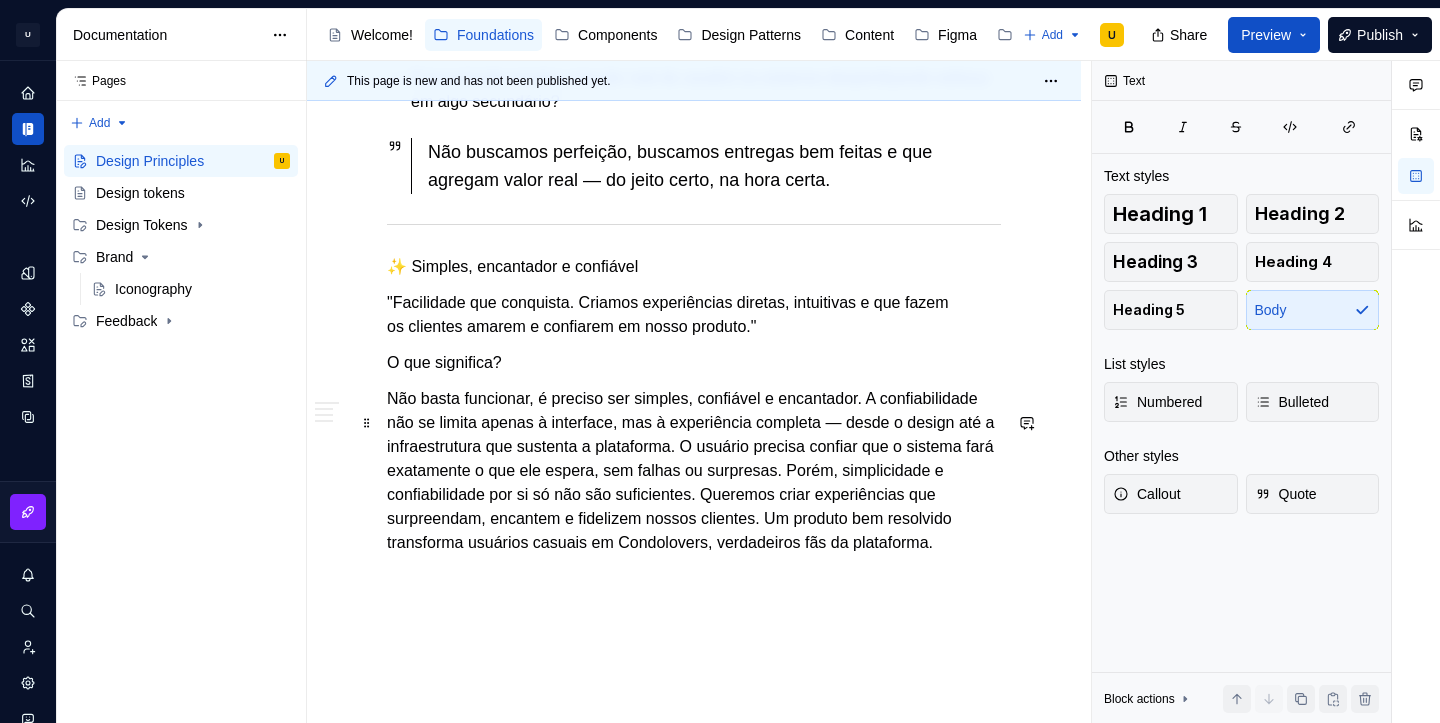 scroll, scrollTop: 1049, scrollLeft: 0, axis: vertical 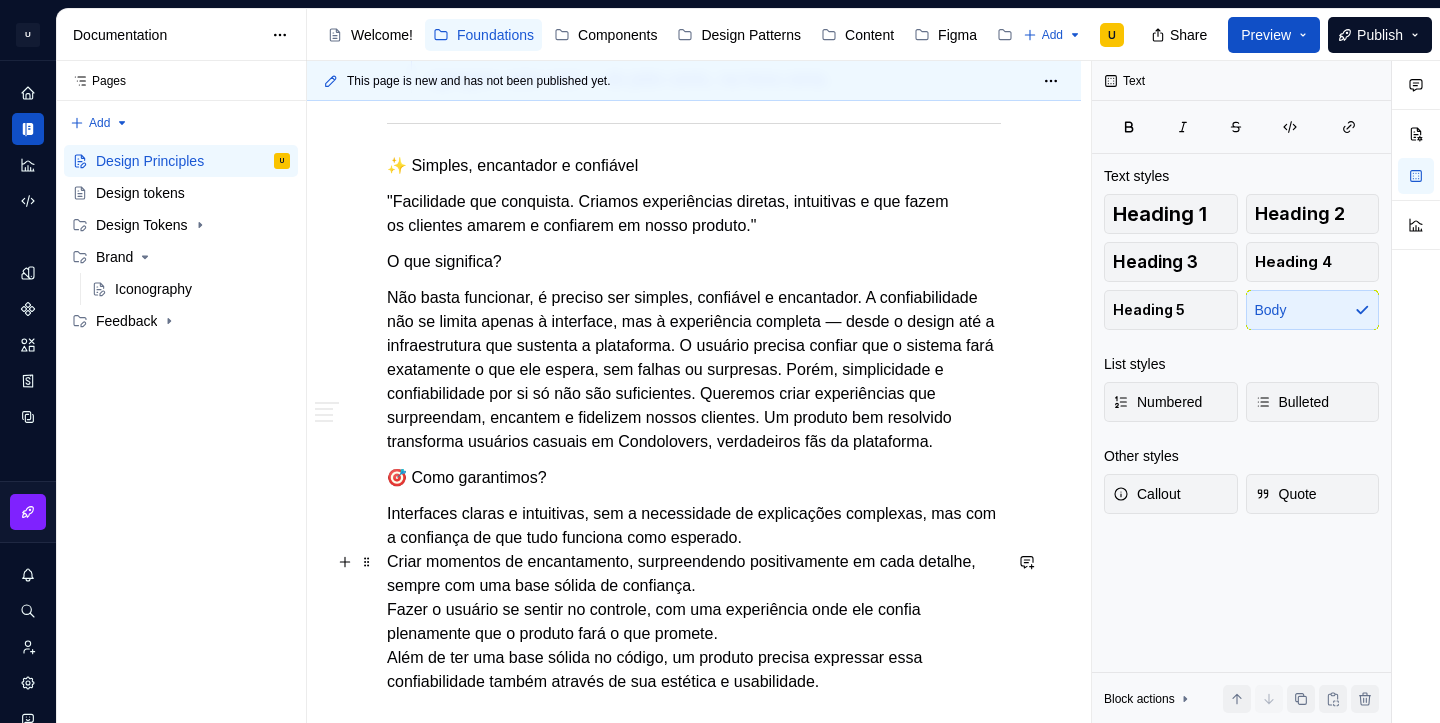 click on "Interfaces claras e intuitivas, sem a necessidade de explicações complexas, mas com a confiança de que tudo funciona como esperado. Criar momentos de encantamento, surpreendendo positivamente em cada detalhe, sempre com uma base sólida de confiança. Fazer o usuário se sentir no controle, com uma experiência onde ele confia plenamente que o produto fará o que promete. Além de ter uma base sólida no código, um produto precisa expressar essa confiabilidade também através de sua estética e usabilidade." at bounding box center (694, 598) 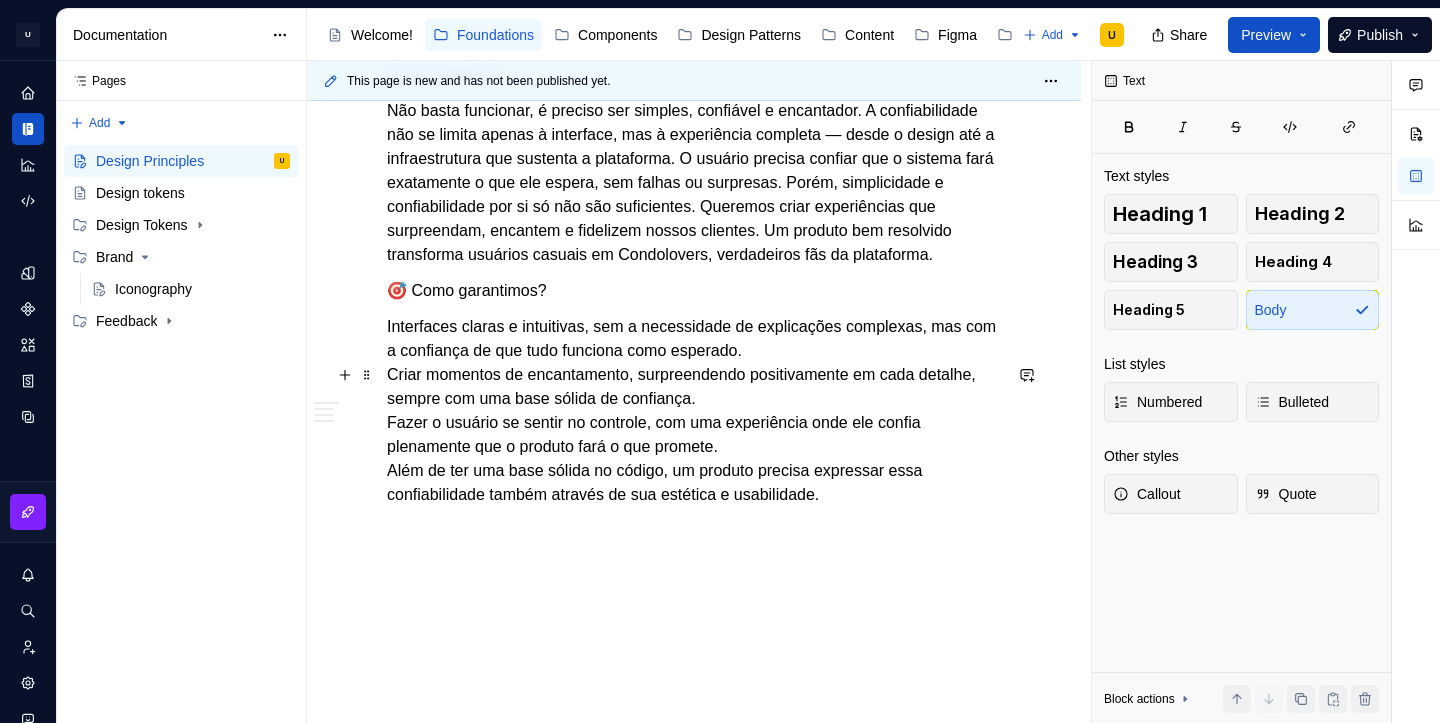 scroll, scrollTop: 1239, scrollLeft: 0, axis: vertical 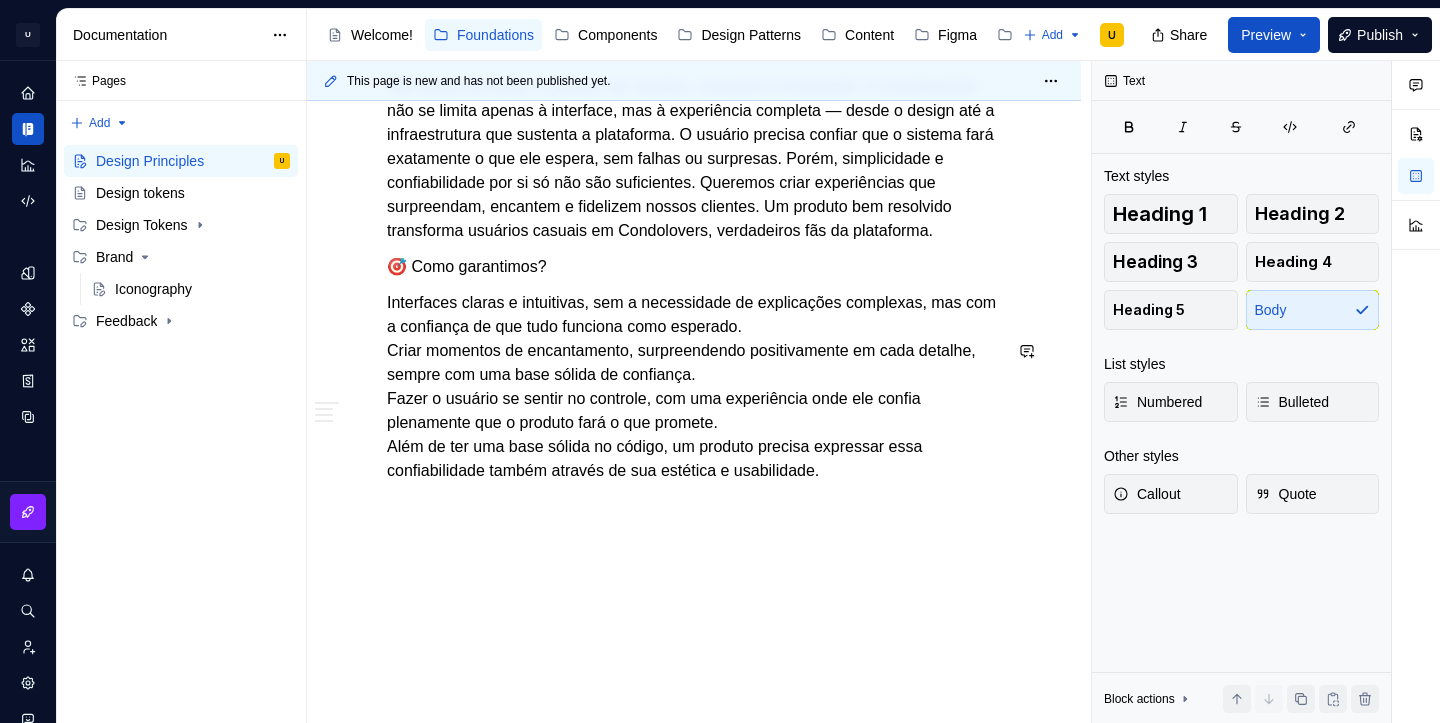 click on "🏆 Qualidade inegociável "Não lançamos nada que não esteja pronto para impressionar." O que significa? A qualidade não é um luxo, é um compromisso. Cada detalhe — da arquitetura ao design, da interface ao código — deve ser bem executado para garantir uma experiência fluida, confiável e eficiente. Não buscamos perfeição, mas sim assegurar que cada entrega seja sólida, equilibrando velocidade e refinamento, e sempre focando em soluções que sejam escaláveis e bem estruturadas. 🎯 Como garantimos? Lançar apenas o que é funcional e confiável, evitando bugs que geram retrabalho. Equilibrar entrega rápida com execução bem feita, sem sacrificar usabilidade ou estabilidade. Tratar qualidade como um esforço coletivo de todos no time. 💡 Perguntas que devemos fazer: Essa entrega atende aos requisitos de qualidade e funciona como esperado, sem falhas ou bugs? Essa solução está sendo criada de forma sustentável, sem gerar problemas futuros? ✨ Simples, encantador e confiável" at bounding box center (694, -97) 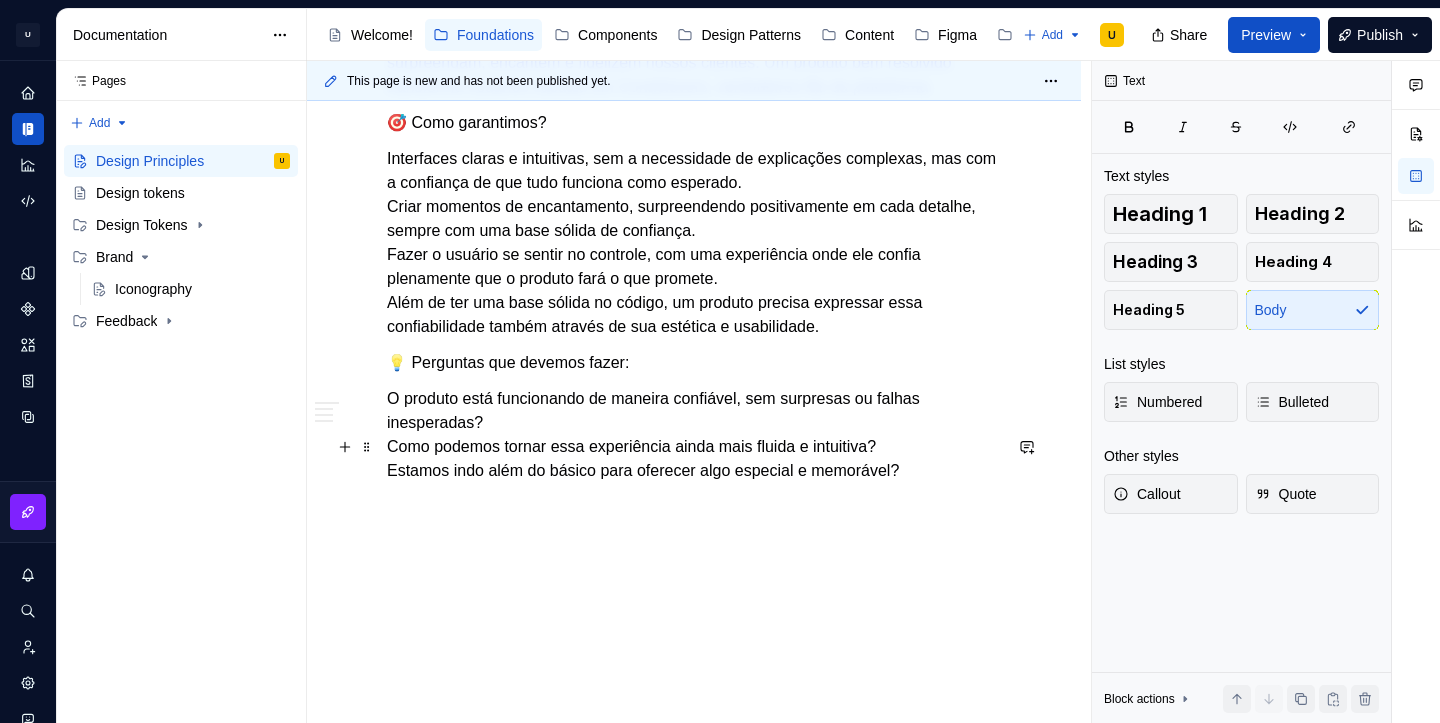 scroll, scrollTop: 1452, scrollLeft: 0, axis: vertical 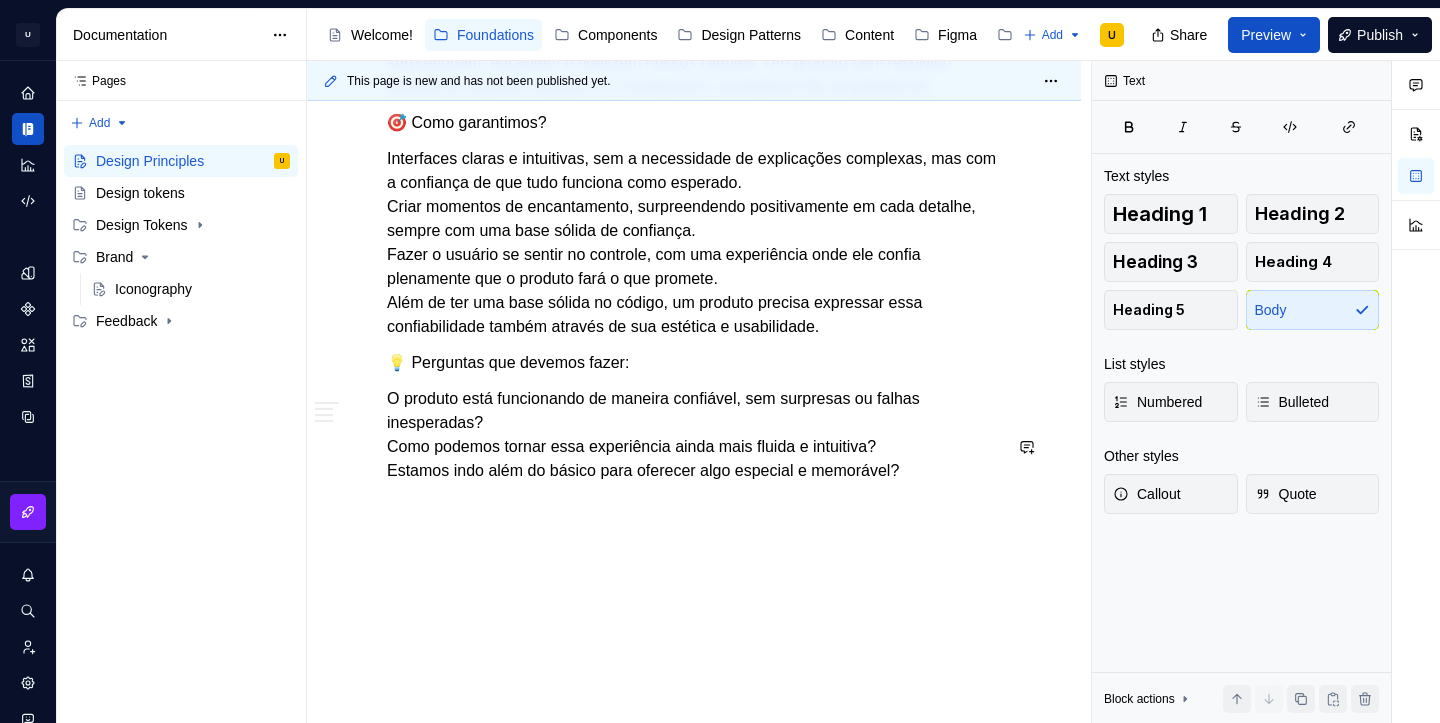 click on "🏆 Qualidade inegociável "Não lançamos nada que não esteja pronto para impressionar." O que significa? A qualidade não é um luxo, é um compromisso. Cada detalhe — da arquitetura ao design, da interface ao código — deve ser bem executado para garantir uma experiência fluida, confiável e eficiente. Não buscamos perfeição, mas sim assegurar que cada entrega seja sólida, equilibrando velocidade e refinamento, e sempre focando em soluções que sejam escaláveis e bem estruturadas. 🎯 Como garantimos? Lançar apenas o que é funcional e confiável, evitando bugs que geram retrabalho. Equilibrar entrega rápida com execução bem feita, sem sacrificar usabilidade ou estabilidade. Tratar qualidade como um esforço coletivo de todos no time. 💡 Perguntas que devemos fazer: Essa entrega atende aos requisitos de qualidade e funciona como esperado, sem falhas ou bugs? Essa solução está sendo criada de forma sustentável, sem gerar problemas futuros? ✨ Simples, encantador e confiável" at bounding box center [694, -169] 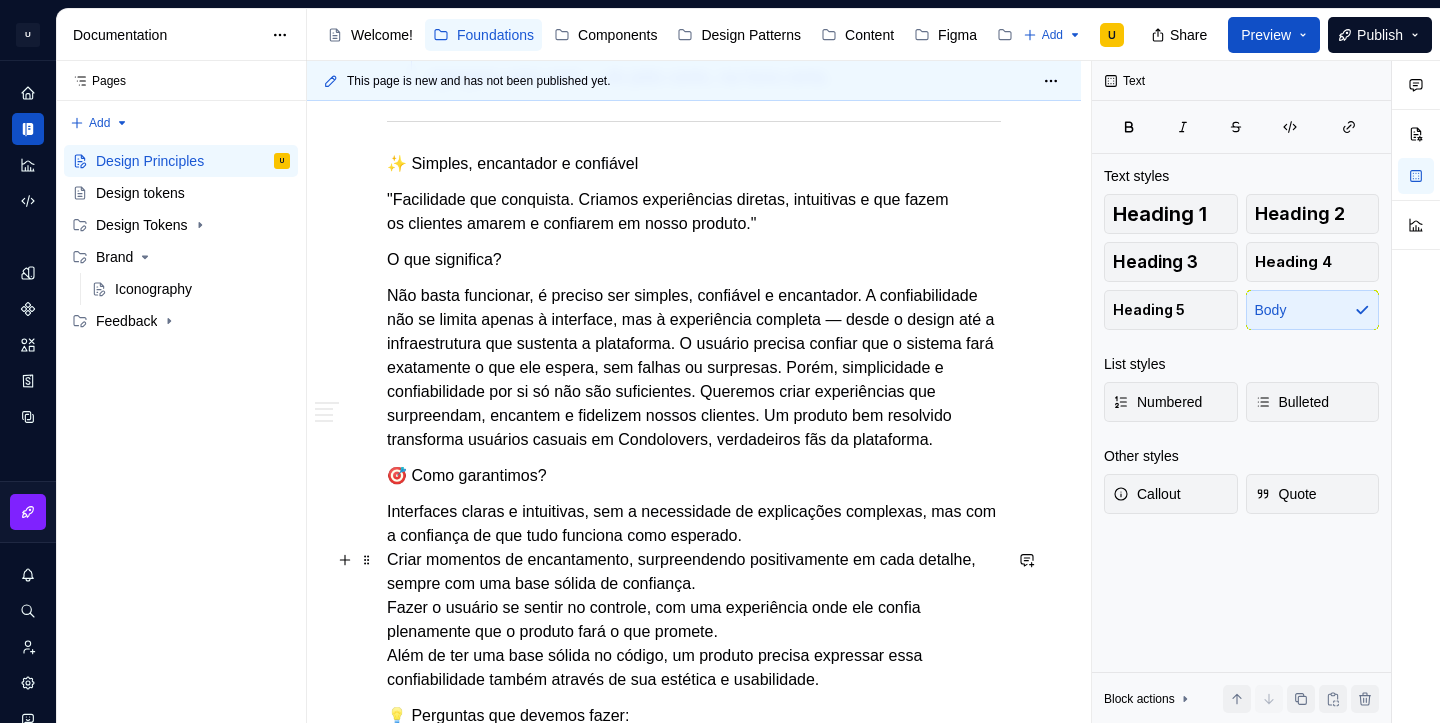 scroll, scrollTop: 999, scrollLeft: 0, axis: vertical 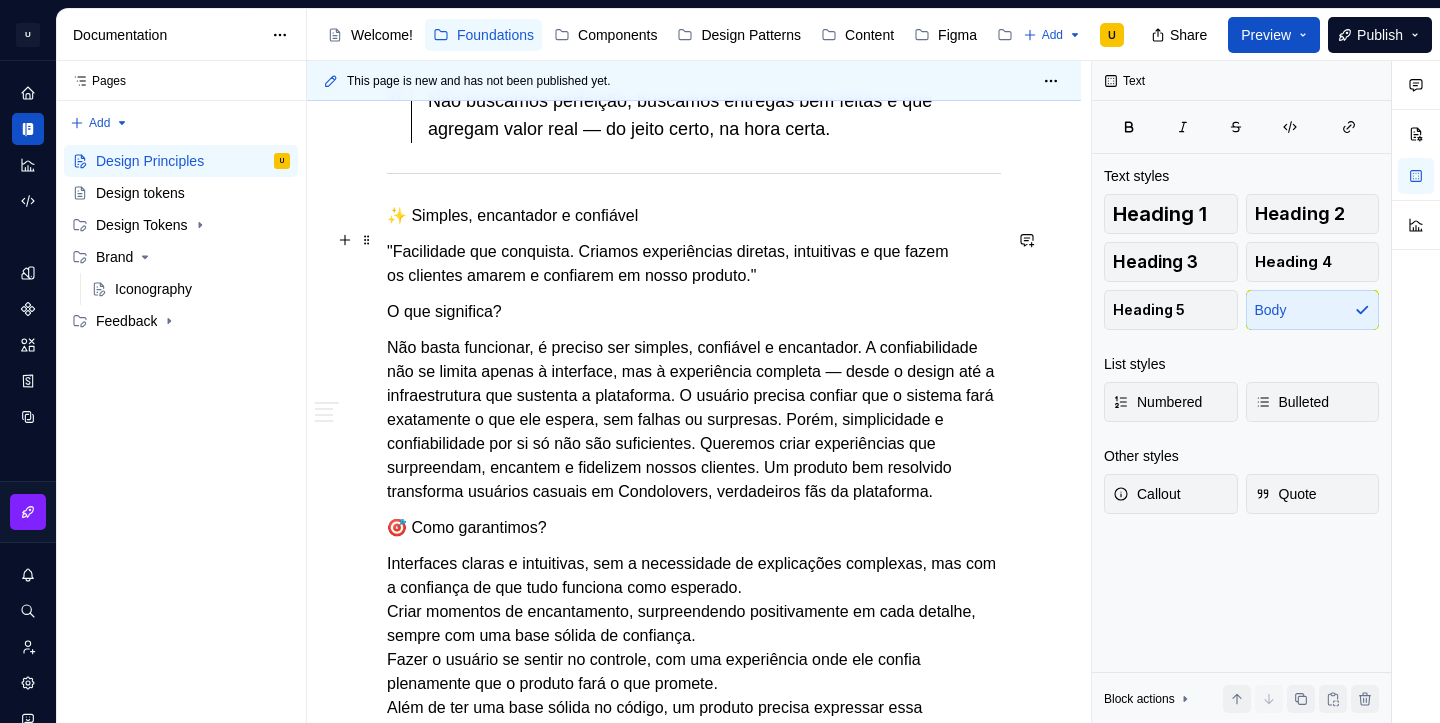 click on "✨ Simples, encantador e confiável" at bounding box center [694, 216] 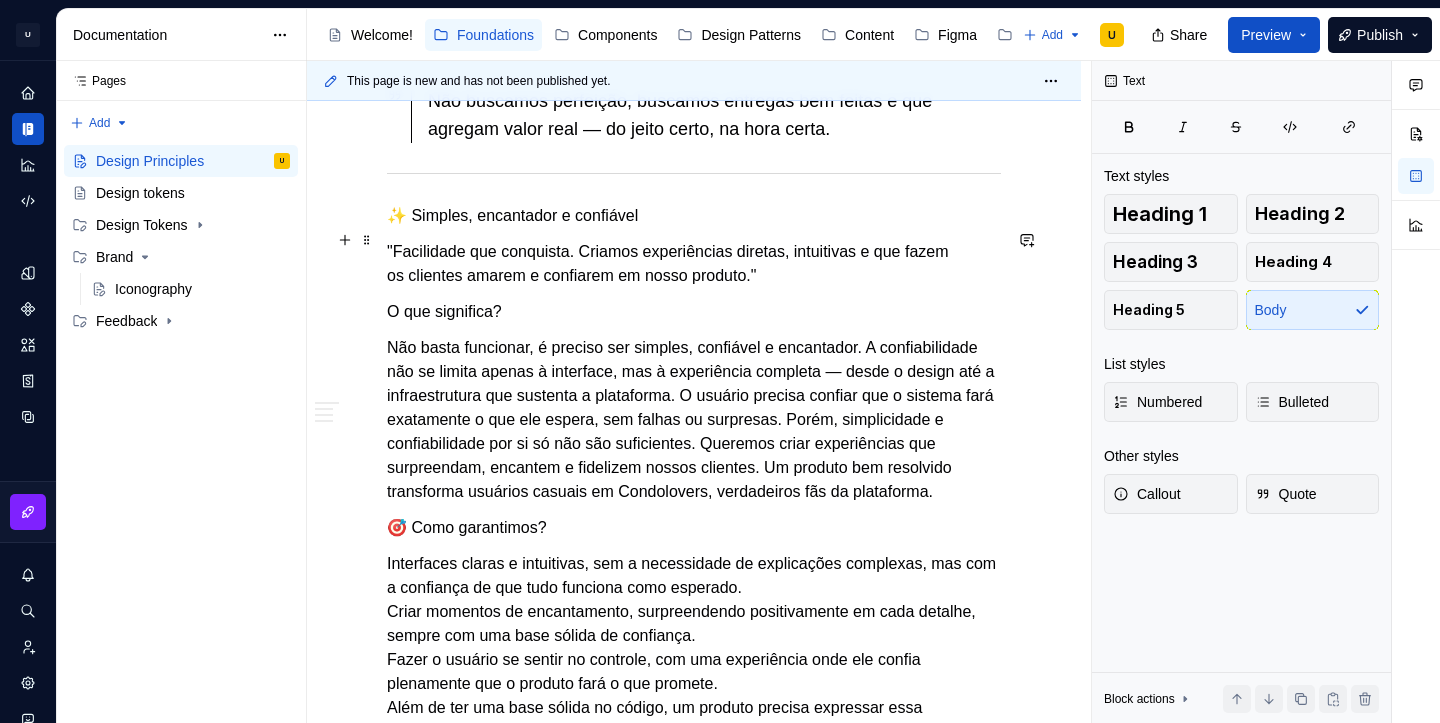 click on "✨ Simples, encantador e confiável" at bounding box center (694, 216) 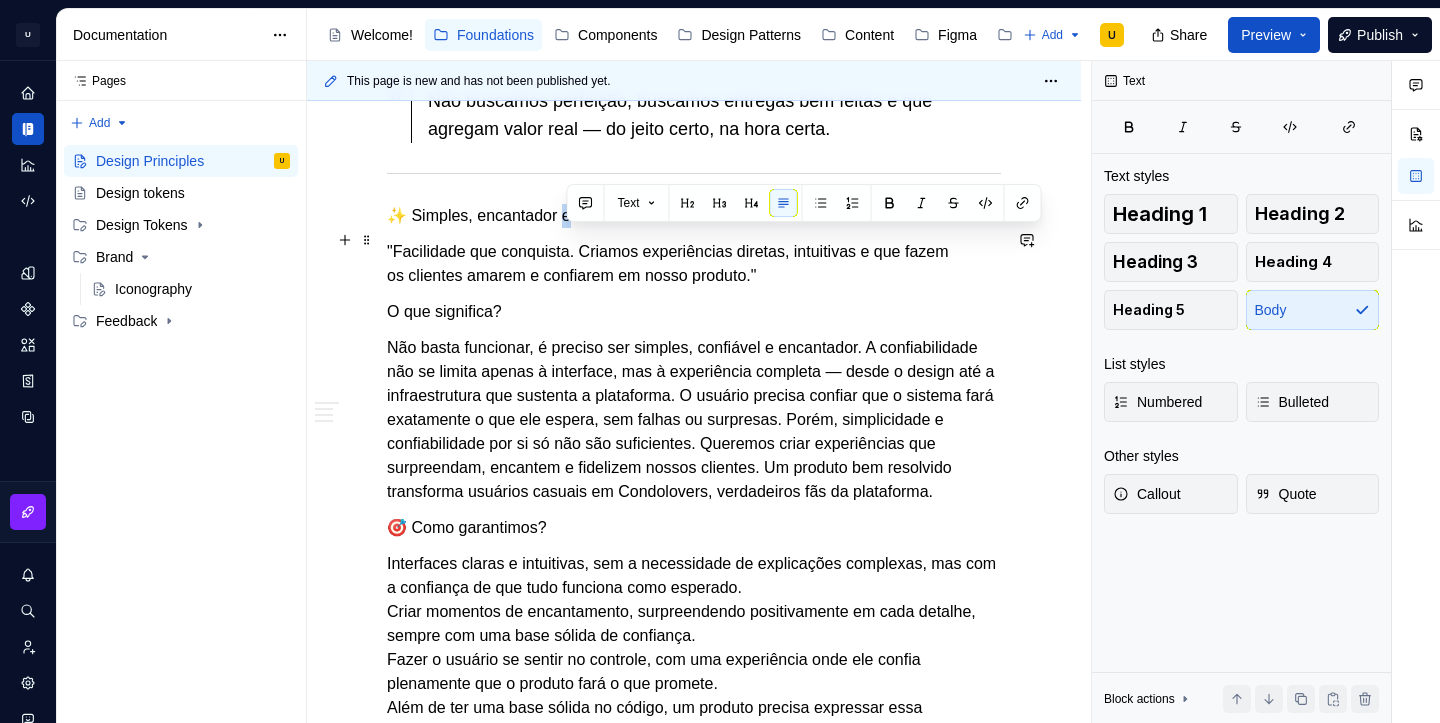 click on "✨ Simples, encantador e confiável" at bounding box center [694, 216] 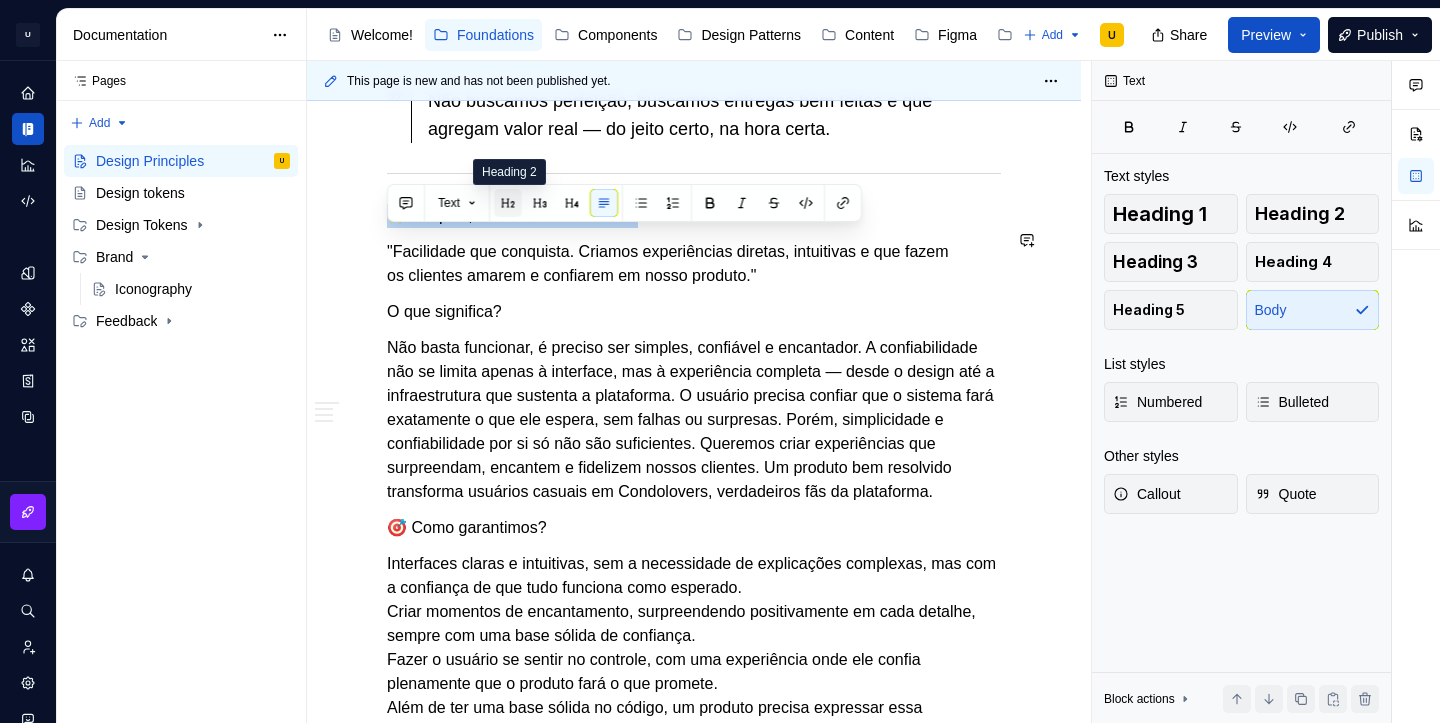 click at bounding box center [508, 203] 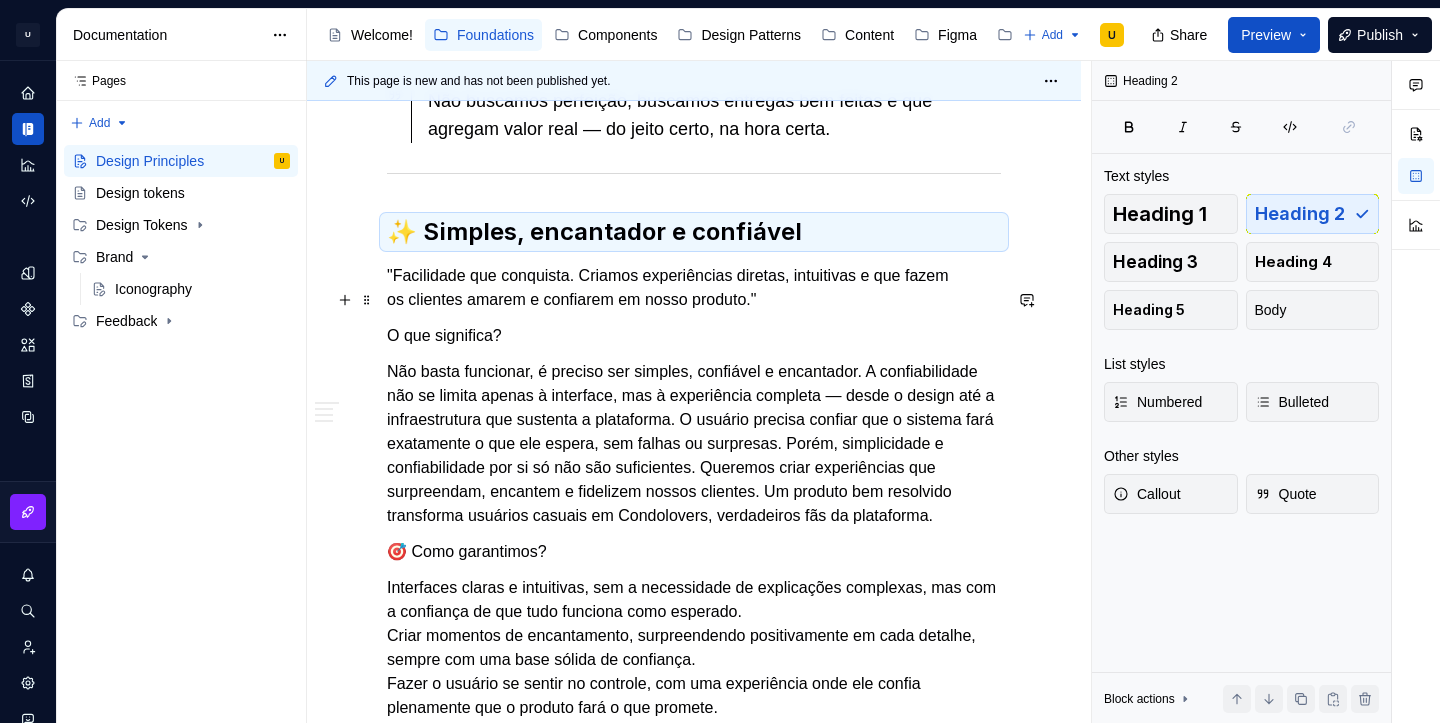 click on ""Facilidade que conquista. Criamos experiências diretas, intuitivas e que fazem  os clientes amarem e confiarem em nosso produto."" at bounding box center [694, 288] 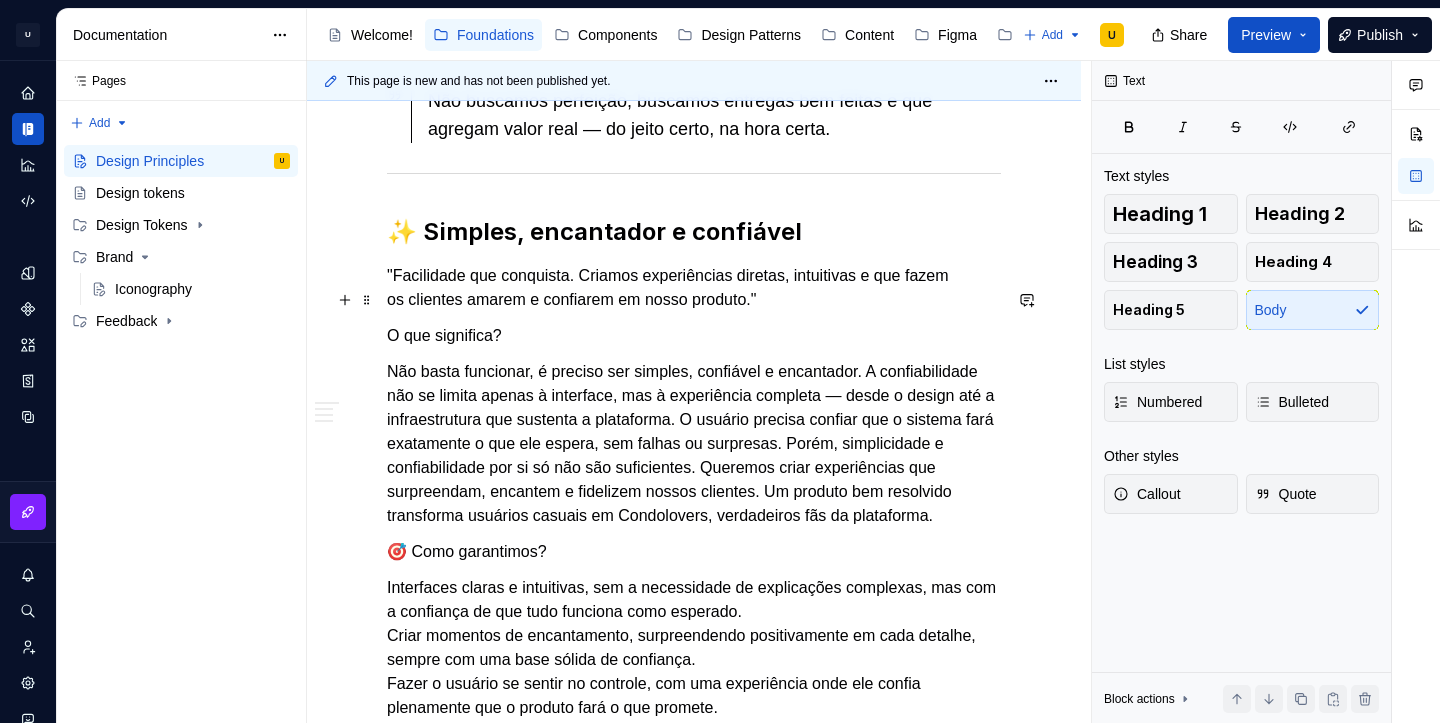 click on ""Facilidade que conquista. Criamos experiências diretas, intuitivas e que fazem  os clientes amarem e confiarem em nosso produto."" at bounding box center [694, 288] 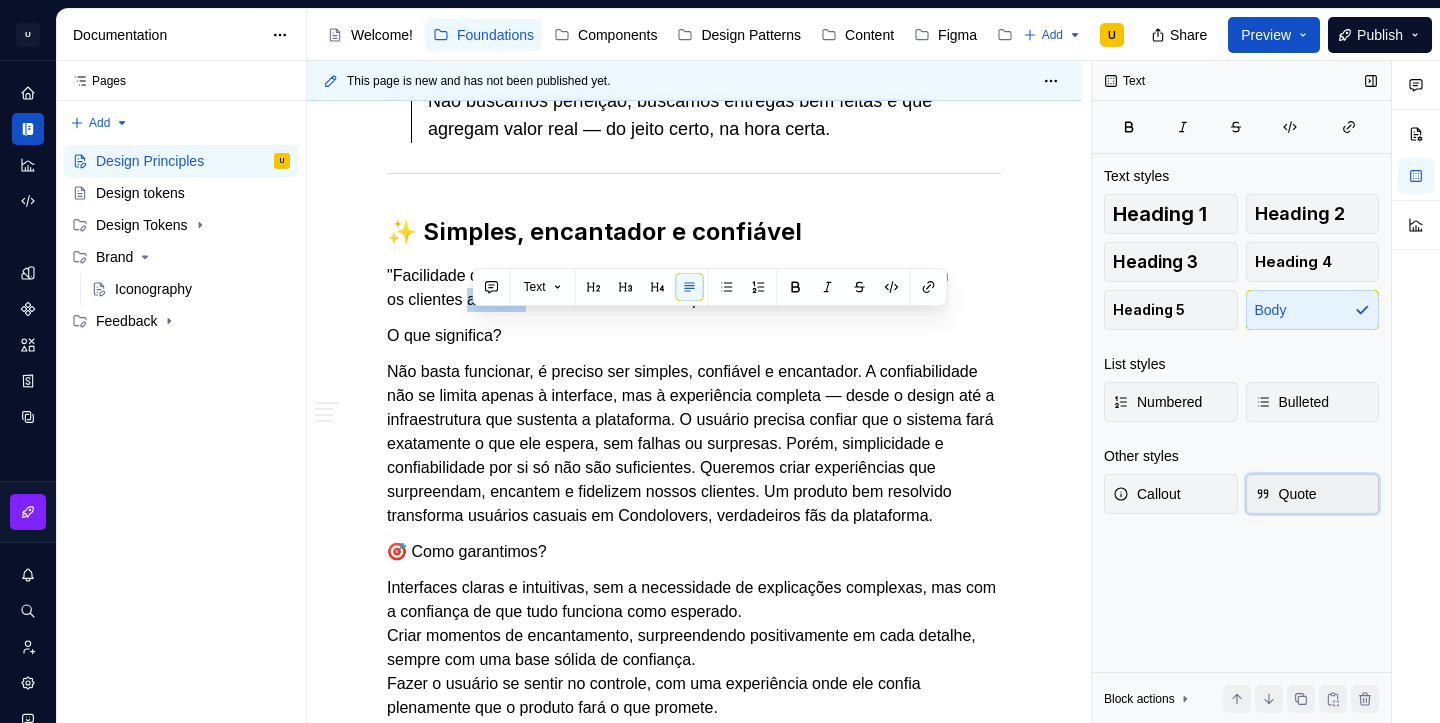 click on "Quote" at bounding box center [1286, 494] 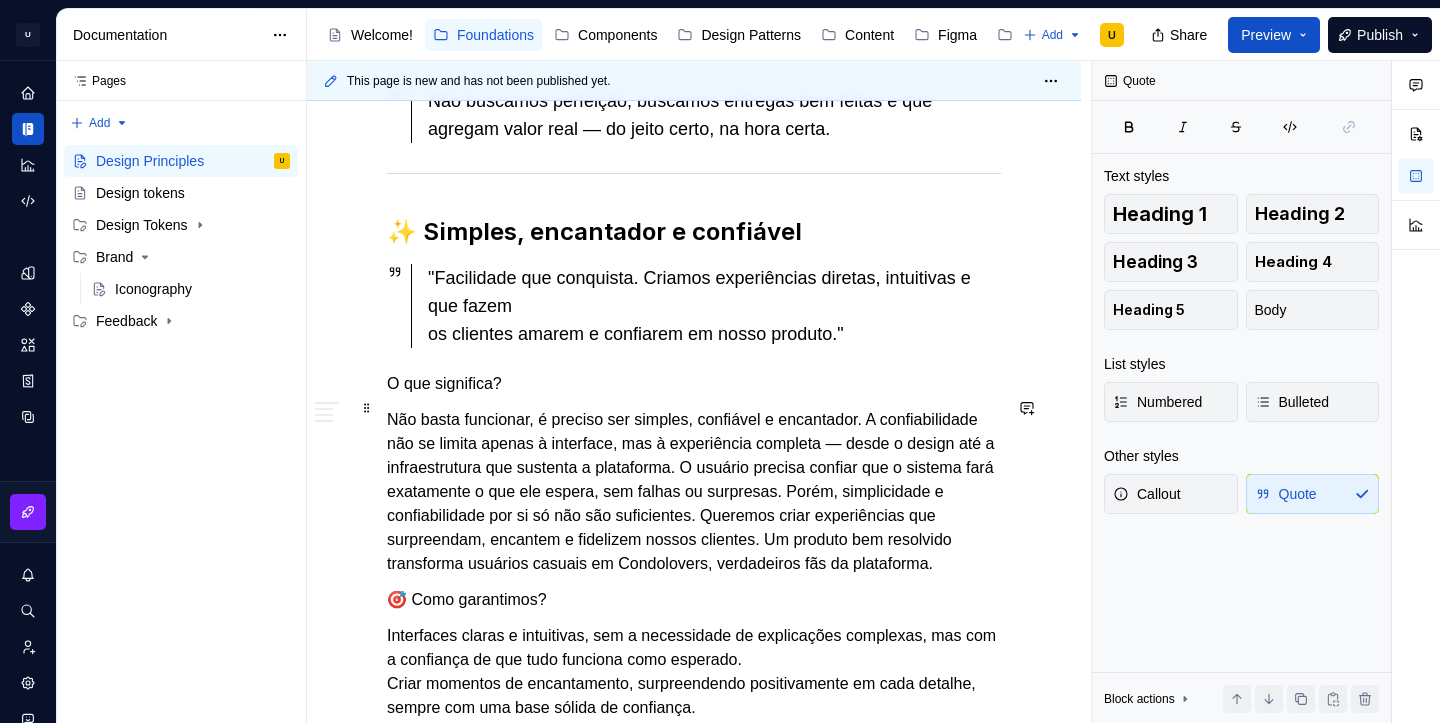 click on "O que significa?" at bounding box center [694, 384] 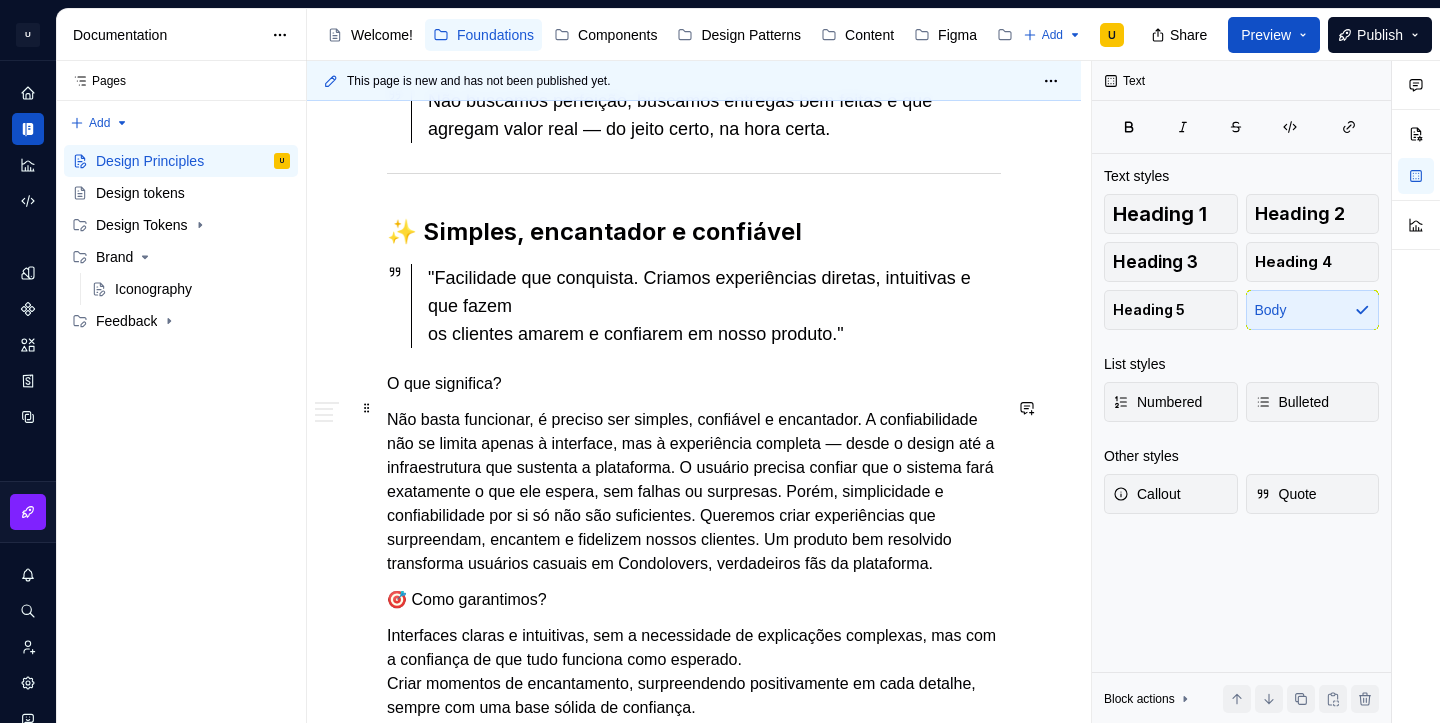 click on "O que significa?" at bounding box center (694, 384) 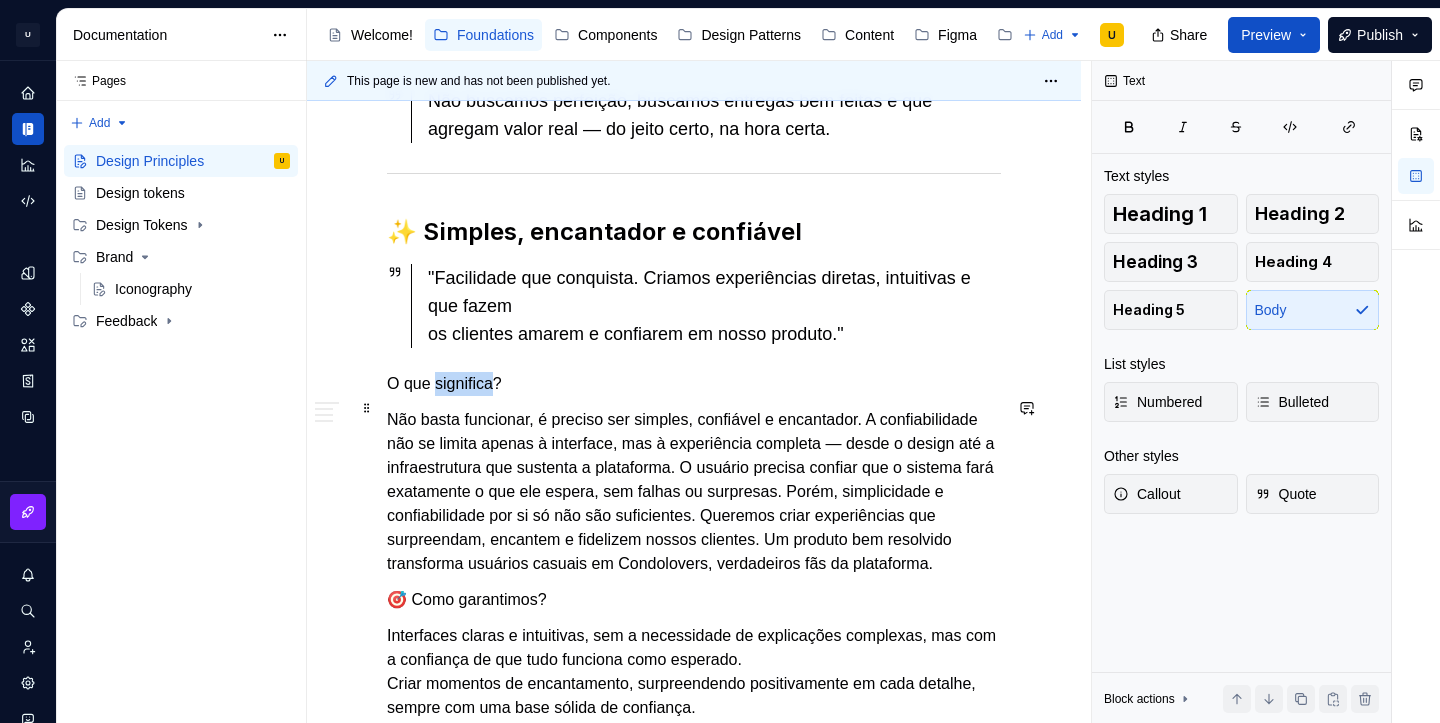 click on "O que significa?" at bounding box center (694, 384) 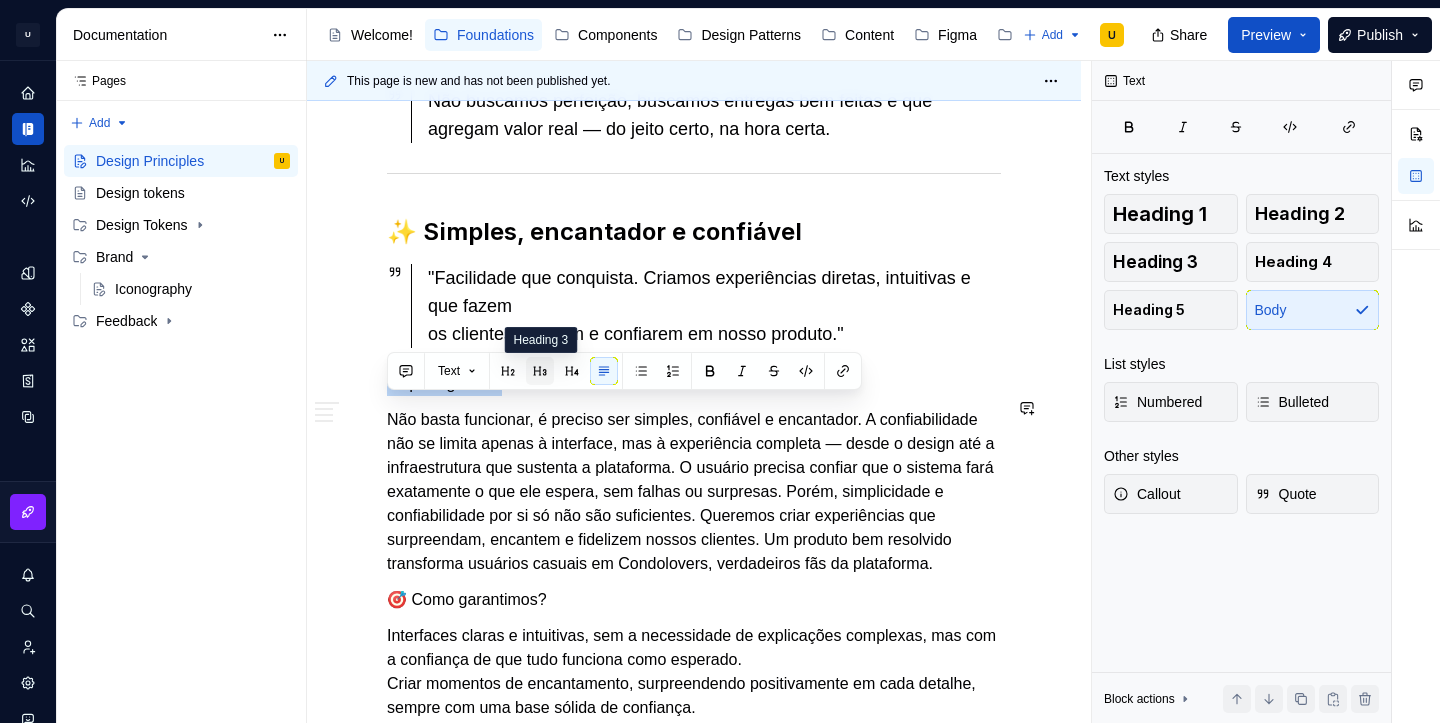 click at bounding box center (540, 371) 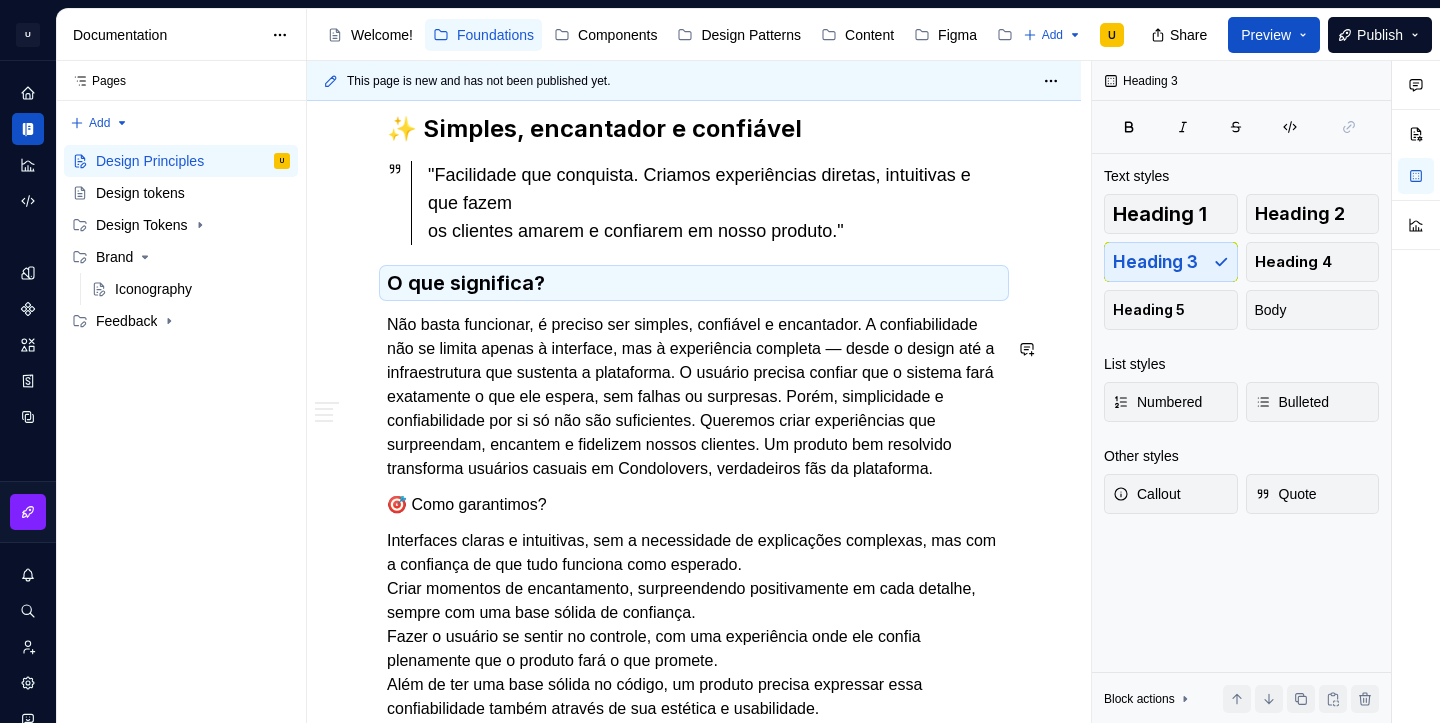 scroll, scrollTop: 1120, scrollLeft: 0, axis: vertical 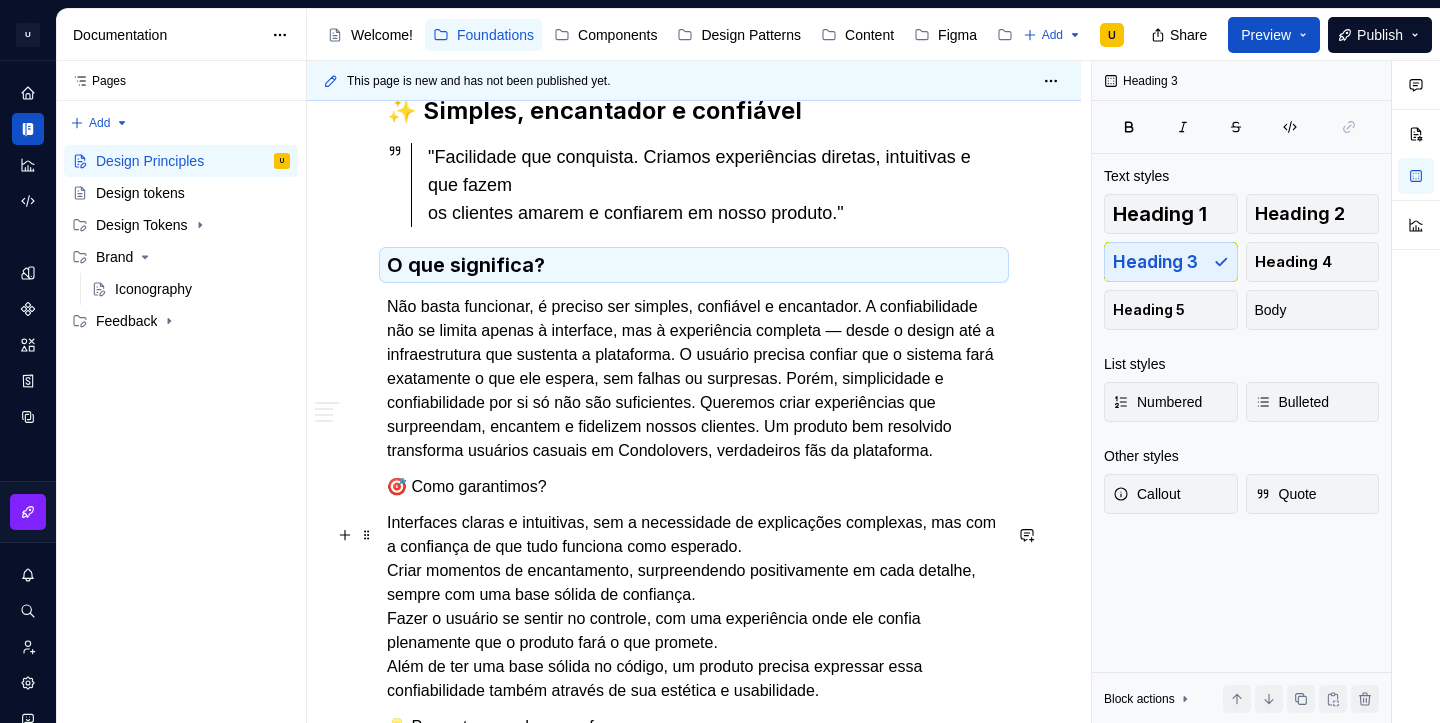 click on "🎯 Como garantimos?" at bounding box center [694, 487] 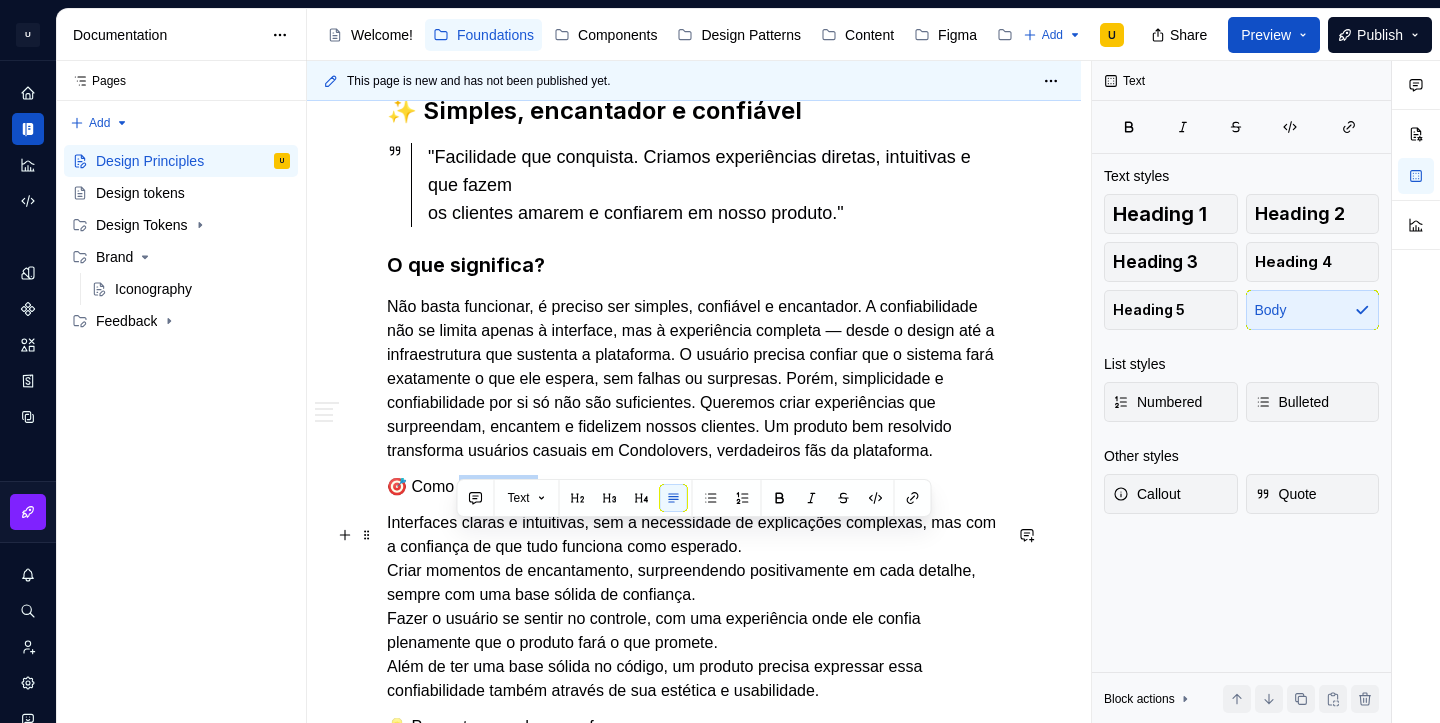 click on "🎯 Como garantimos?" at bounding box center (694, 487) 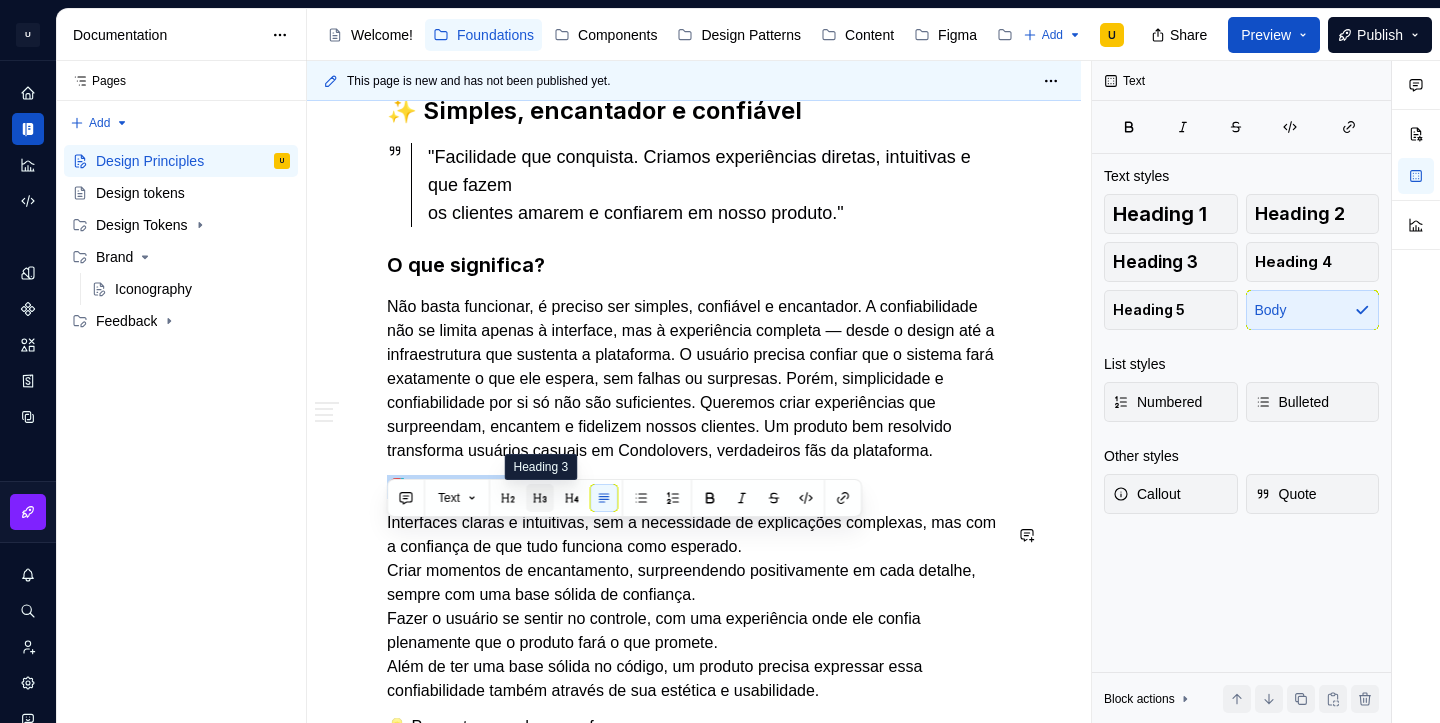 click at bounding box center (540, 498) 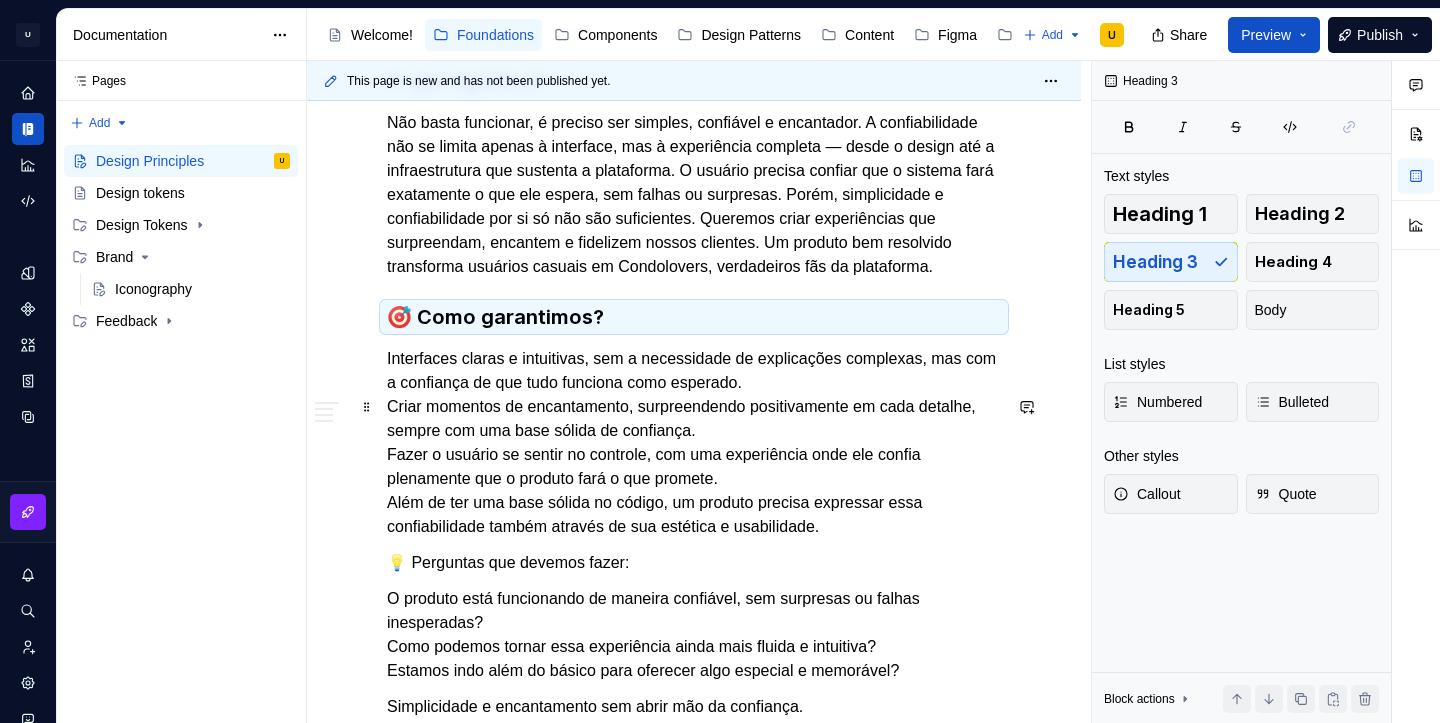 scroll, scrollTop: 1318, scrollLeft: 0, axis: vertical 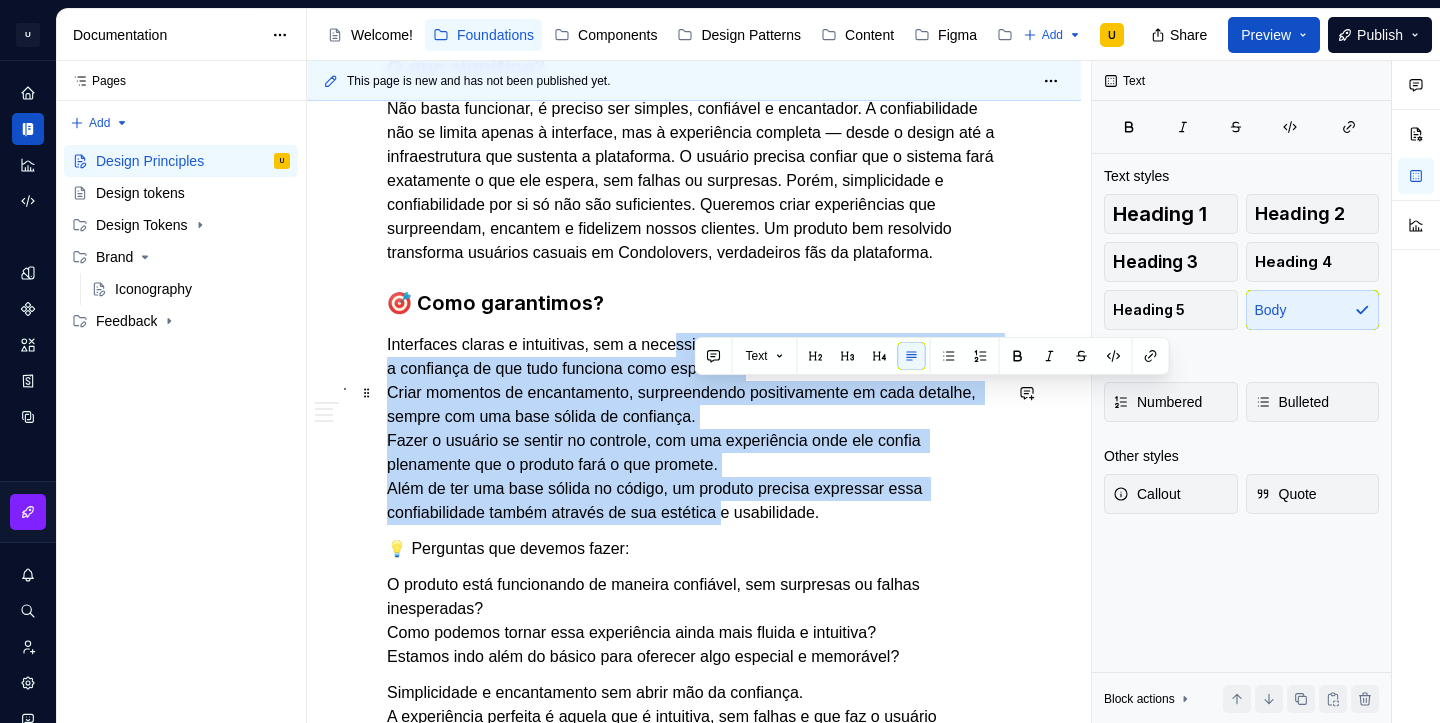 drag, startPoint x: 742, startPoint y: 558, endPoint x: 694, endPoint y: 400, distance: 165.13025 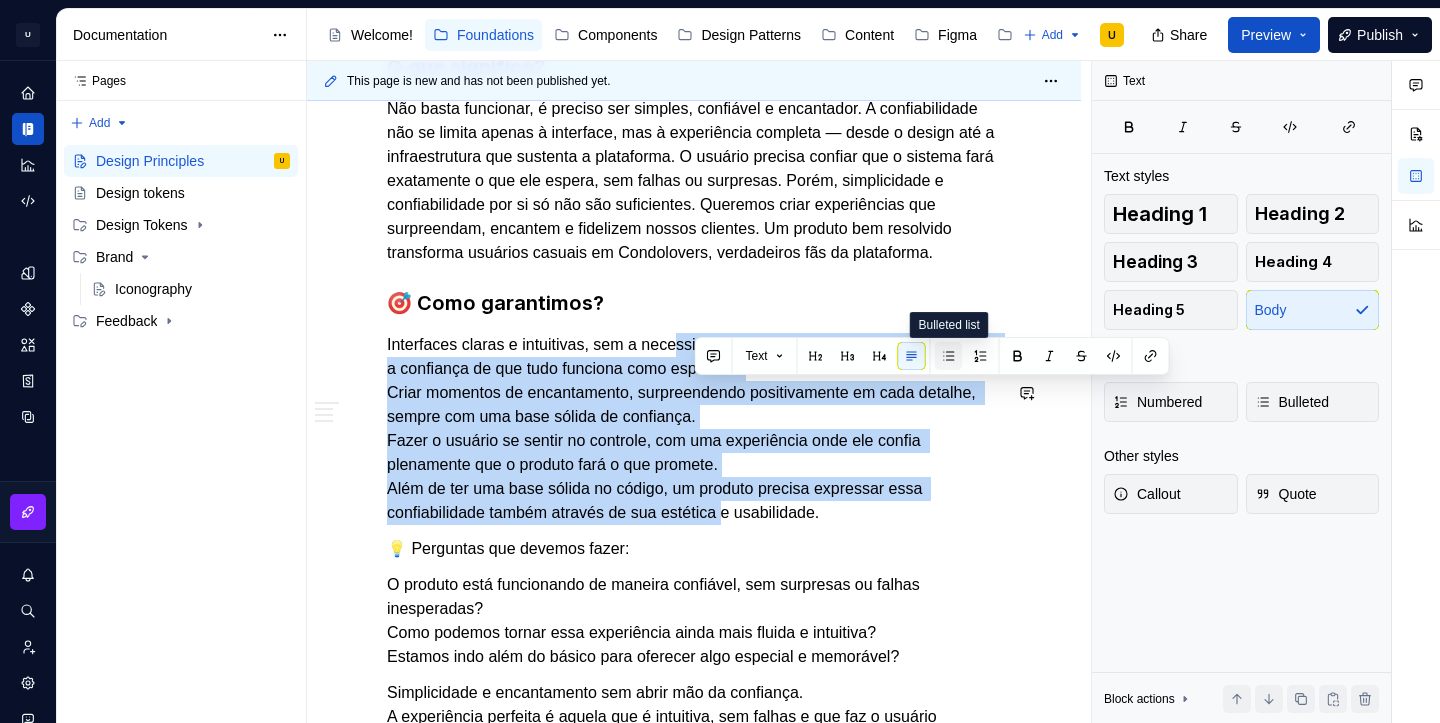 click at bounding box center (949, 356) 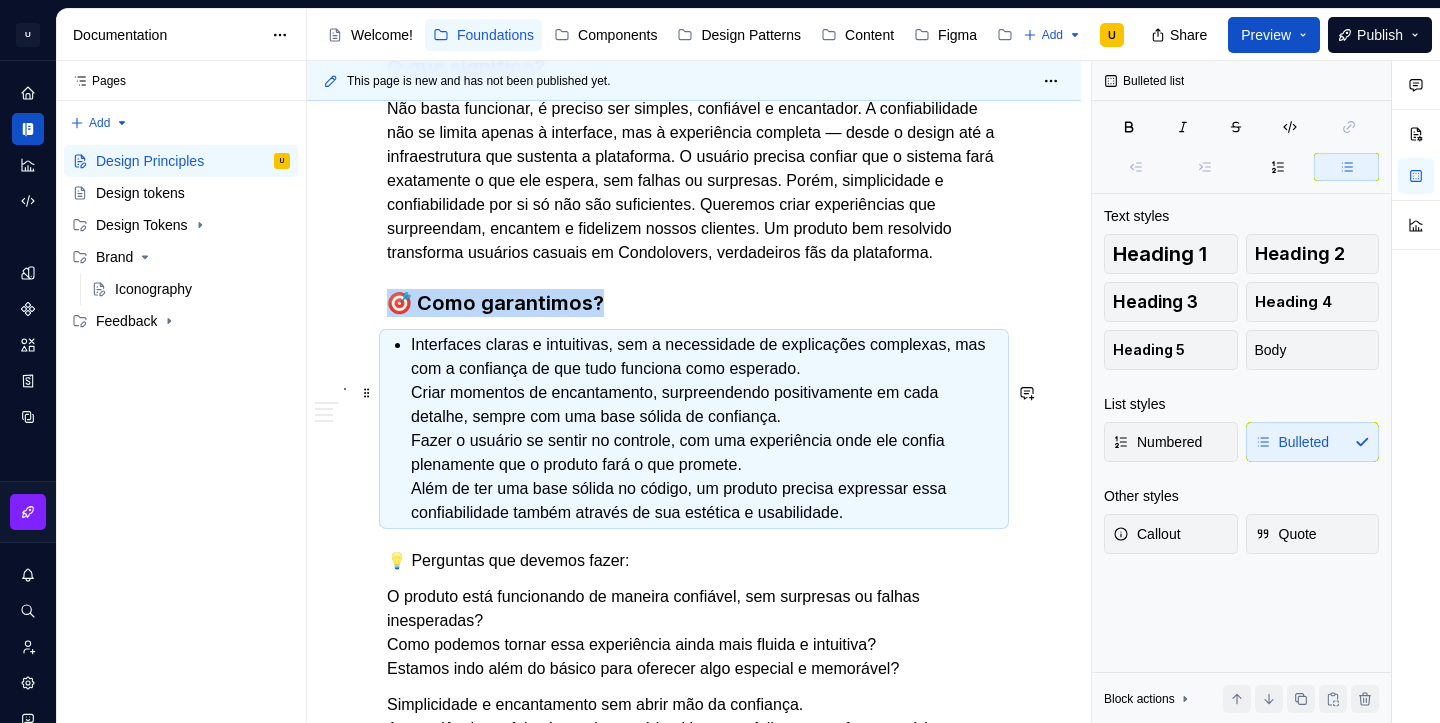 click on "Interfaces claras e intuitivas, sem a necessidade de explicações complexas, mas com a confiança de que tudo funciona como esperado. Criar momentos de encantamento, surpreendendo positivamente em cada detalhe, sempre com uma base sólida de confiança. Fazer o usuário se sentir no controle, com uma experiência onde ele confia plenamente que o produto fará o que promete. Além de ter uma base sólida no código, um produto precisa expressar essa confiabilidade também através de sua estética e usabilidade." at bounding box center (706, 429) 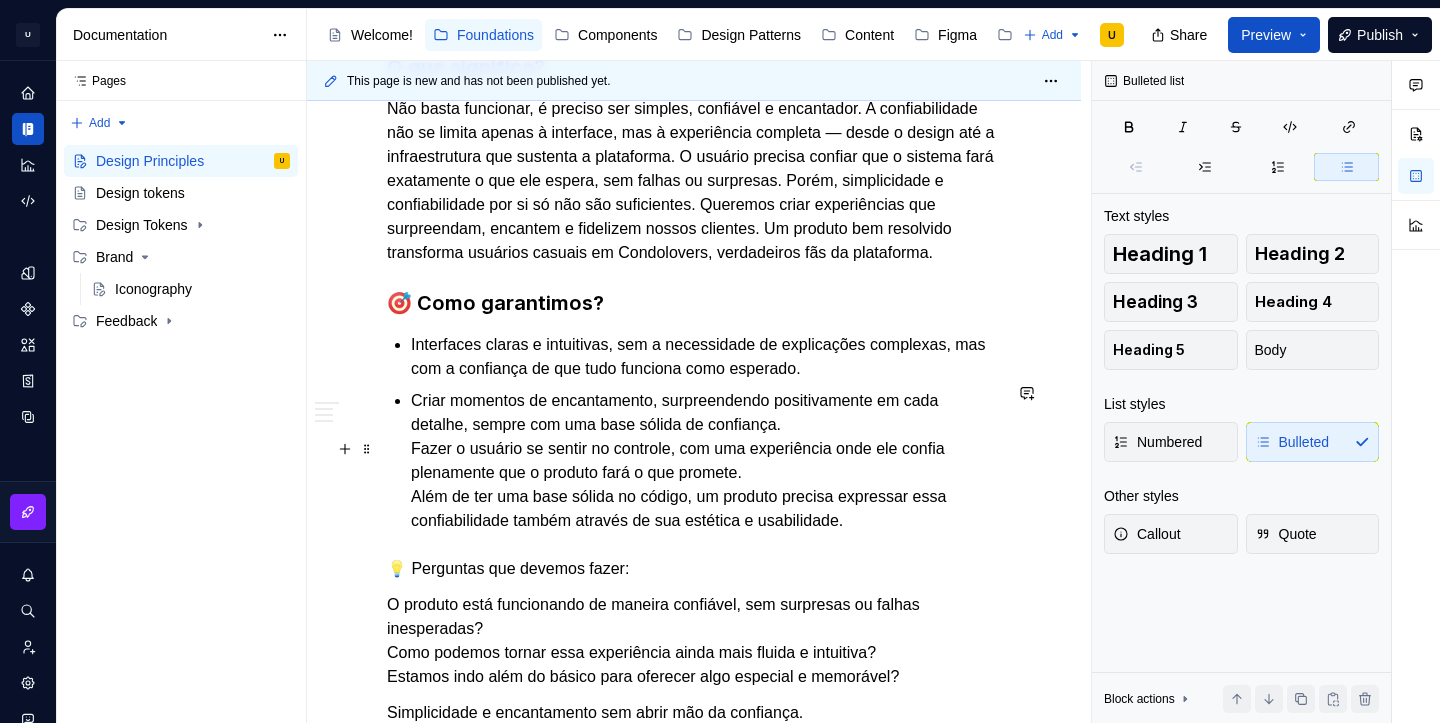 click on "Criar momentos de encantamento, surpreendendo positivamente em cada detalhe, sempre com uma base sólida de confiança. Fazer o usuário se sentir no controle, com uma experiência onde ele confia plenamente que o produto fará o que promete. Além de ter uma base sólida no código, um produto precisa expressar essa confiabilidade também através de sua estética e usabilidade." at bounding box center [706, 461] 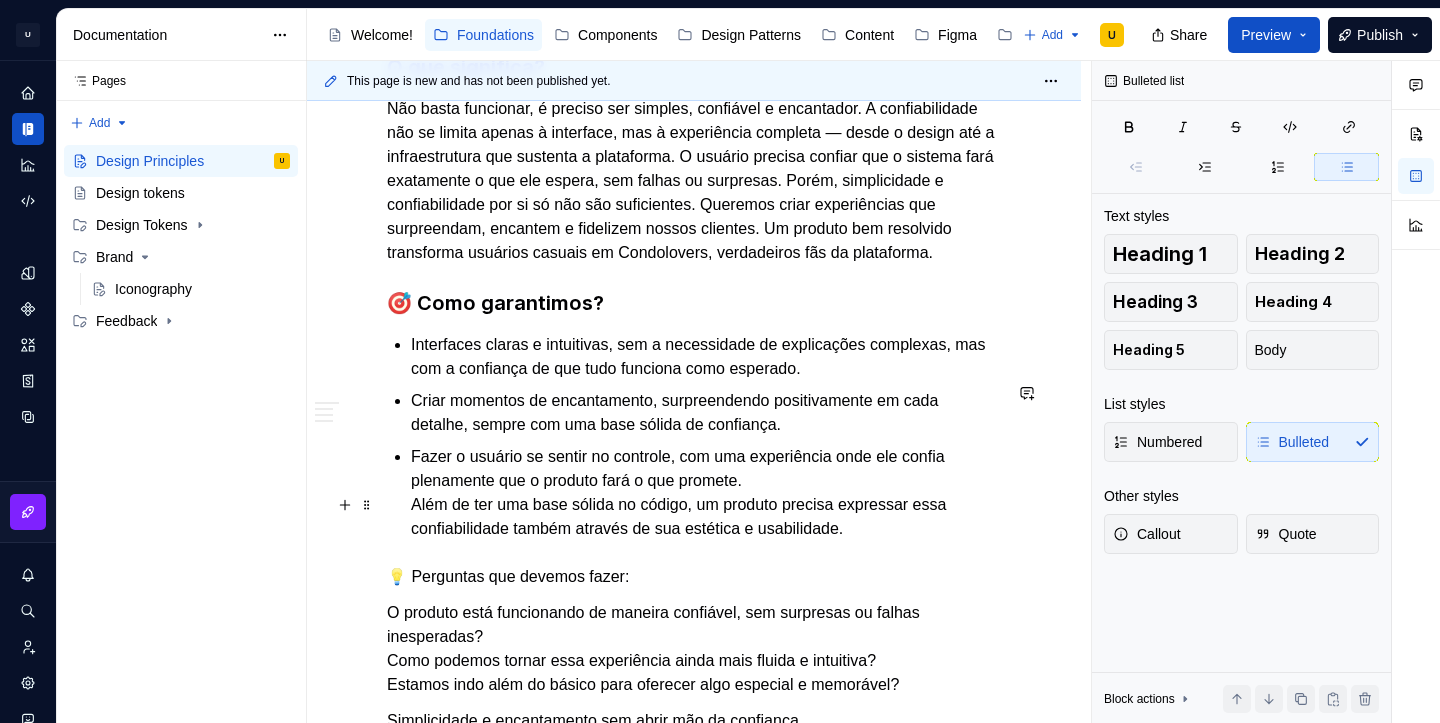 click on "Fazer o usuário se sentir no controle, com uma experiência onde ele confia plenamente que o produto fará o que promete. Além de ter uma base sólida no código, um produto precisa expressar essa confiabilidade também através de sua estética e usabilidade." at bounding box center [706, 493] 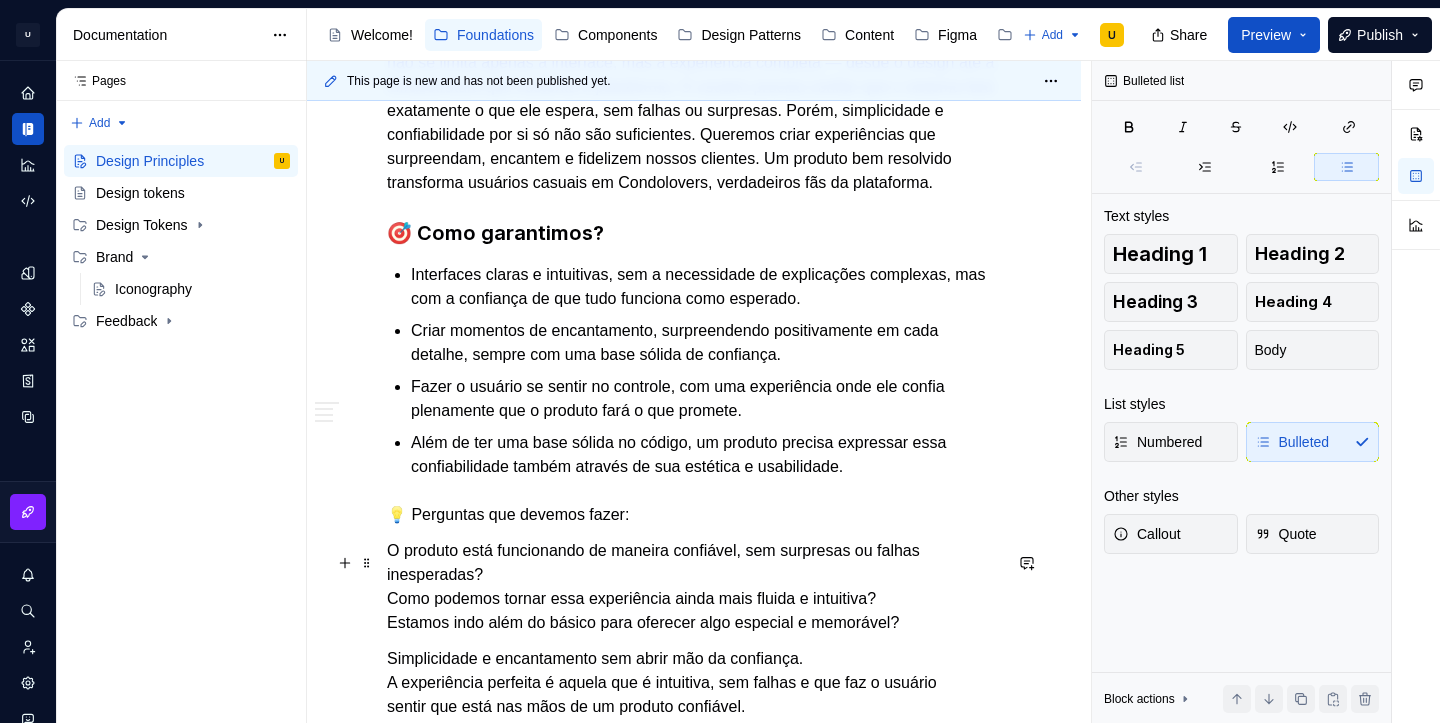 scroll, scrollTop: 1395, scrollLeft: 0, axis: vertical 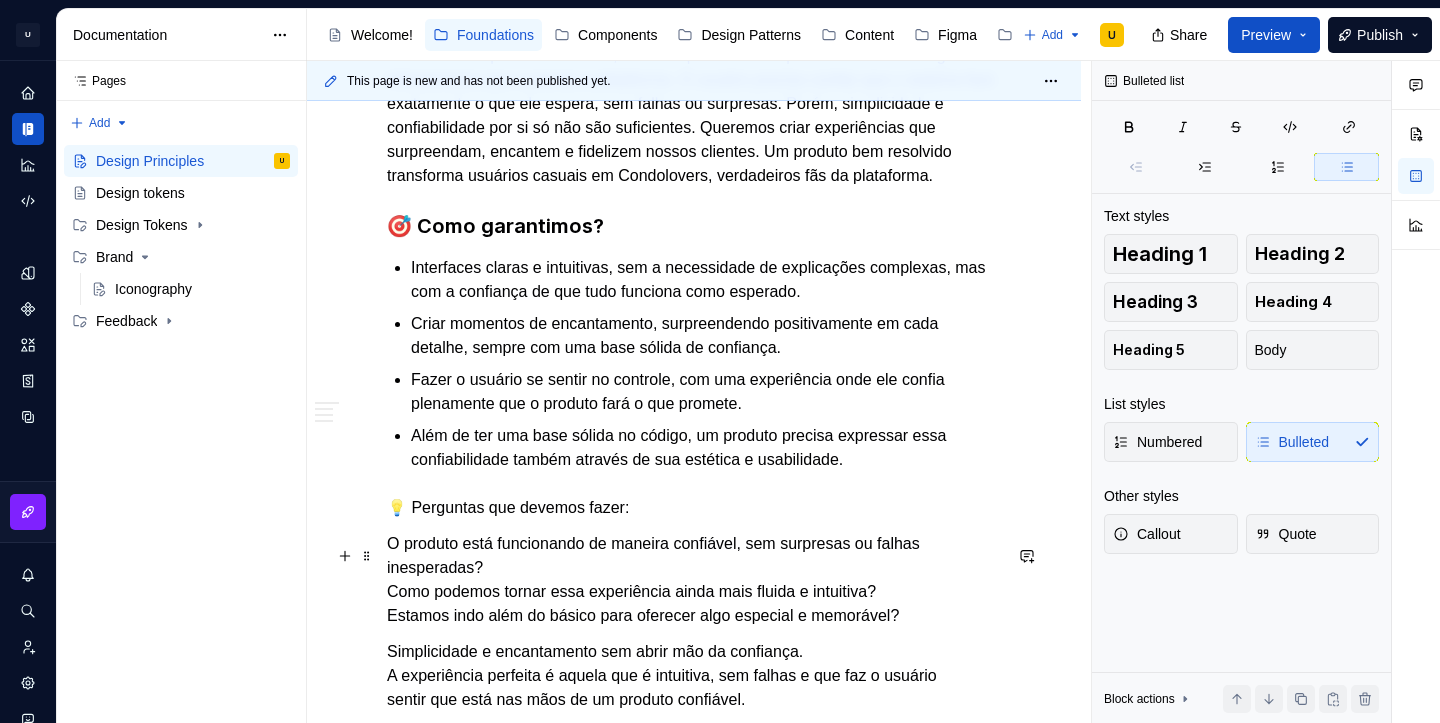 click on "💡 Perguntas que devemos fazer:" at bounding box center [694, 508] 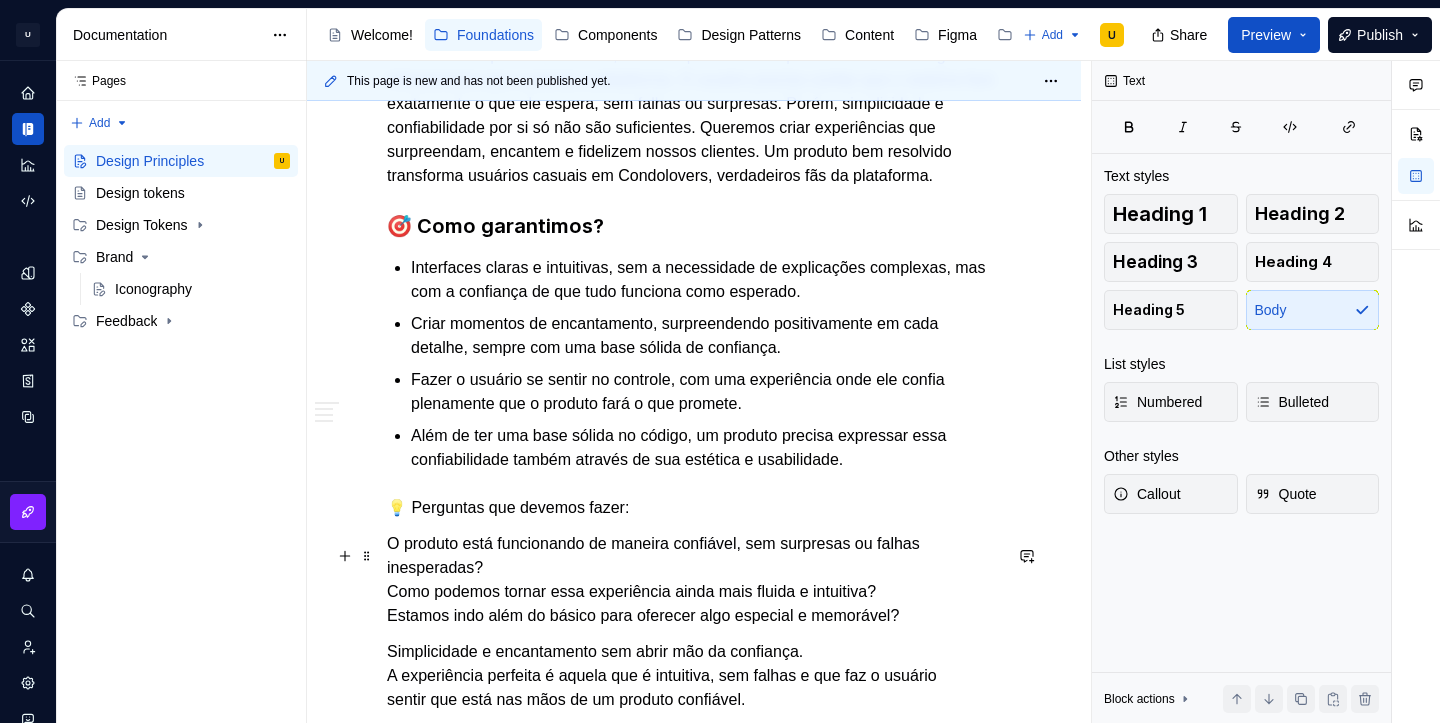 click on "💡 Perguntas que devemos fazer:" at bounding box center [694, 508] 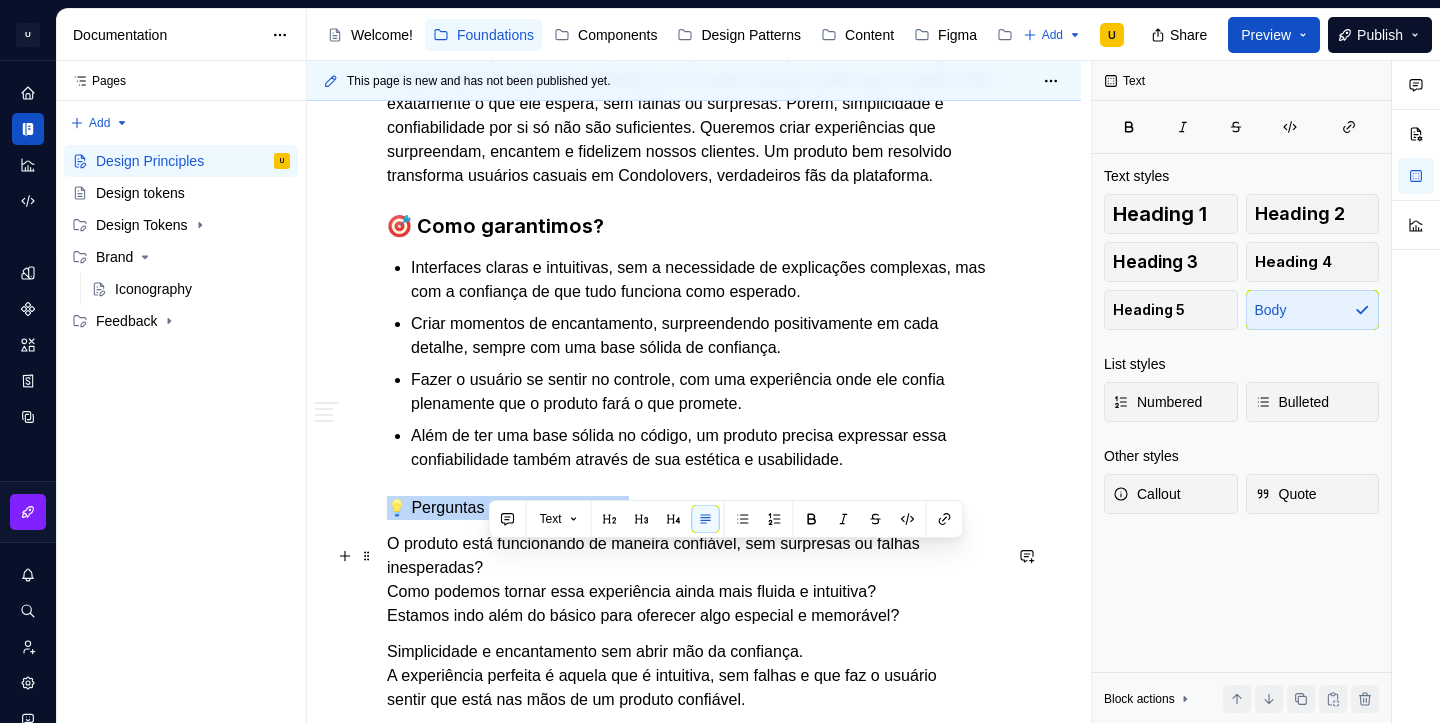 click on "💡 Perguntas que devemos fazer:" at bounding box center [694, 508] 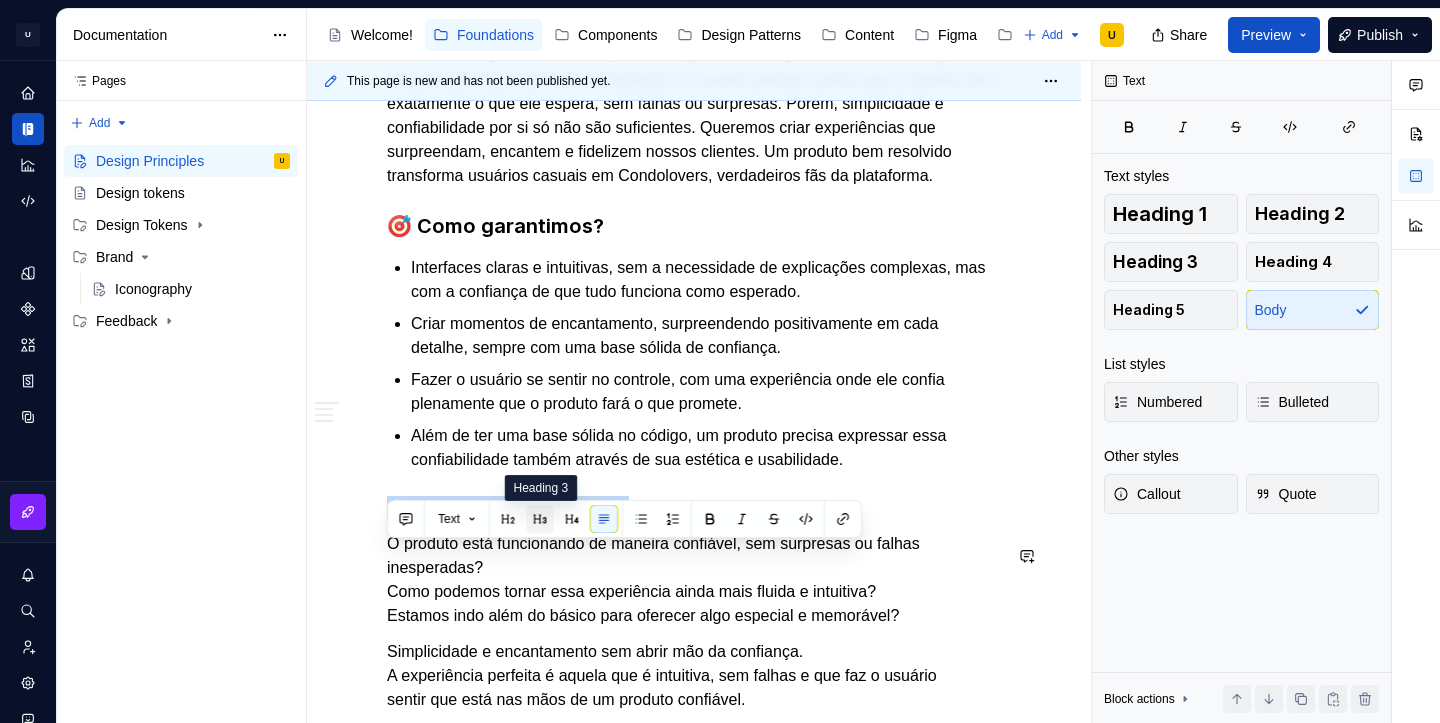 click at bounding box center [540, 519] 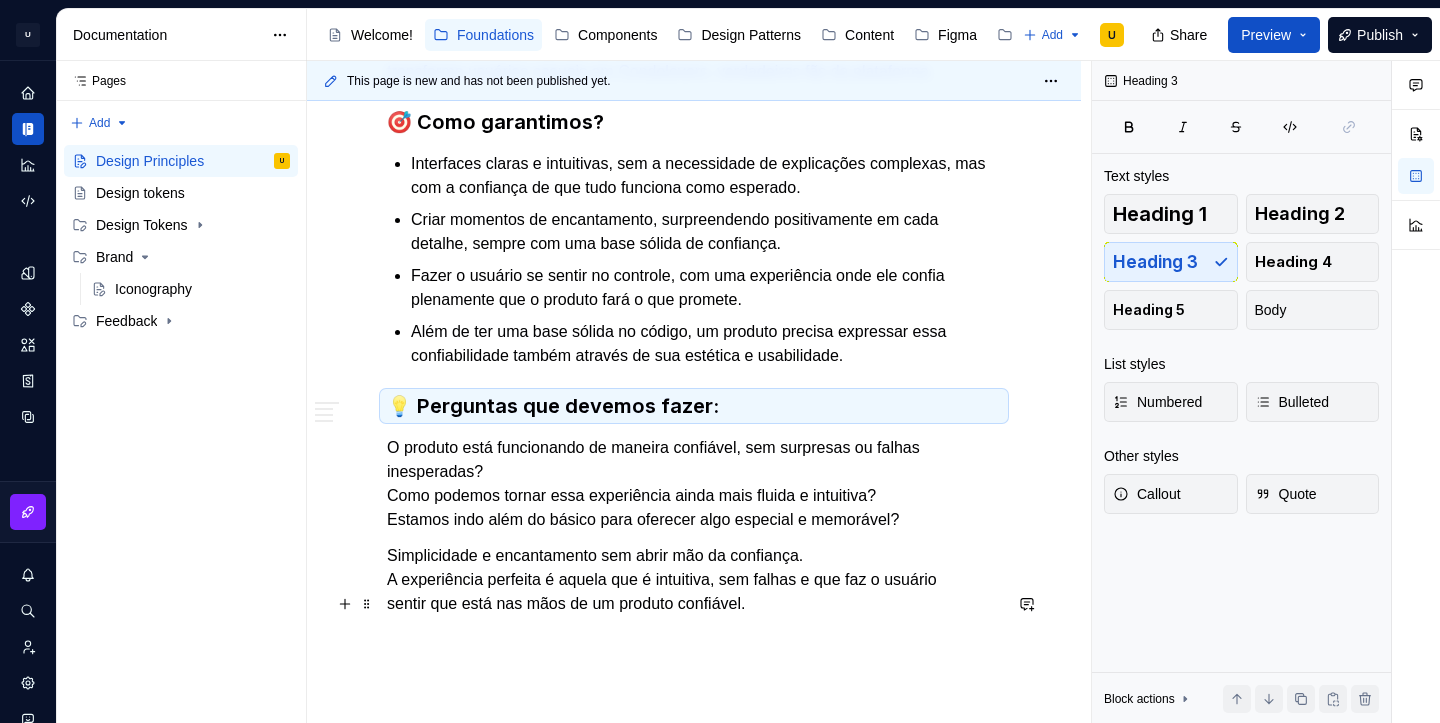 scroll, scrollTop: 1500, scrollLeft: 0, axis: vertical 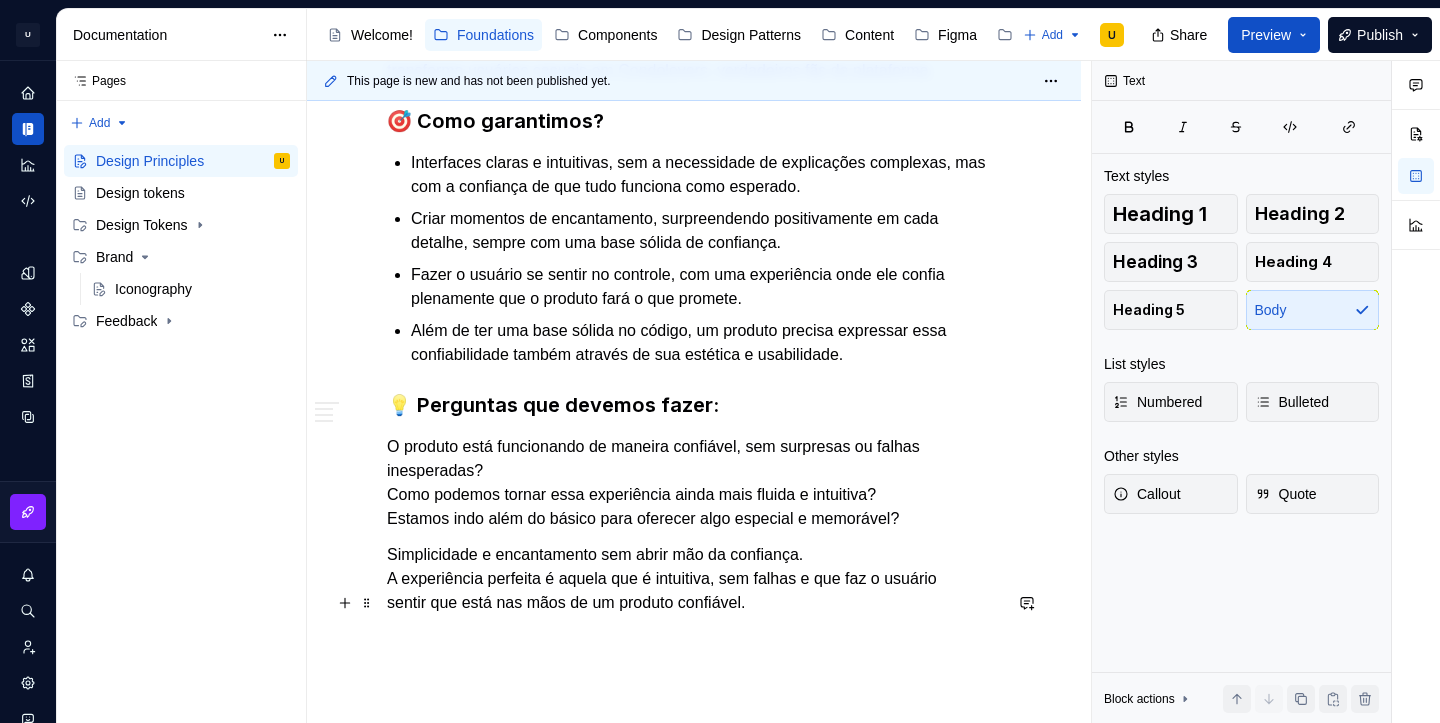 click on "Simplicidade e encantamento sem abrir mão da confiança. A experiência perfeita é aquela que é intuitiva, sem falhas e que faz o usuário  sentir que está nas mãos de um produto confiável." at bounding box center [694, 579] 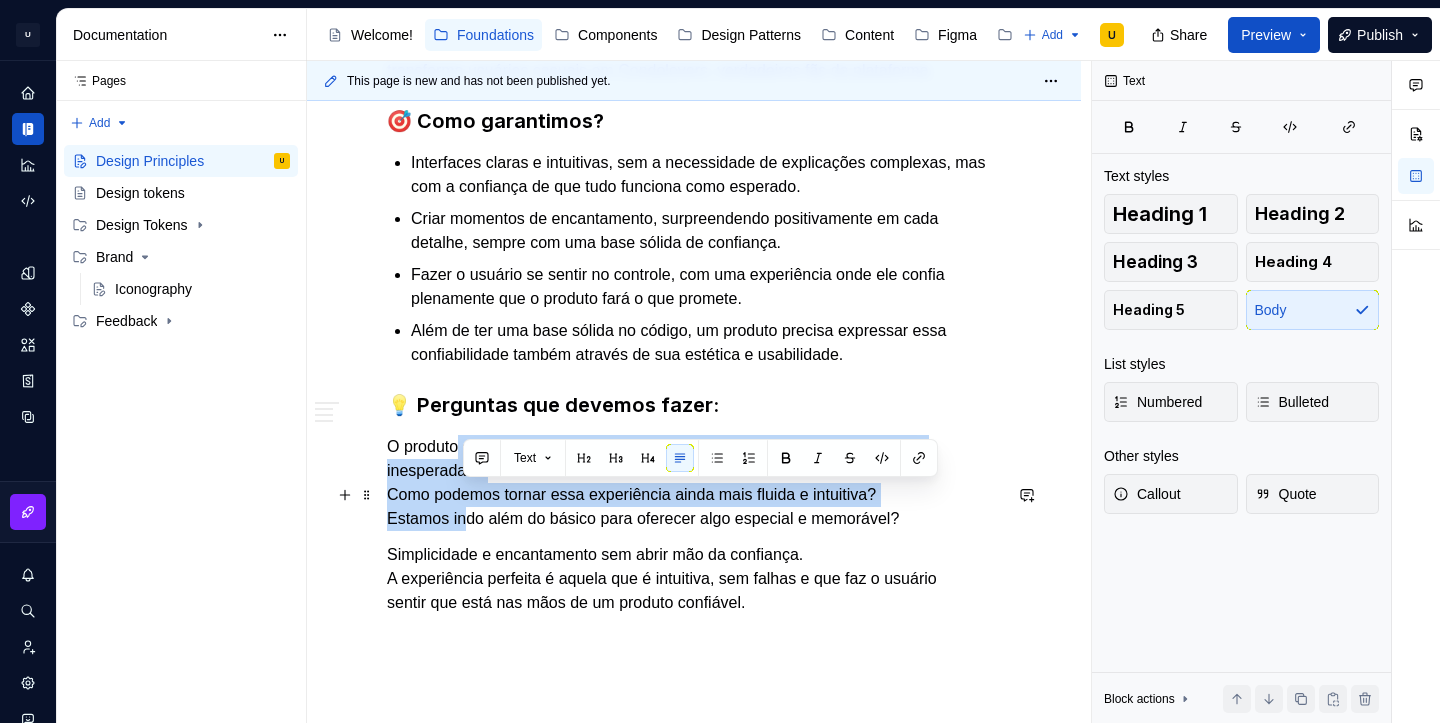 drag, startPoint x: 467, startPoint y: 564, endPoint x: 464, endPoint y: 496, distance: 68.06615 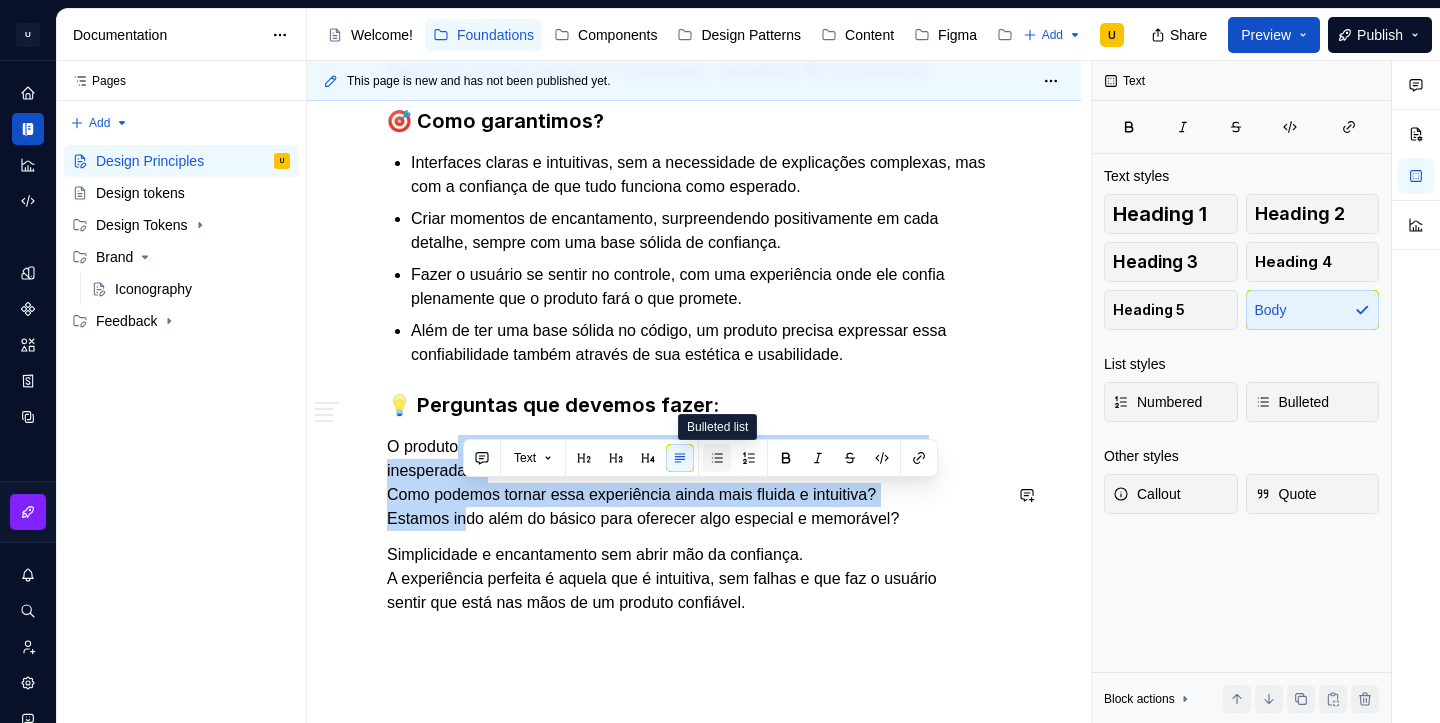 click at bounding box center (717, 458) 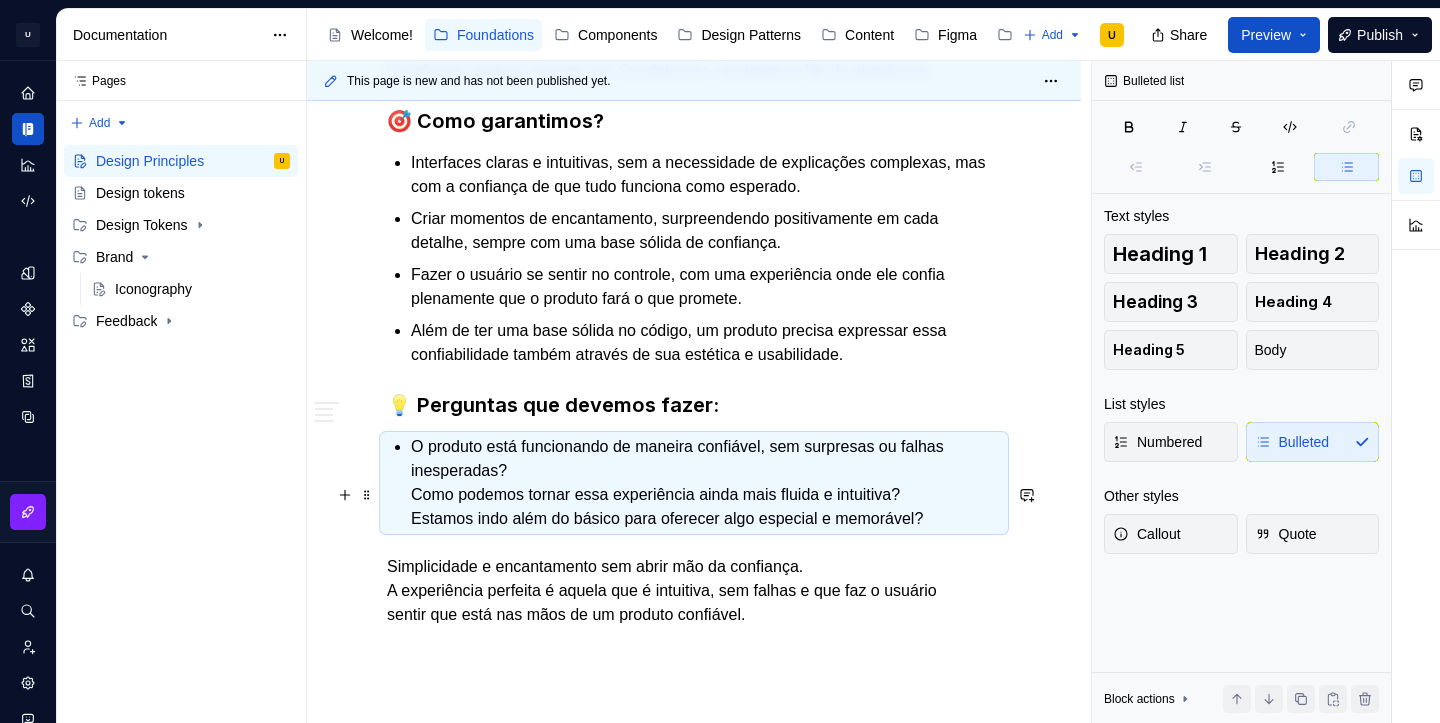 click on "O produto está funcionando de maneira confiável, sem surpresas ou falhas inesperadas? Como podemos tornar essa experiência ainda mais fluida e intuitiva? Estamos indo além do básico para oferecer algo especial e memorável?" at bounding box center [706, 483] 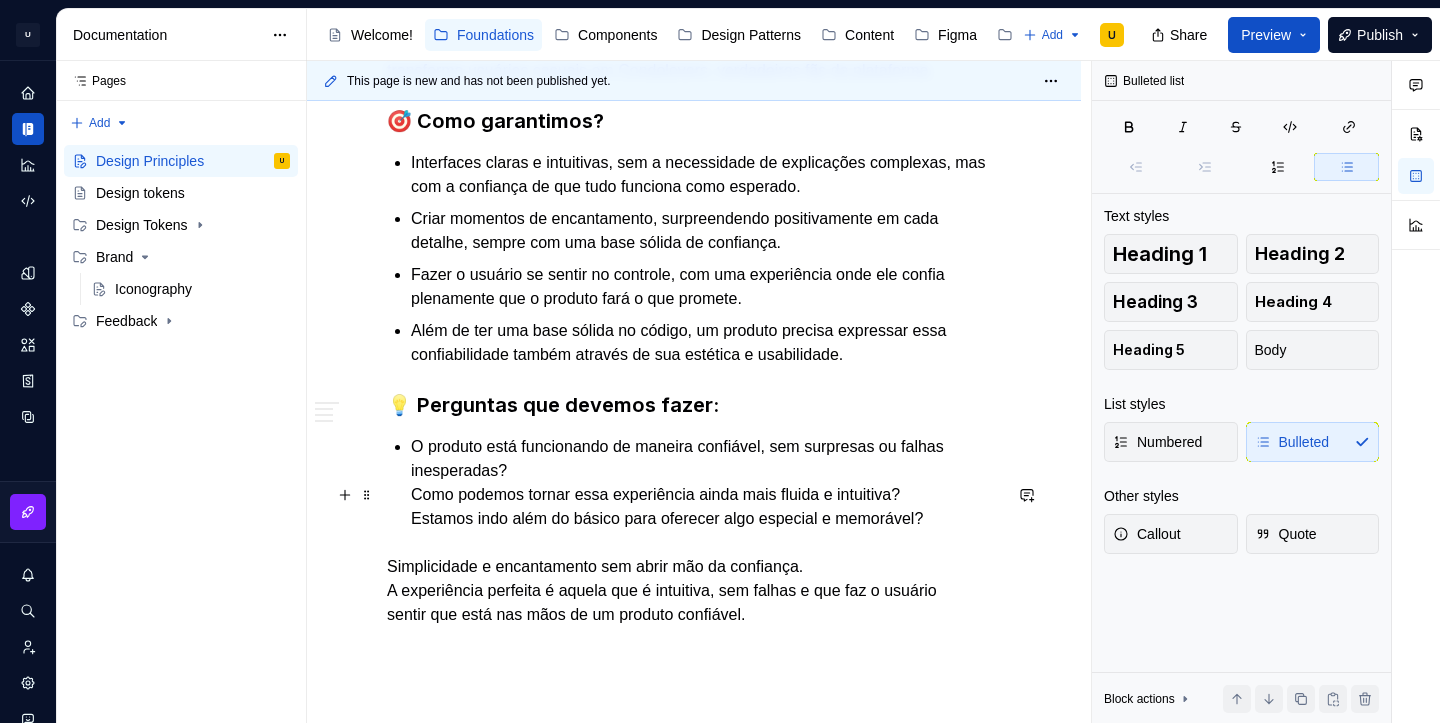 click on "O produto está funcionando de maneira confiável, sem surpresas ou falhas inesperadas? Como podemos tornar essa experiência ainda mais fluida e intuitiva? Estamos indo além do básico para oferecer algo especial e memorável?" at bounding box center (706, 483) 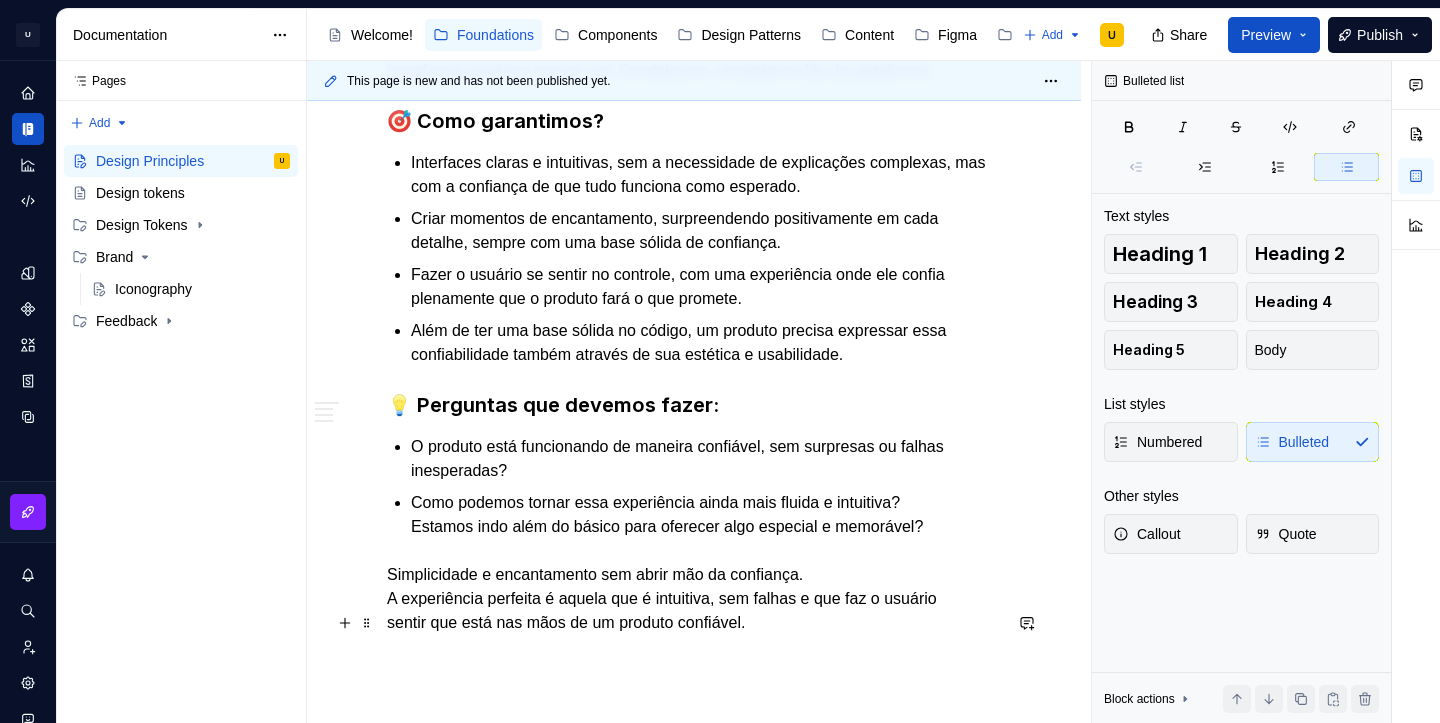 click on "Simplicidade e encantamento sem abrir mão da confiança. A experiência perfeita é aquela que é intuitiva, sem falhas e que faz o usuário  sentir que está nas mãos de um produto confiável." at bounding box center (694, 599) 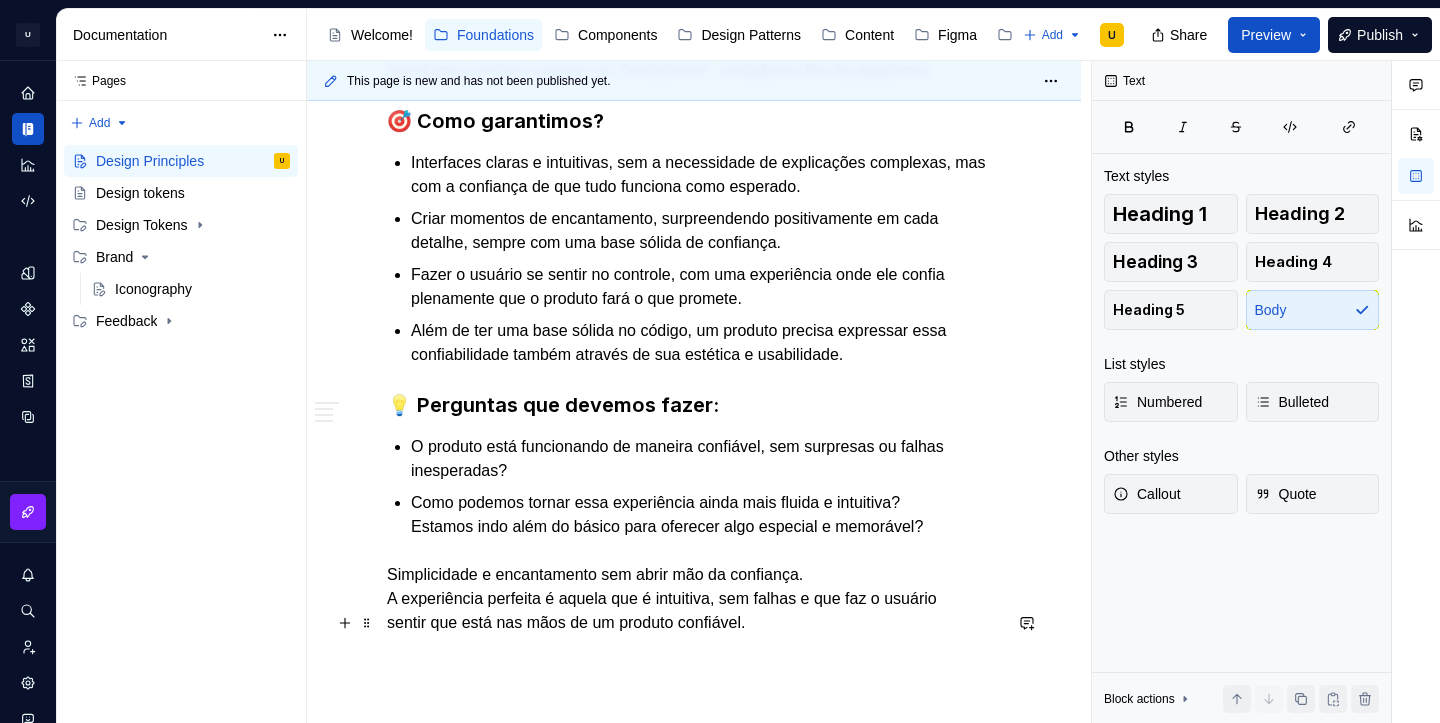 click on "Simplicidade e encantamento sem abrir mão da confiança. A experiência perfeita é aquela que é intuitiva, sem falhas e que faz o usuário  sentir que está nas mãos de um produto confiável." at bounding box center (694, 599) 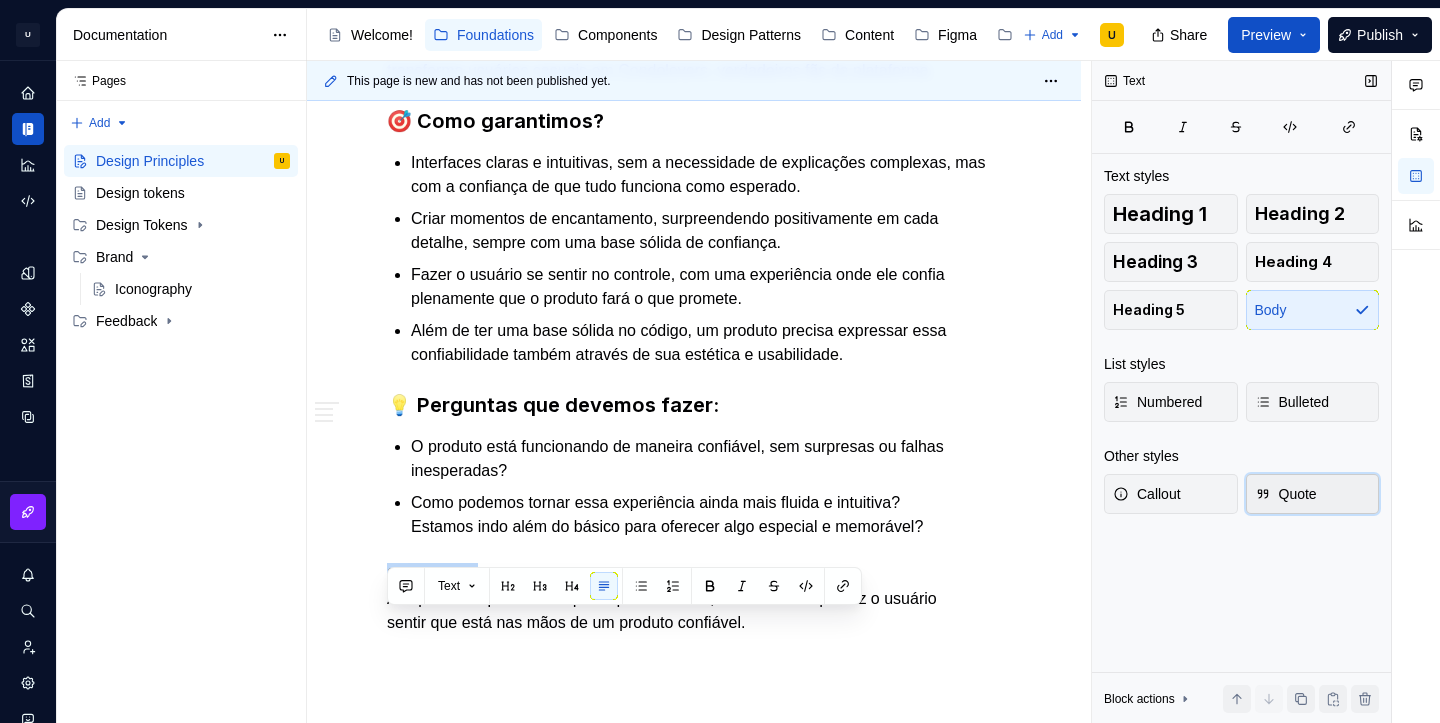 click on "Quote" at bounding box center (1313, 494) 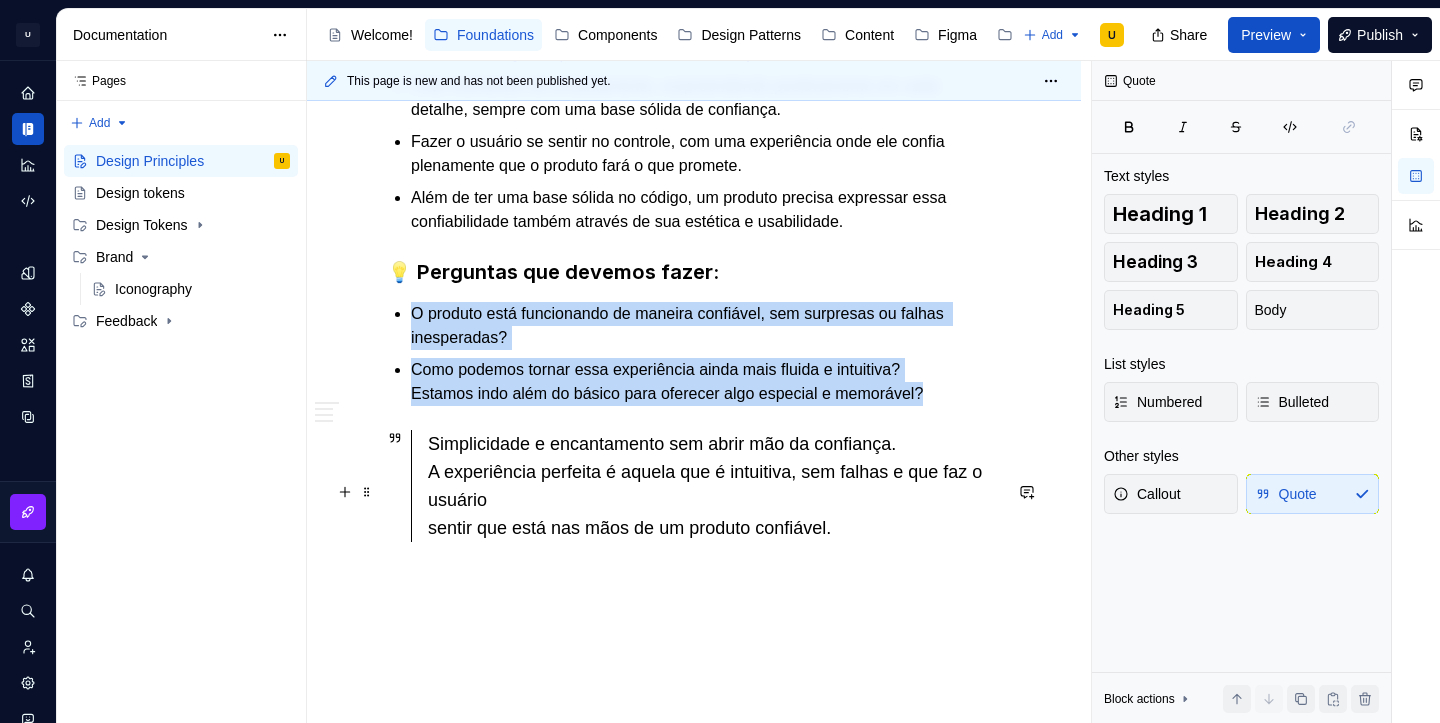 scroll, scrollTop: 1638, scrollLeft: 0, axis: vertical 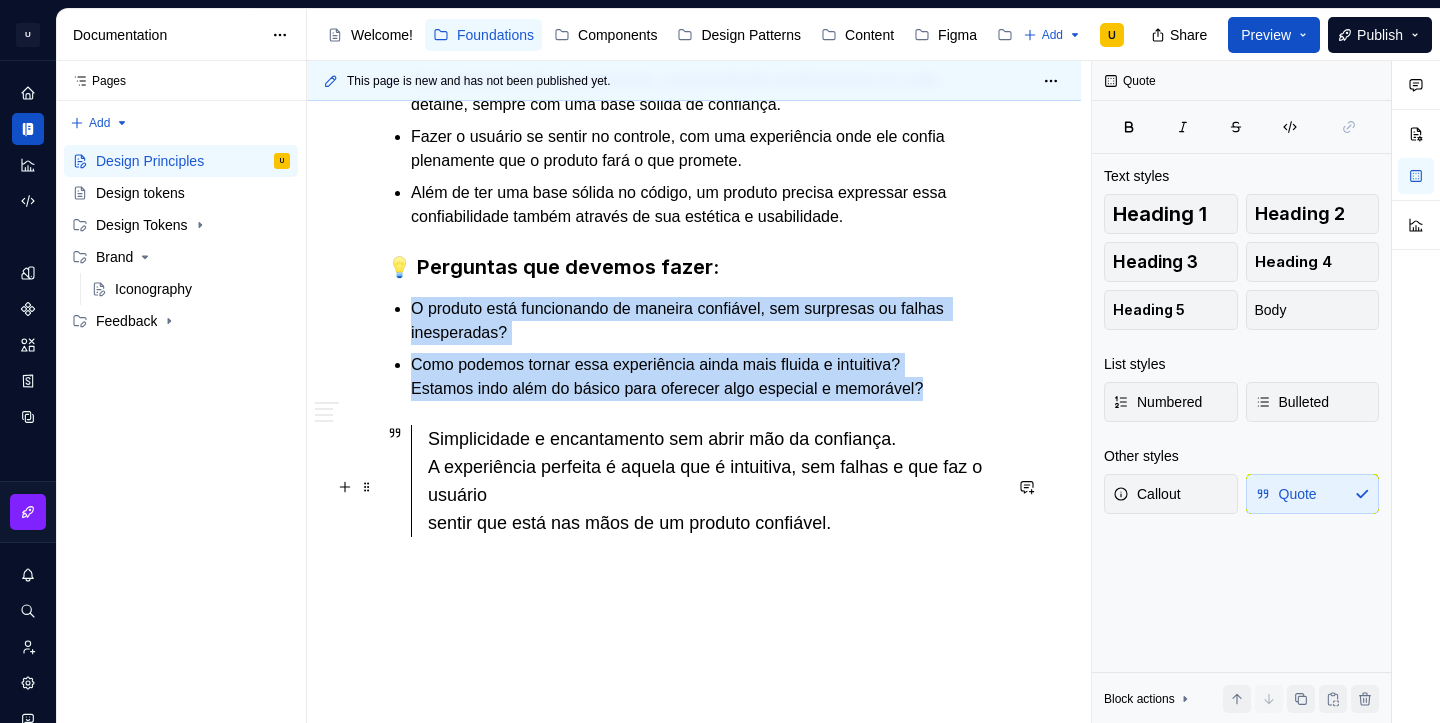 click on "Simplicidade e encantamento sem abrir mão da confiança. A experiência perfeita é aquela que é intuitiva, sem falhas e que faz o usuário  sentir que está nas mãos de um produto confiável." at bounding box center [714, 481] 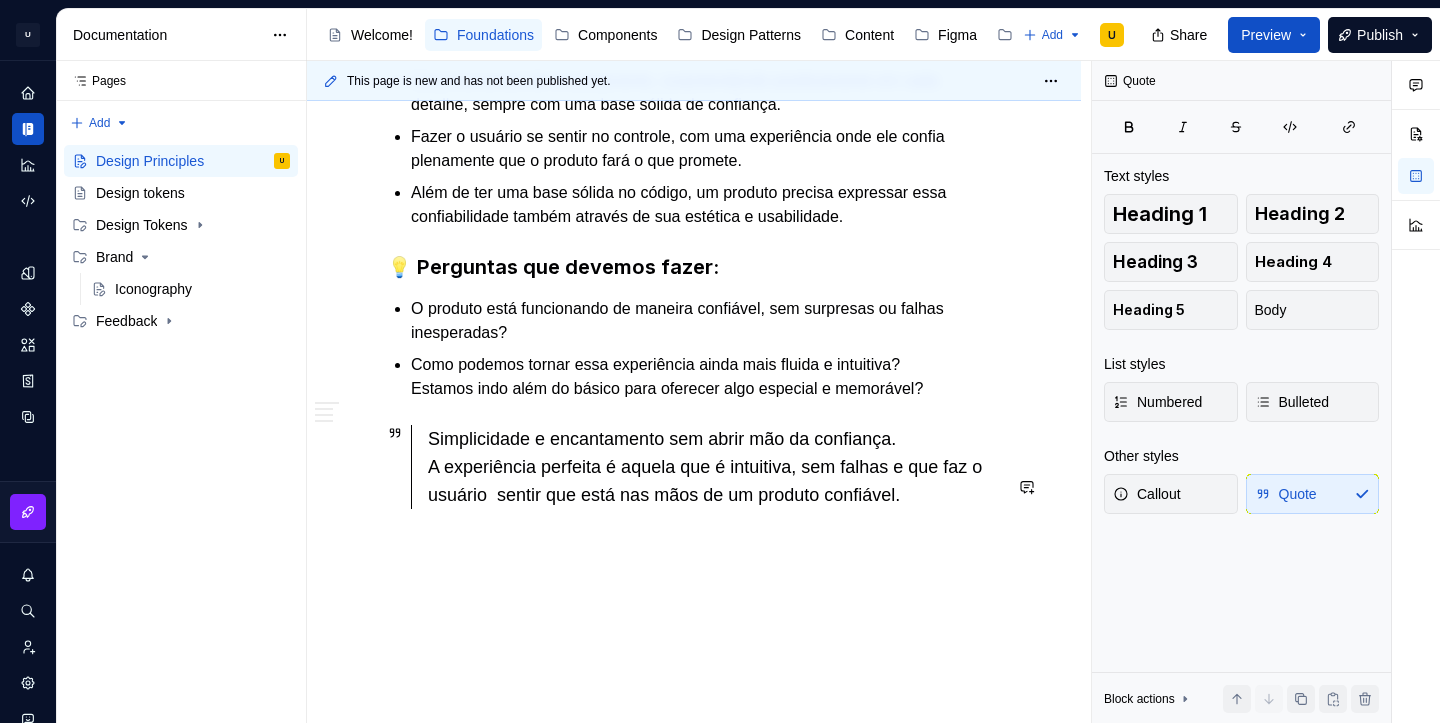 click on "🏆 Qualidade inegociável "Não lançamos nada que não esteja pronto para impressionar." O que significa? A qualidade não é um luxo, é um compromisso. Cada detalhe — da arquitetura ao design, da interface ao código — deve ser bem executado para garantir uma experiência fluida, confiável e eficiente. Não buscamos perfeição, mas sim assegurar que cada entrega seja sólida, equilibrando velocidade e refinamento, e sempre focando em soluções que sejam escaláveis e bem estruturadas. 🎯 Como garantimos? Lançar apenas o que é funcional e confiável, evitando bugs que geram retrabalho. Equilibrar entrega rápida com execução bem feita, sem sacrificar usabilidade ou estabilidade. Tratar qualidade como um esforço coletivo de todos no time. 💡 Perguntas que devemos fazer: Essa entrega atende aos requisitos de qualidade e funciona como esperado, sem falhas ou bugs? Essa solução está sendo criada de forma sustentável, sem gerar problemas futuros? ✨ Simples, encantador e confiável" at bounding box center (694, -273) 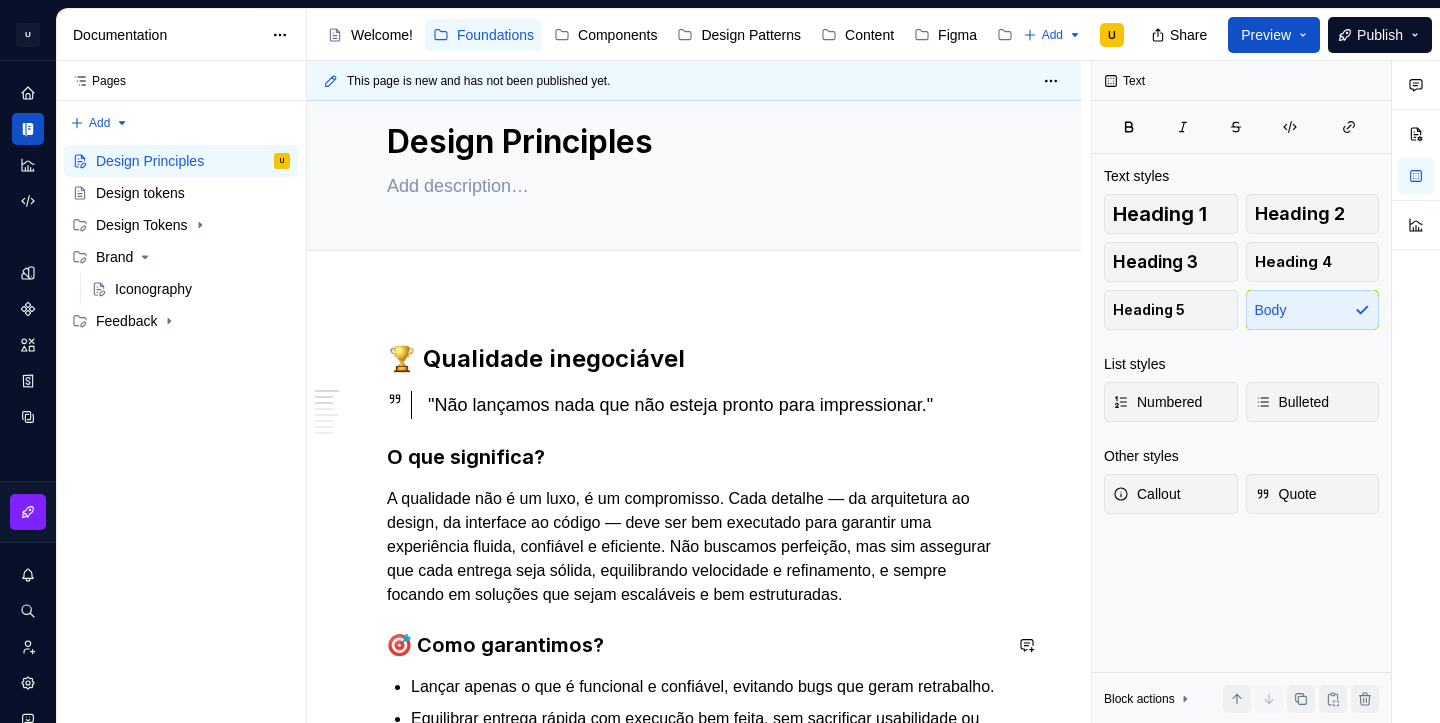 scroll, scrollTop: 0, scrollLeft: 0, axis: both 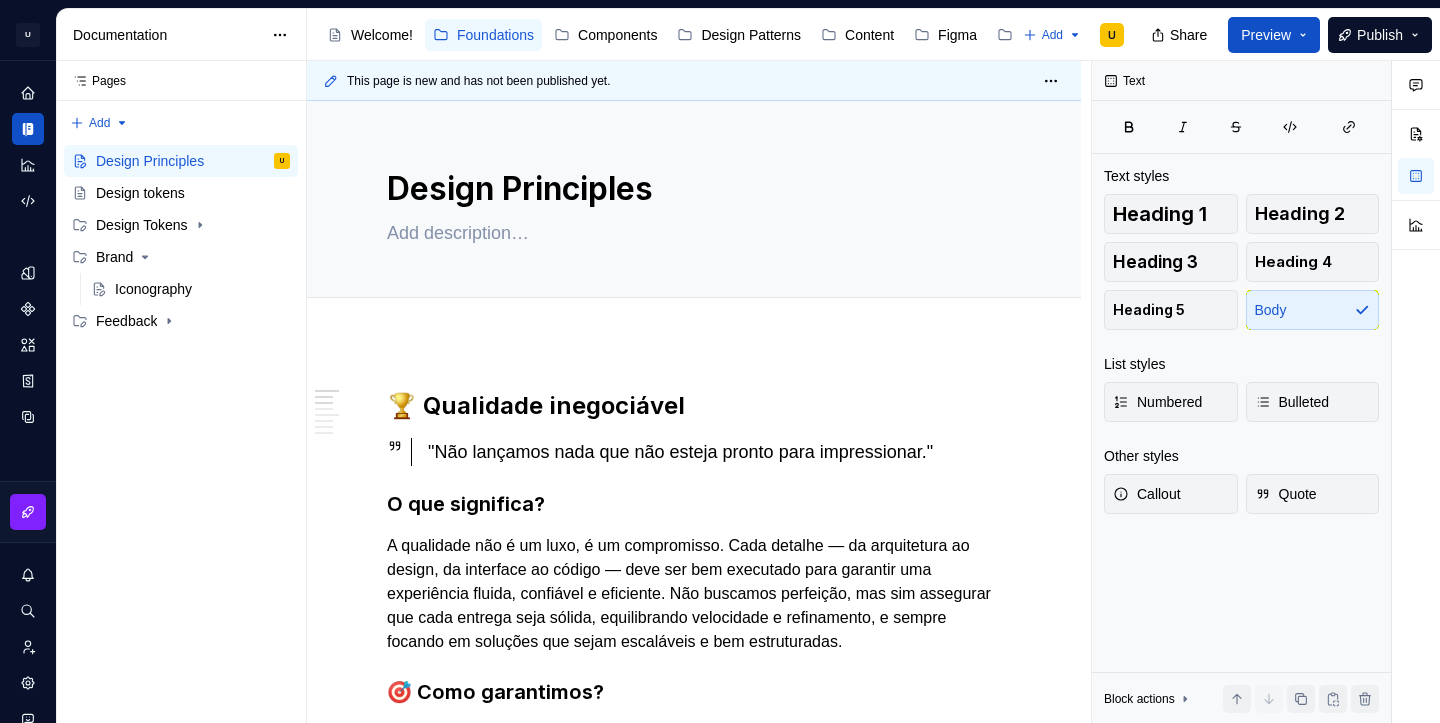 click on "🏆 Qualidade inegociável "Não lançamos nada que não esteja pronto para impressionar." O que significa? A qualidade não é um luxo, é um compromisso. Cada detalhe — da arquitetura ao design, da interface ao código — deve ser bem executado para garantir uma experiência fluida, confiável e eficiente. Não buscamos perfeição, mas sim assegurar que cada entrega seja sólida, equilibrando velocidade e refinamento, e sempre focando em soluções que sejam escaláveis e bem estruturadas. 🎯 Como garantimos? Lançar apenas o que é funcional e confiável, evitando bugs que geram retrabalho. Equilibrar entrega rápida com execução bem feita, sem sacrificar usabilidade ou estabilidade. Tratar qualidade como um esforço coletivo de todos no time. 💡 Perguntas que devemos fazer: Essa entrega atende aos requisitos de qualidade e funciona como esperado, sem falhas ou bugs? Essa solução está sendo criada de forma sustentável, sem gerar problemas futuros? ✨ Simples, encantador e confiável" at bounding box center (694, 1389) 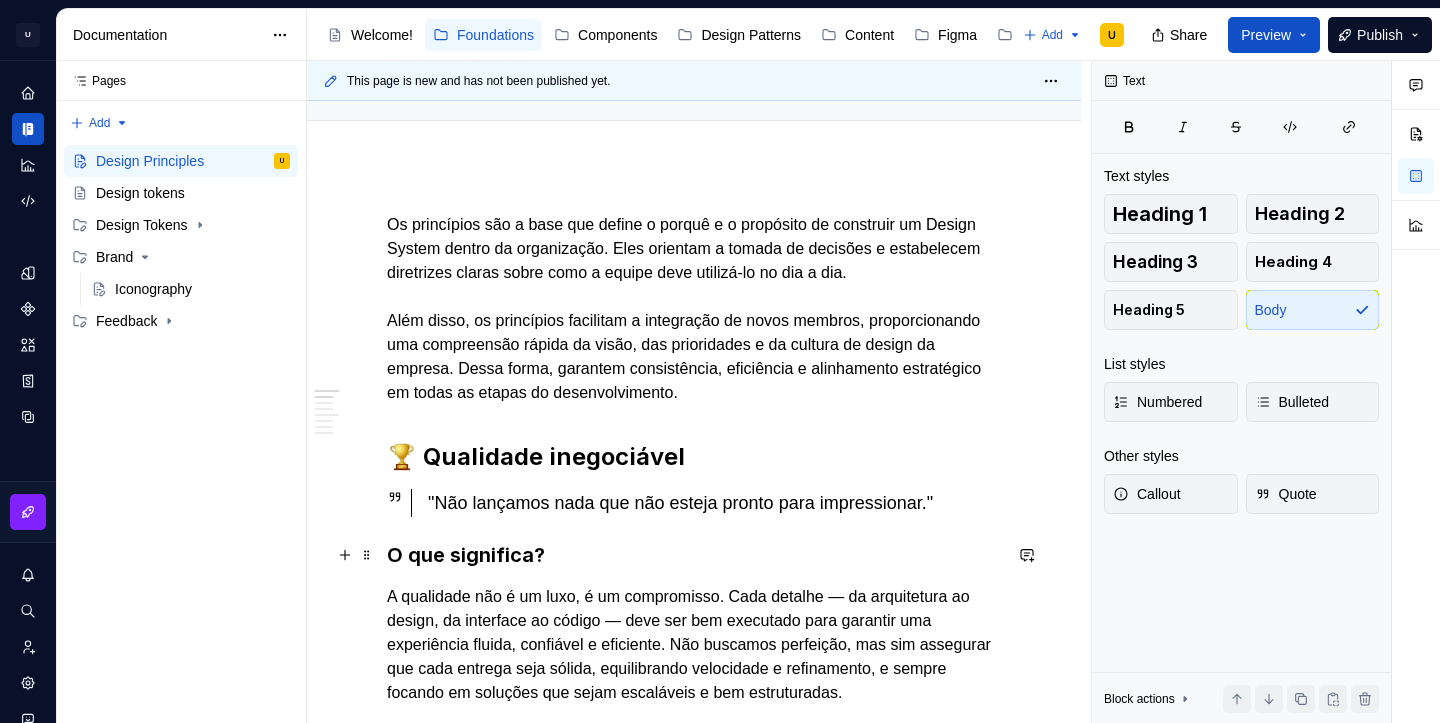 scroll, scrollTop: 178, scrollLeft: 0, axis: vertical 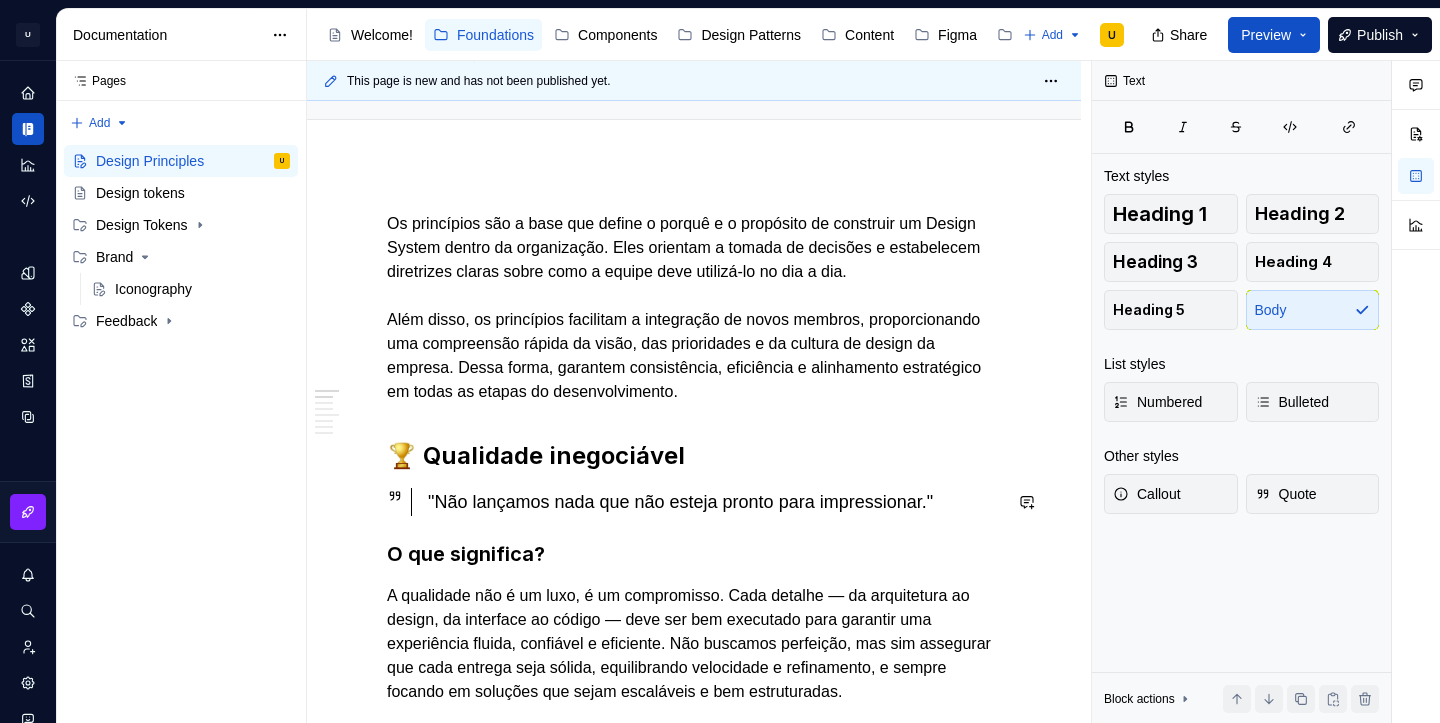 click on "Os princípios são a base que define o porquê e o propósito de construir um Design System dentro da organização. Eles orientam a tomada de decisões e estabelecem diretrizes claras sobre como a equipe deve utilizá-lo no dia a dia. Além disso, os princípios facilitam a integração de novos membros, proporcionando uma compreensão rápida da visão, das prioridades e da cultura de design da empresa. Dessa forma, garantem consistência, eficiência e alinhamento estratégico em todas as etapas do desenvolvimento. 🏆 Qualidade inegociável "Não lançamos nada que não esteja pronto para impressionar." O que significa? 🎯 Como garantimos? Lançar apenas o que é funcional e confiável, evitando bugs que geram retrabalho. Equilibrar entrega rápida com execução bem feita, sem sacrificar usabilidade ou estabilidade. Tratar qualidade como um esforço coletivo de todos no time. 💡 Perguntas que devemos fazer: Essa solução está sendo criada de forma sustentável, sem gerar problemas futuros?" at bounding box center (694, 1228) 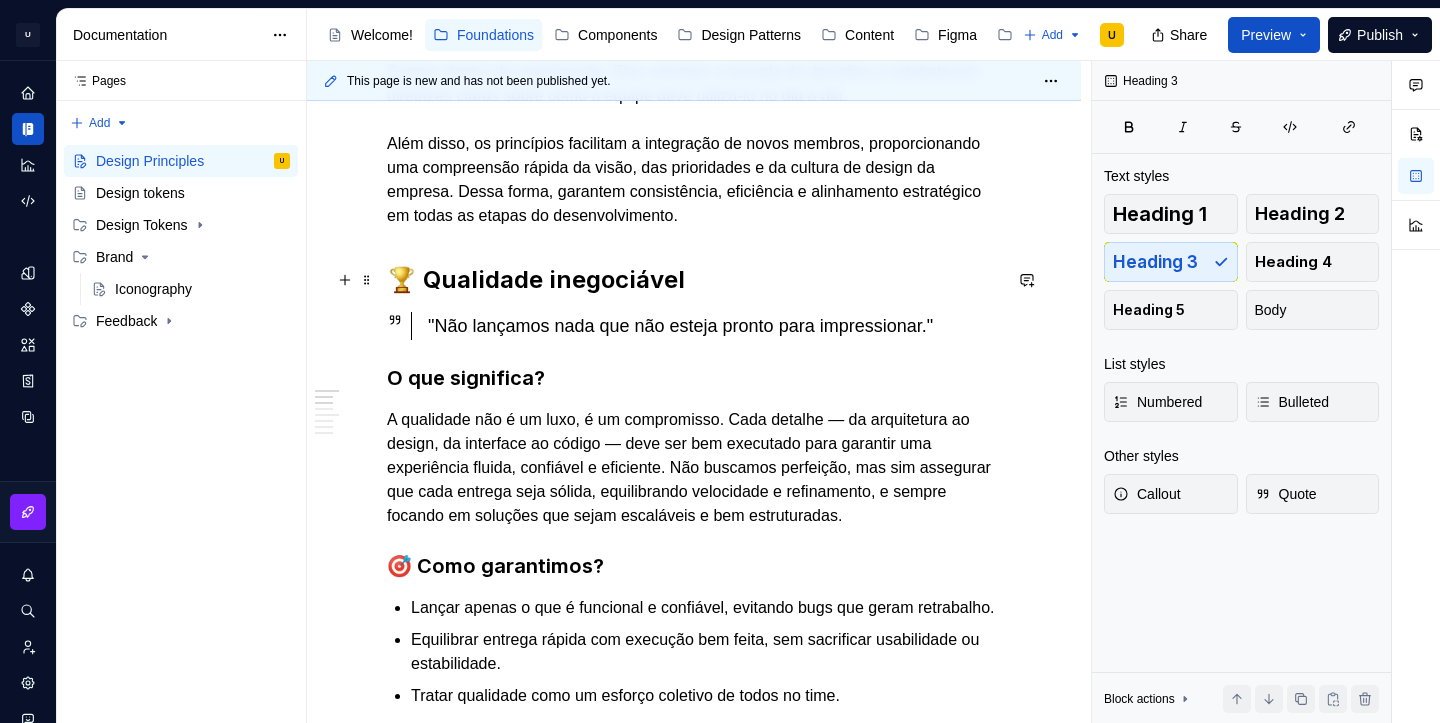 scroll, scrollTop: 0, scrollLeft: 0, axis: both 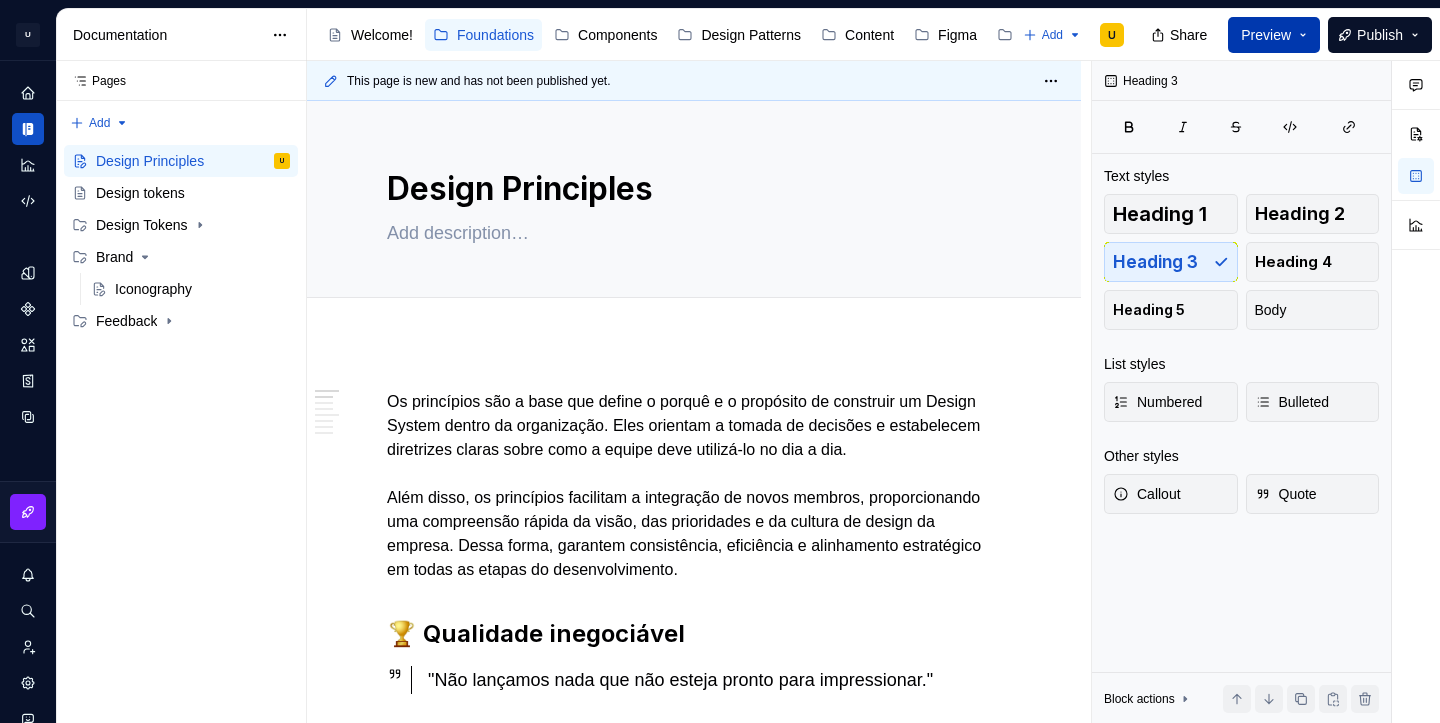 click on "Preview" at bounding box center (1266, 35) 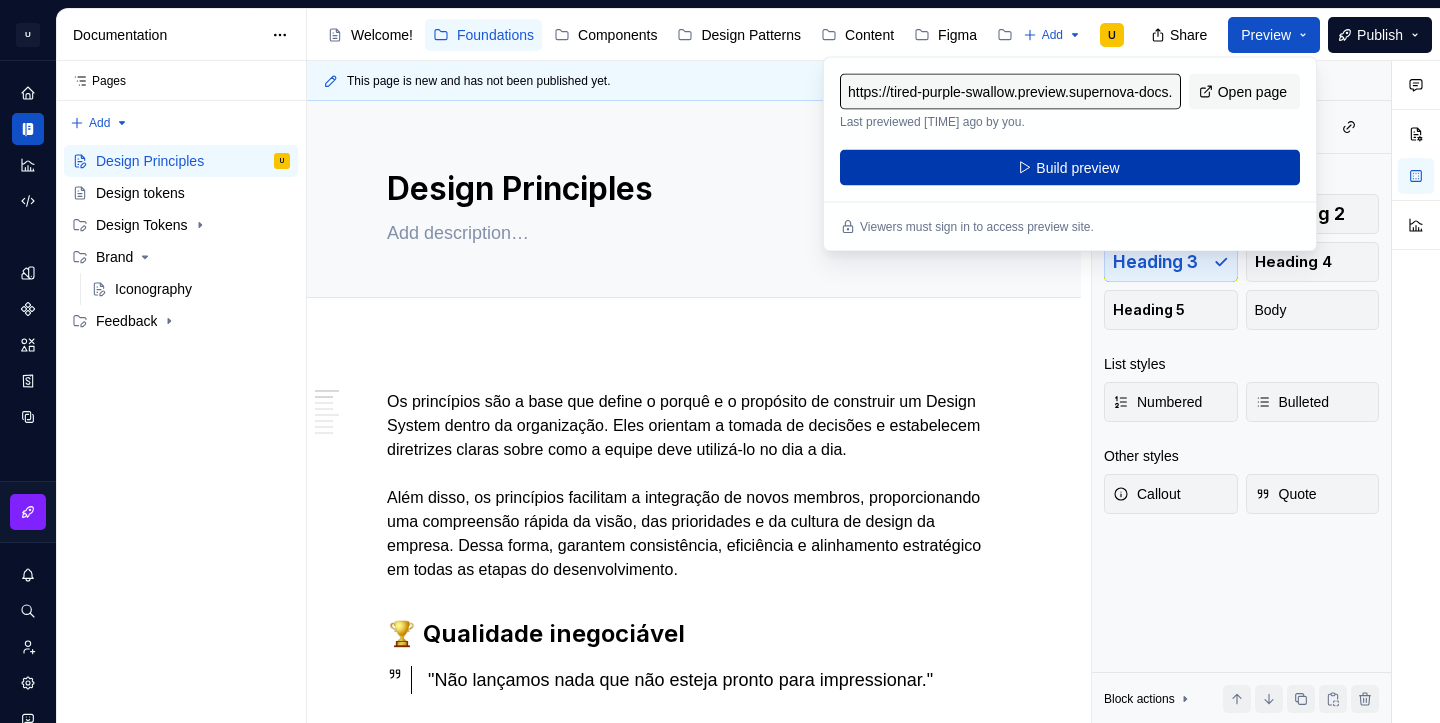 click on "Build preview" at bounding box center (1070, 168) 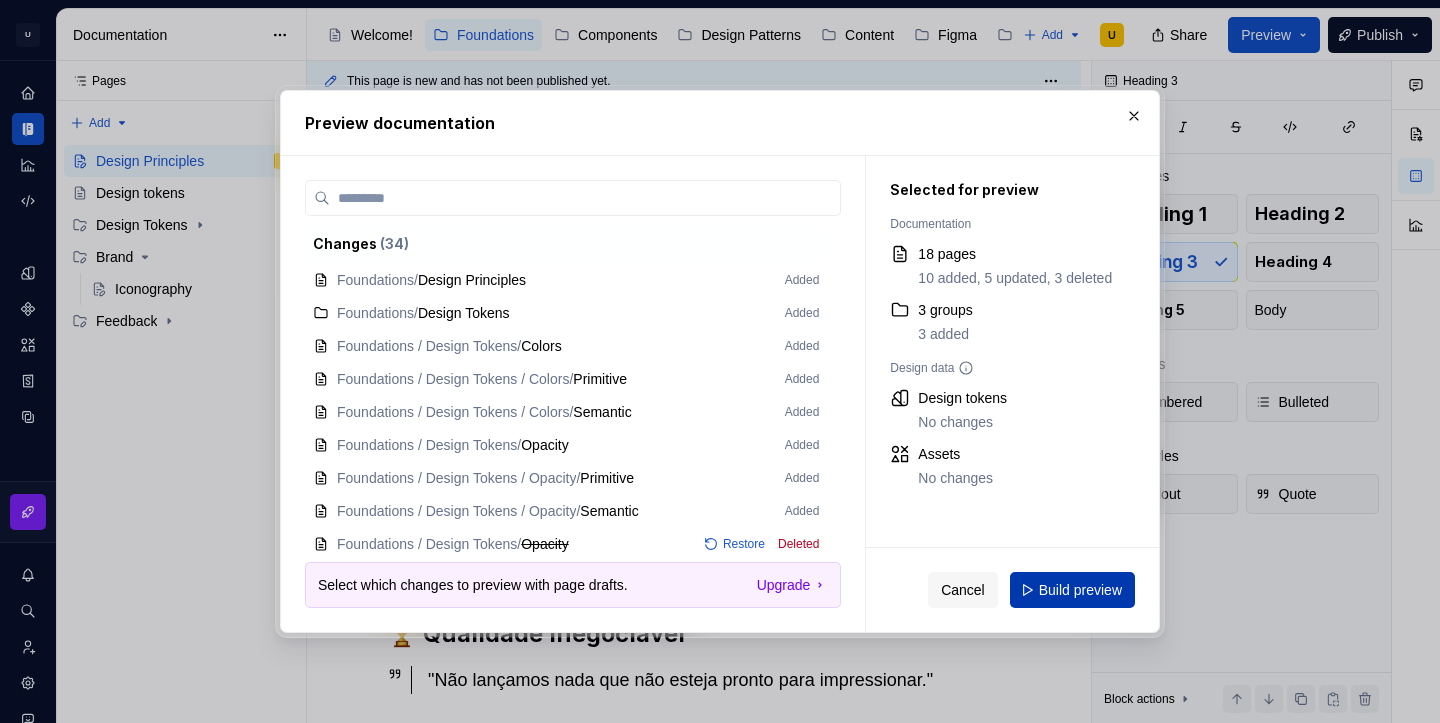 click on "Build preview" at bounding box center [1080, 590] 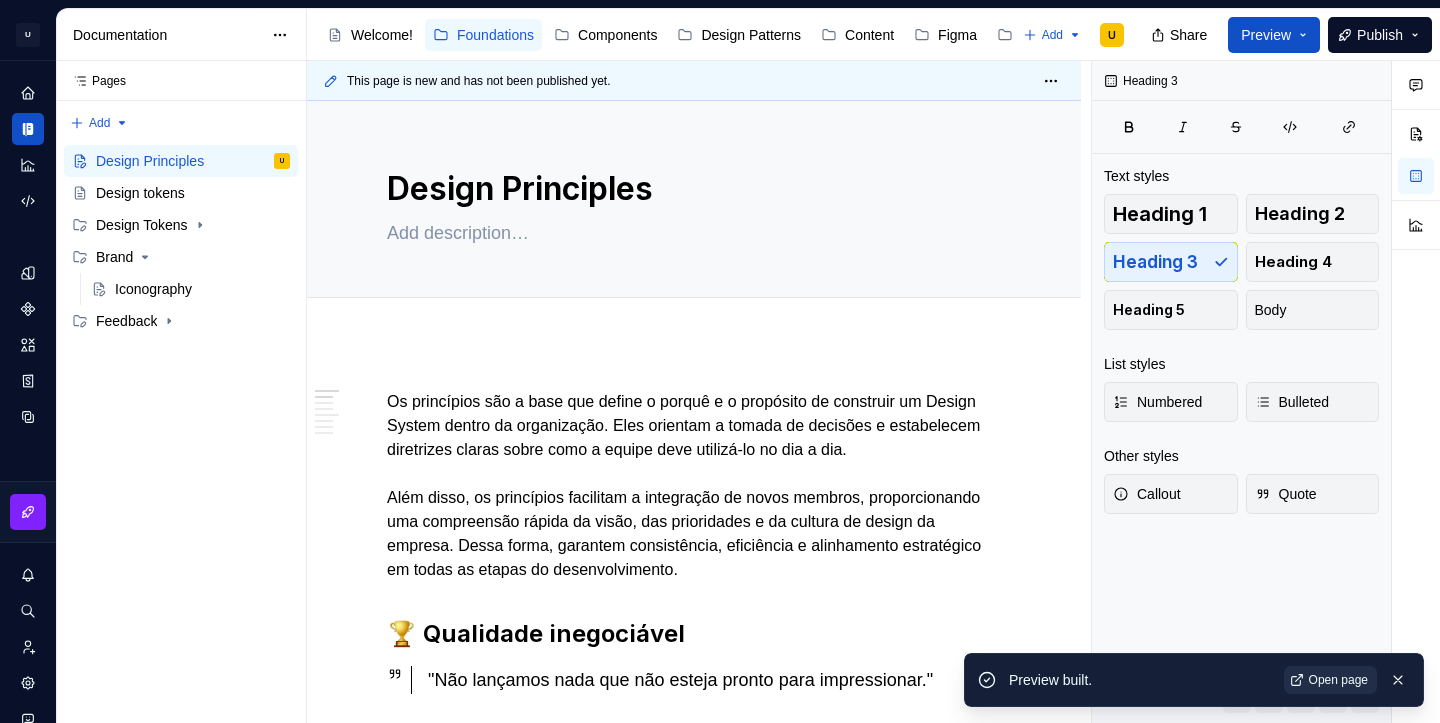 click on "Open page" at bounding box center [1338, 680] 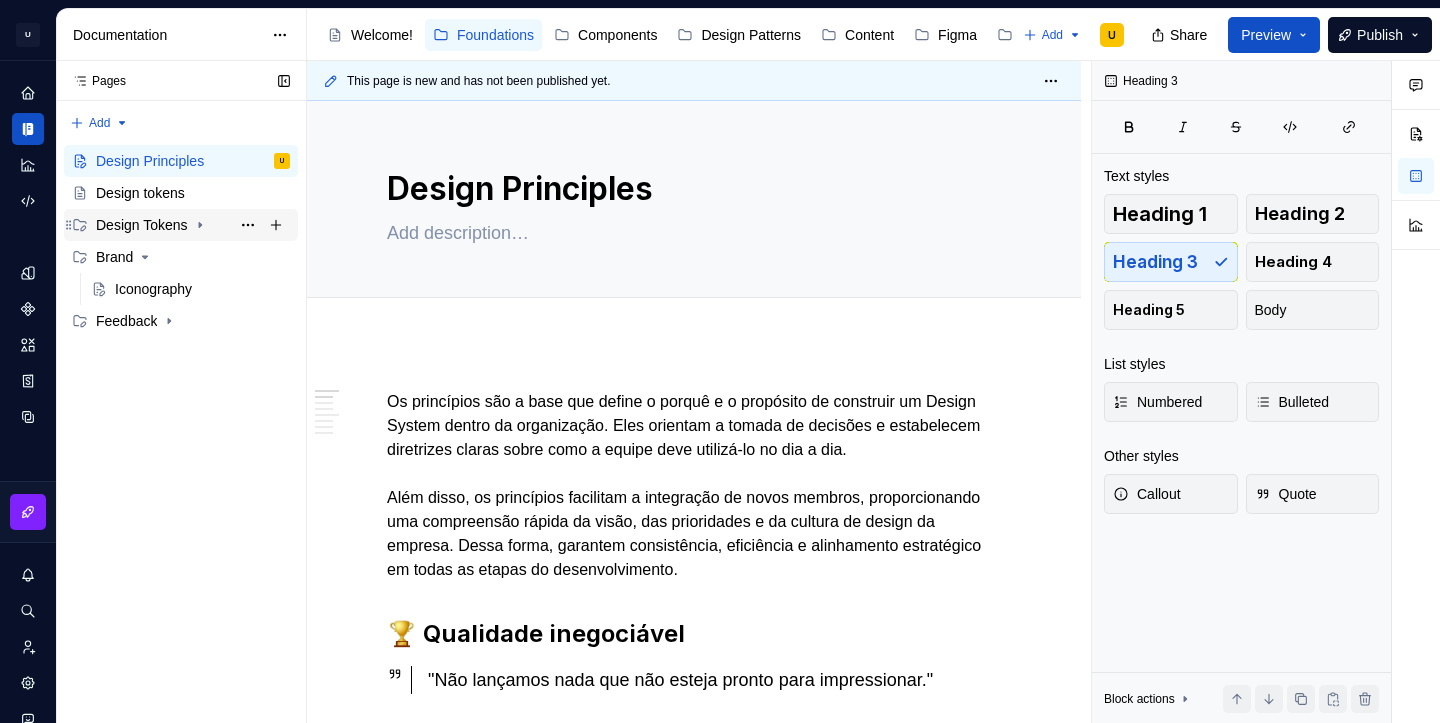 click 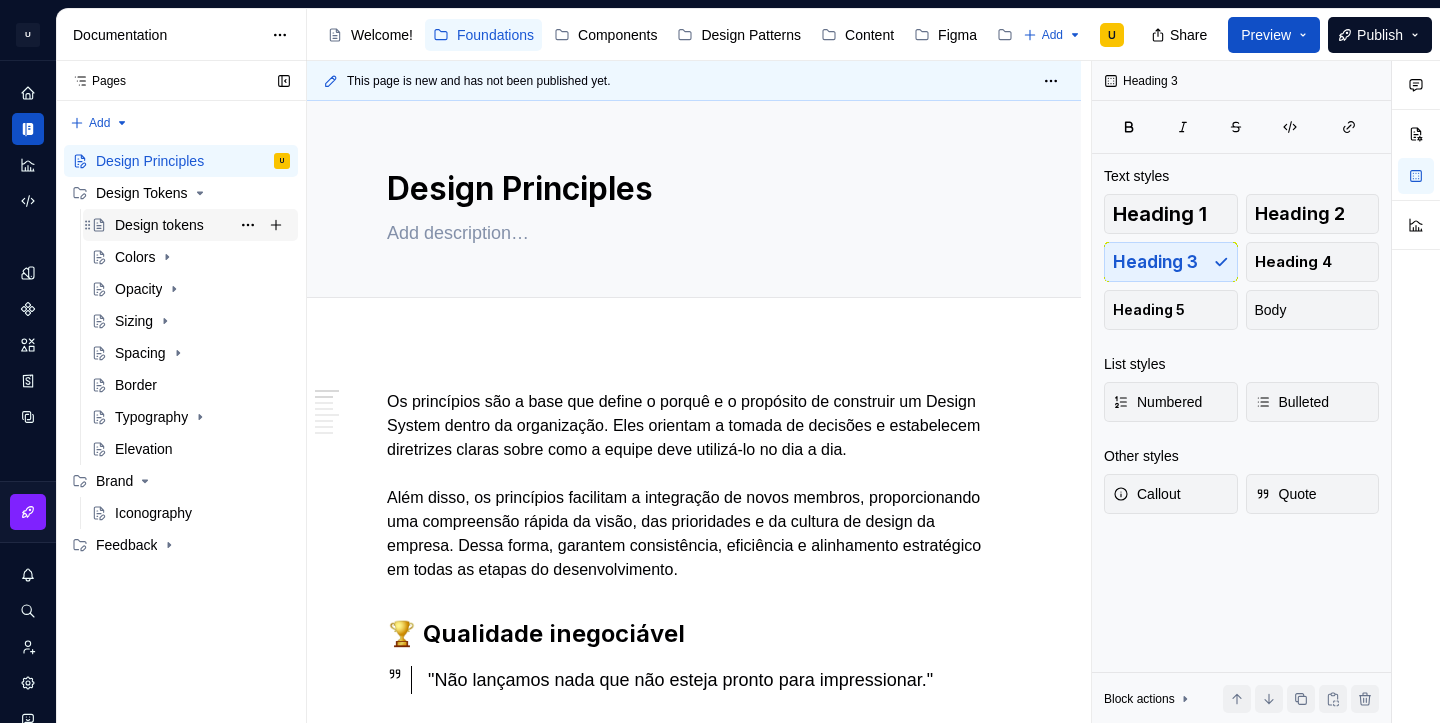 click on "Design tokens" at bounding box center [159, 225] 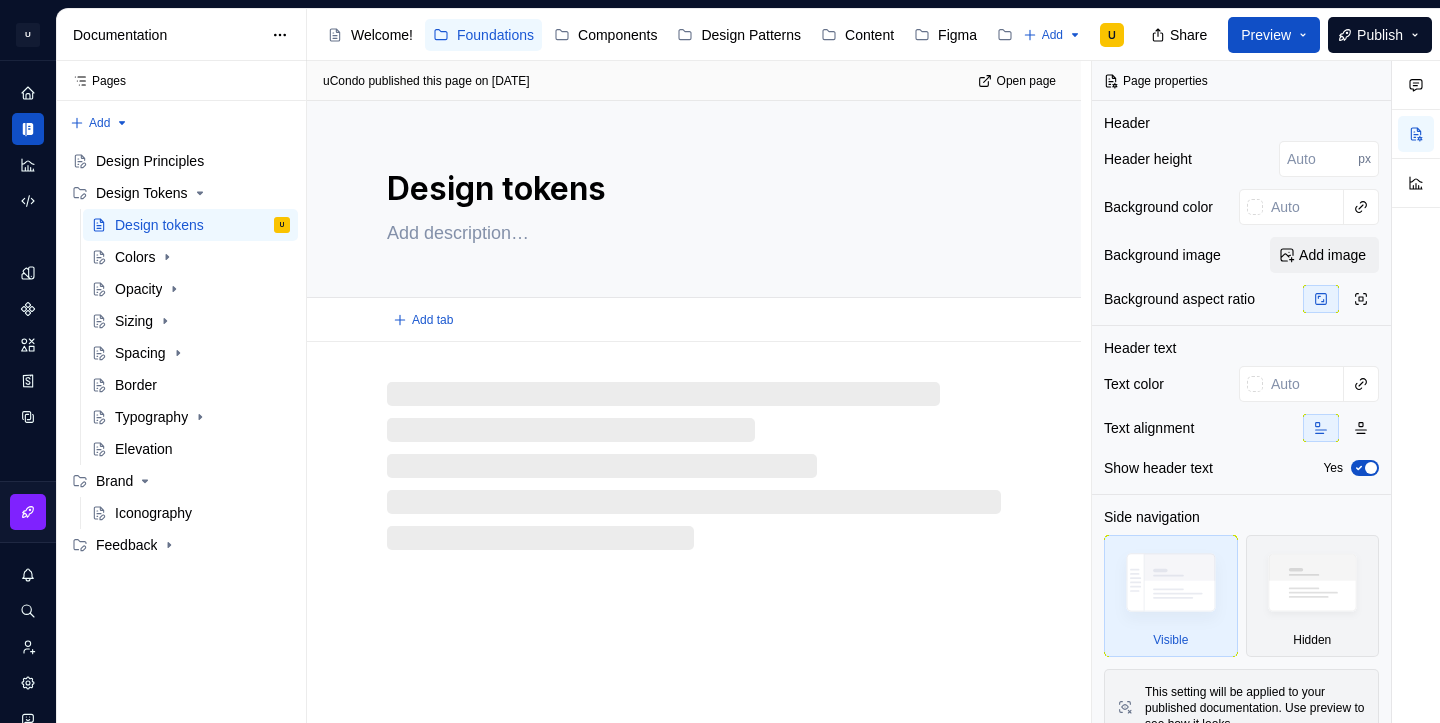 click on "Design tokens" at bounding box center [690, 189] 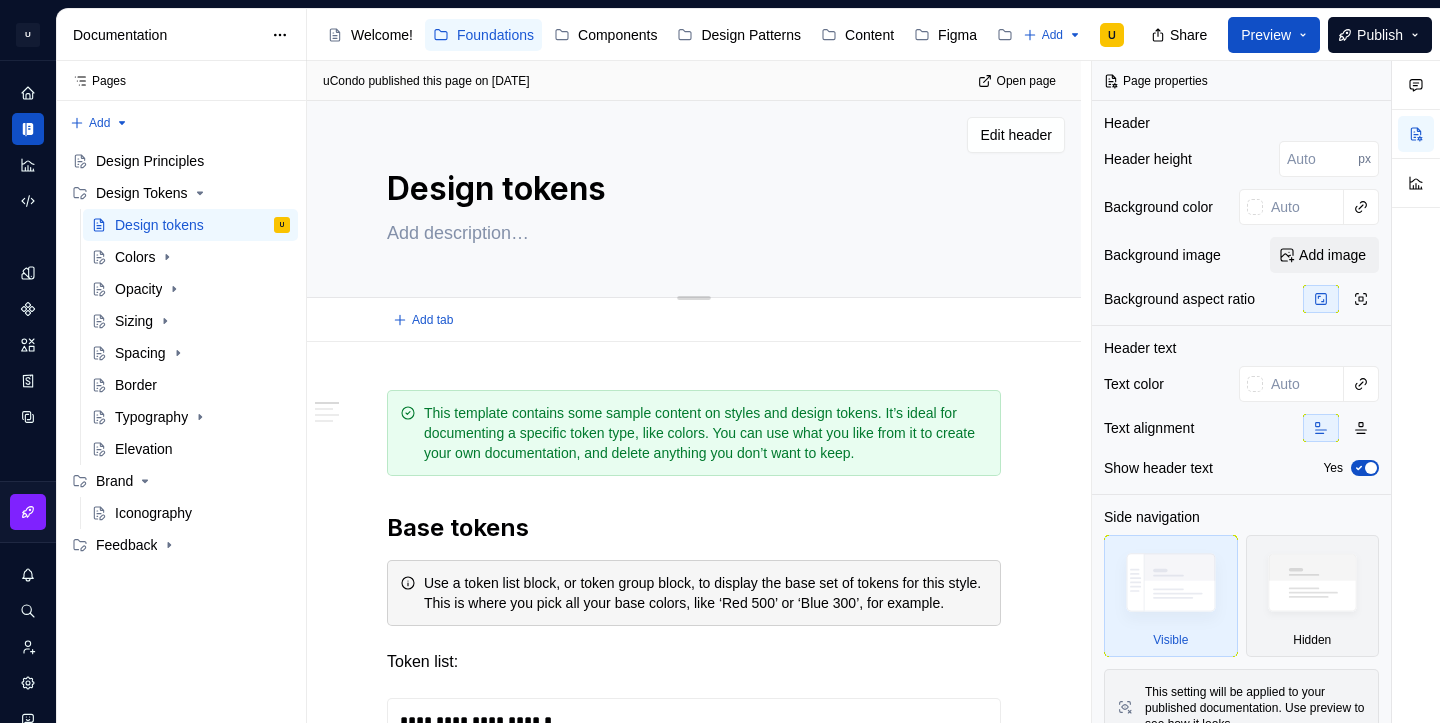 type on "*" 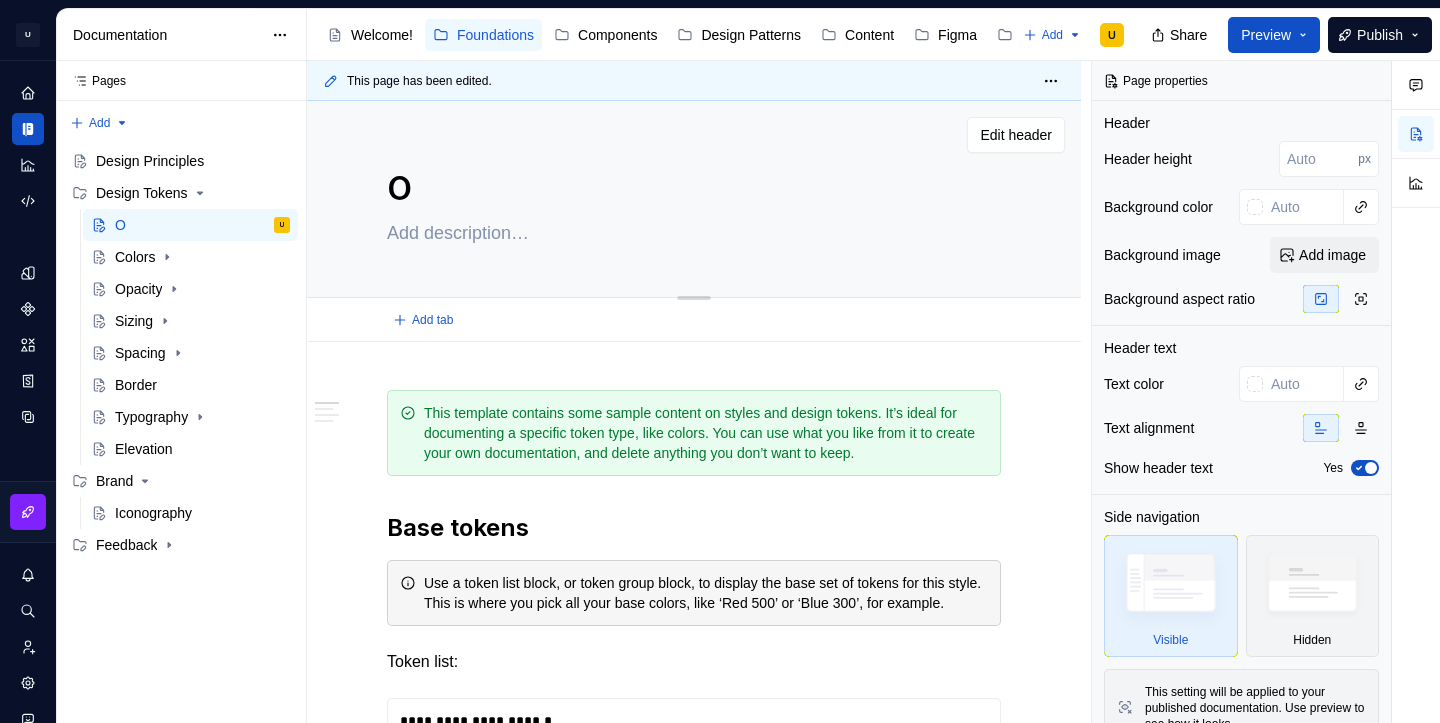 type on "*" 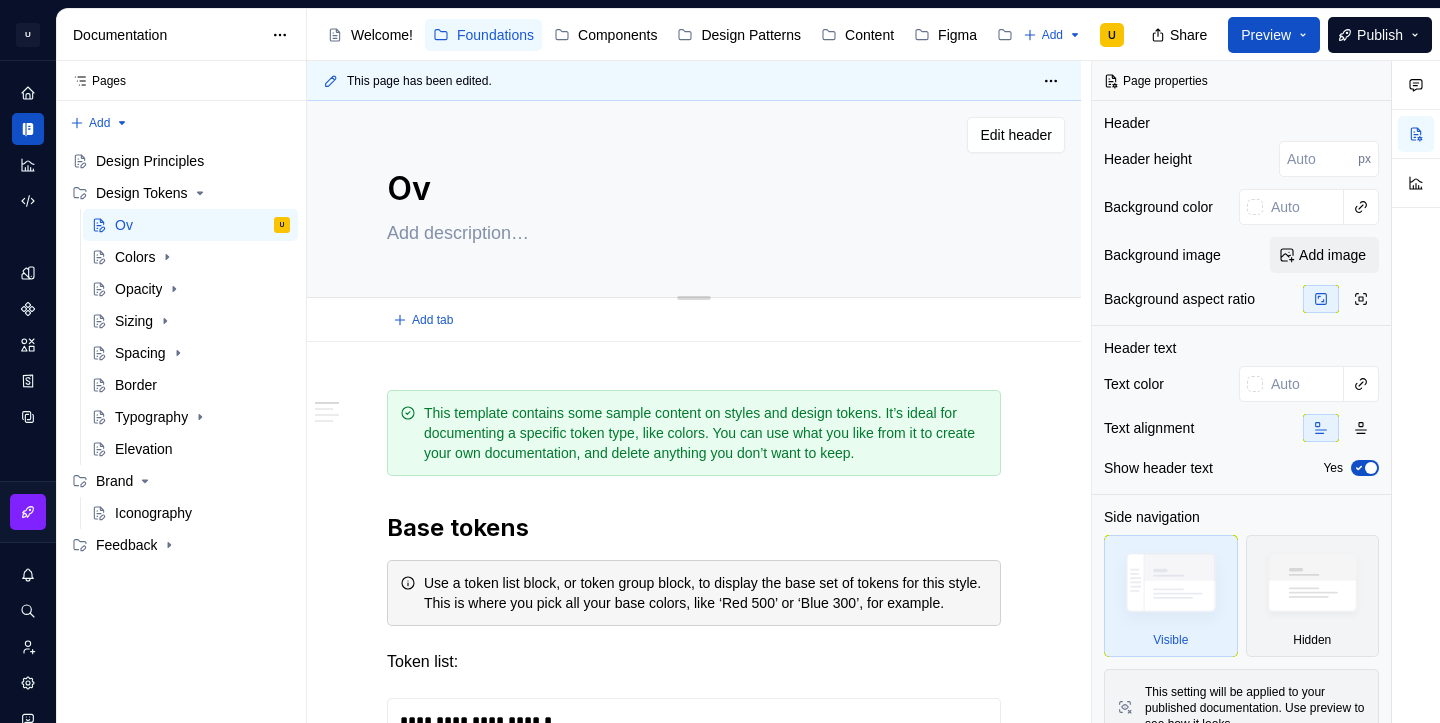type on "*" 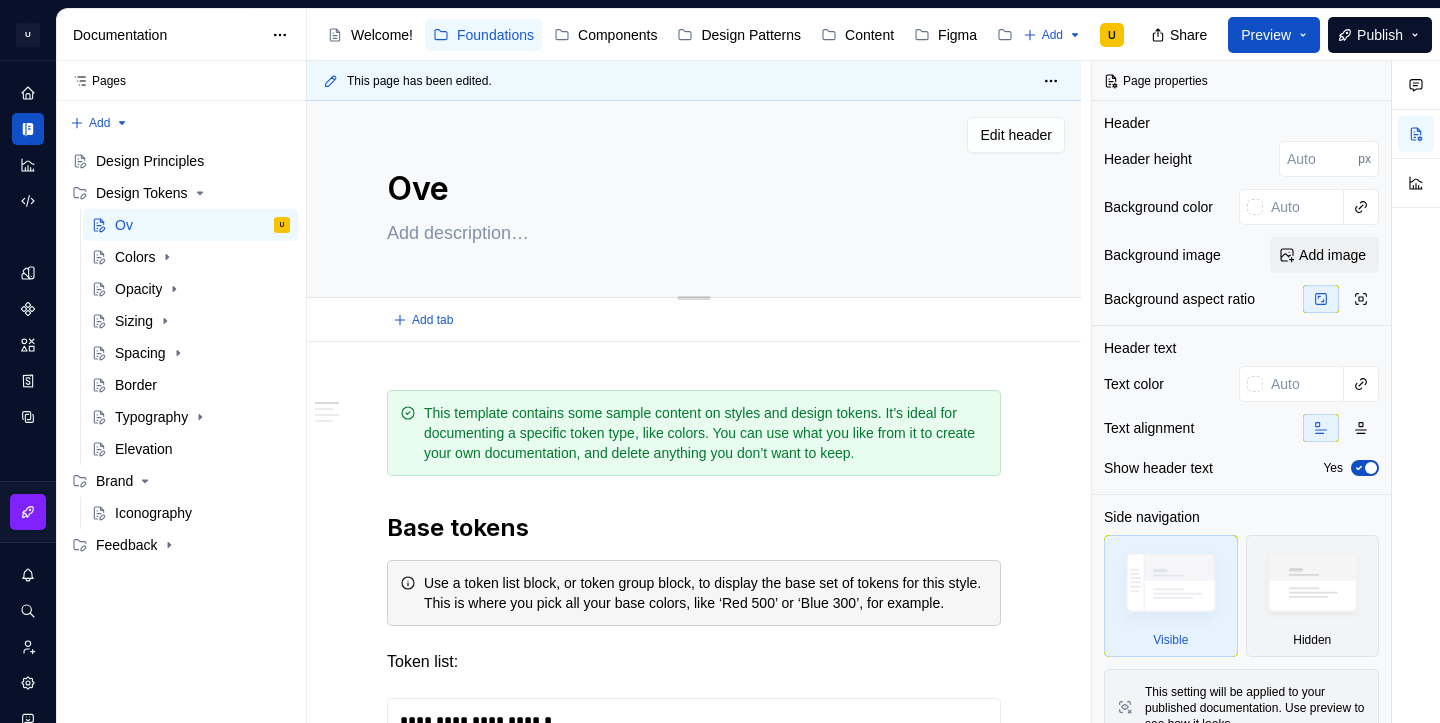 type on "*" 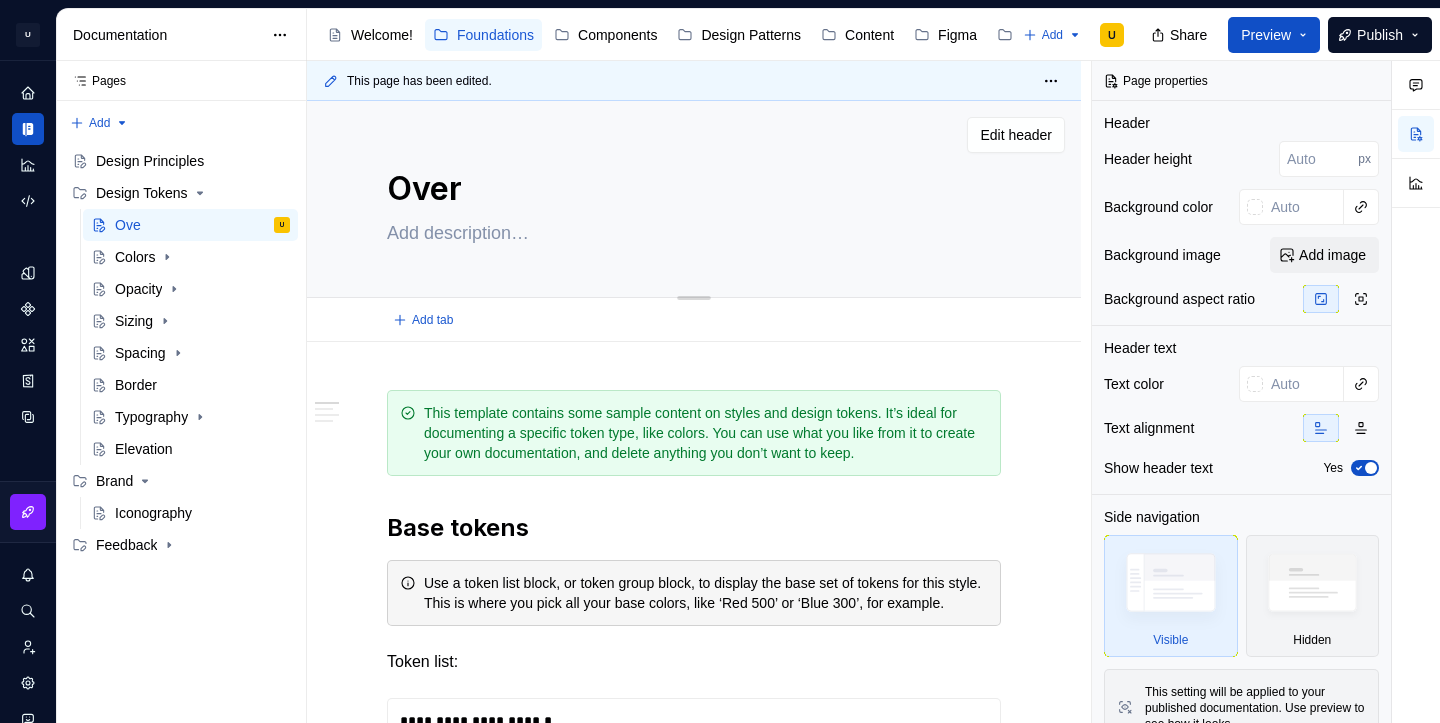 type on "*" 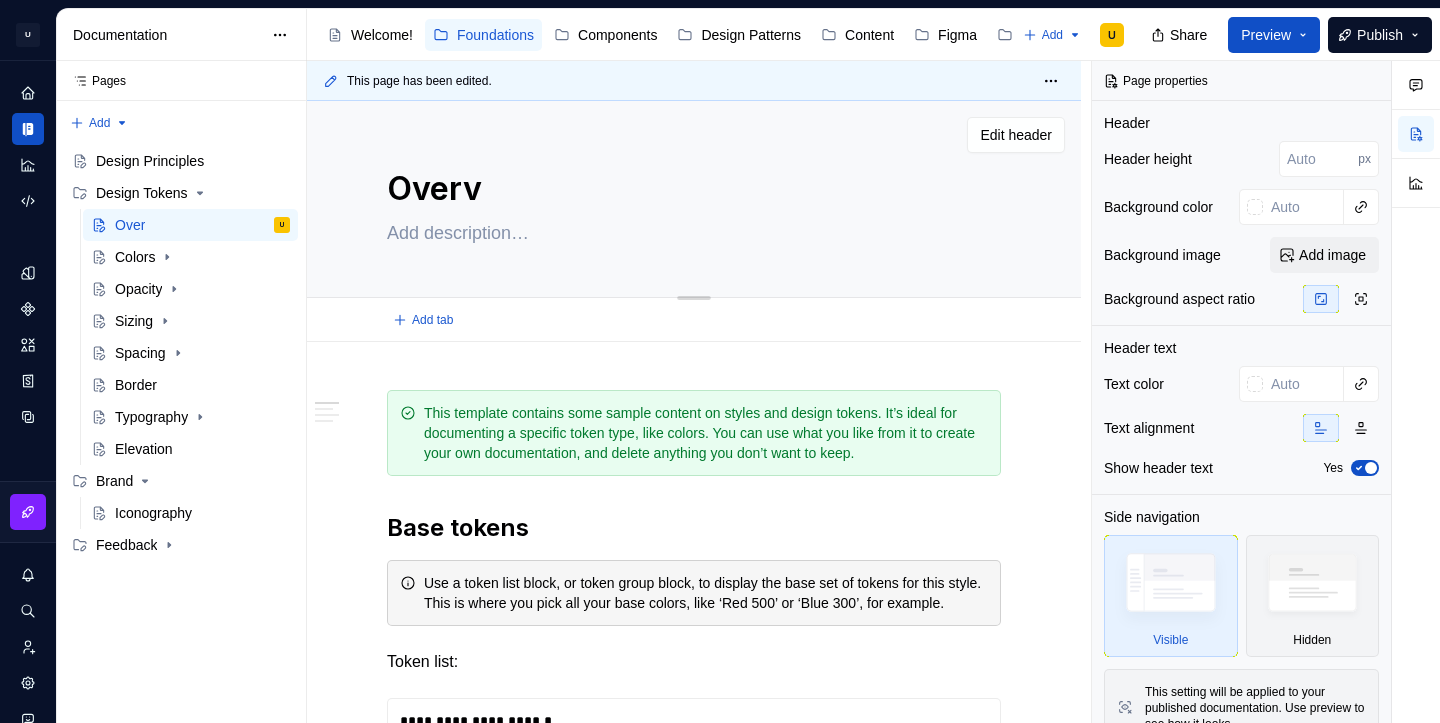type on "*" 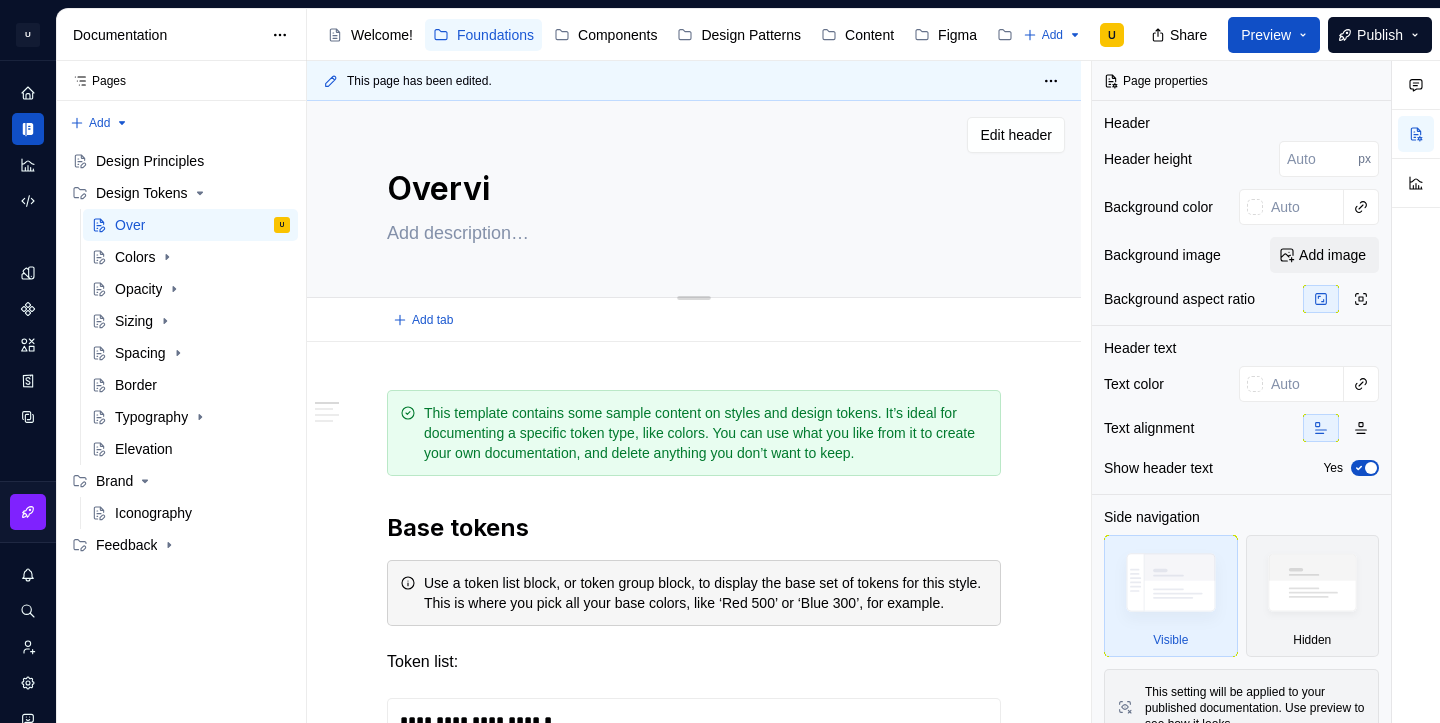 type on "*" 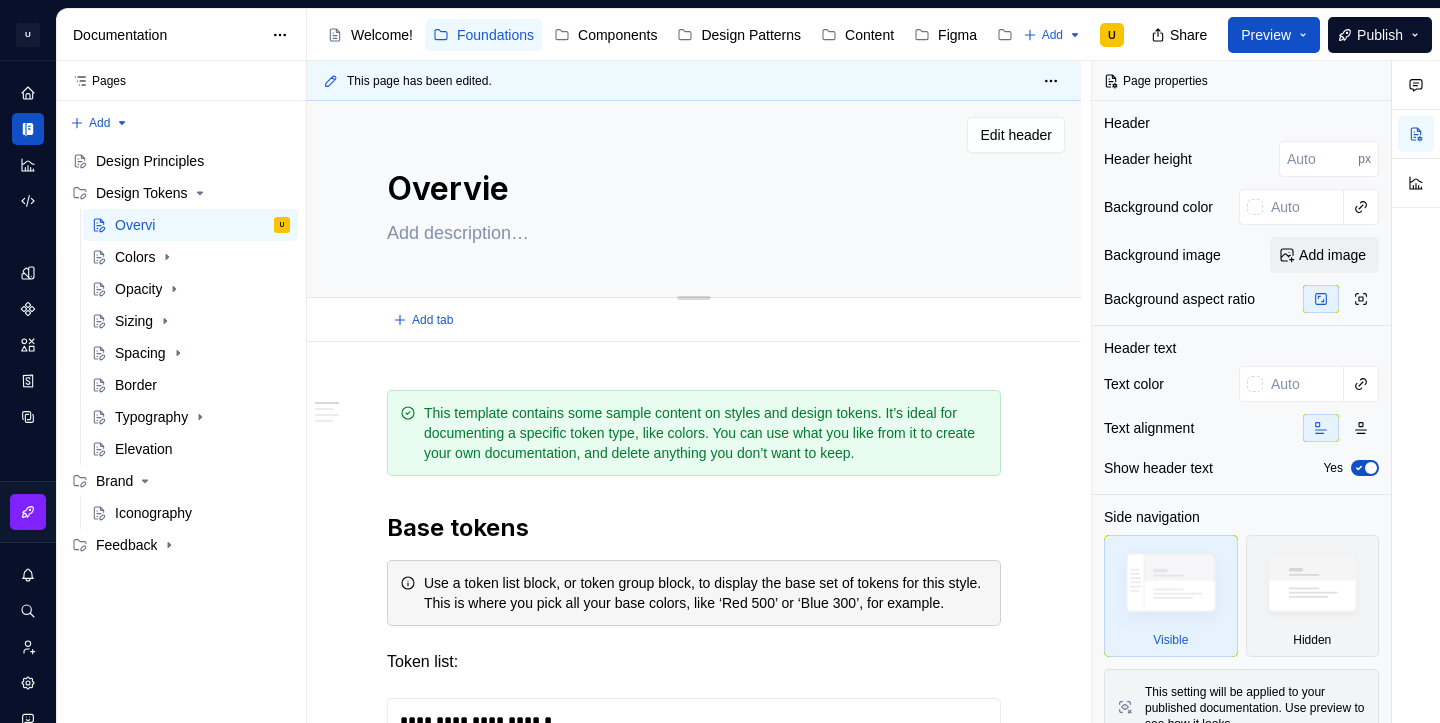 type on "*" 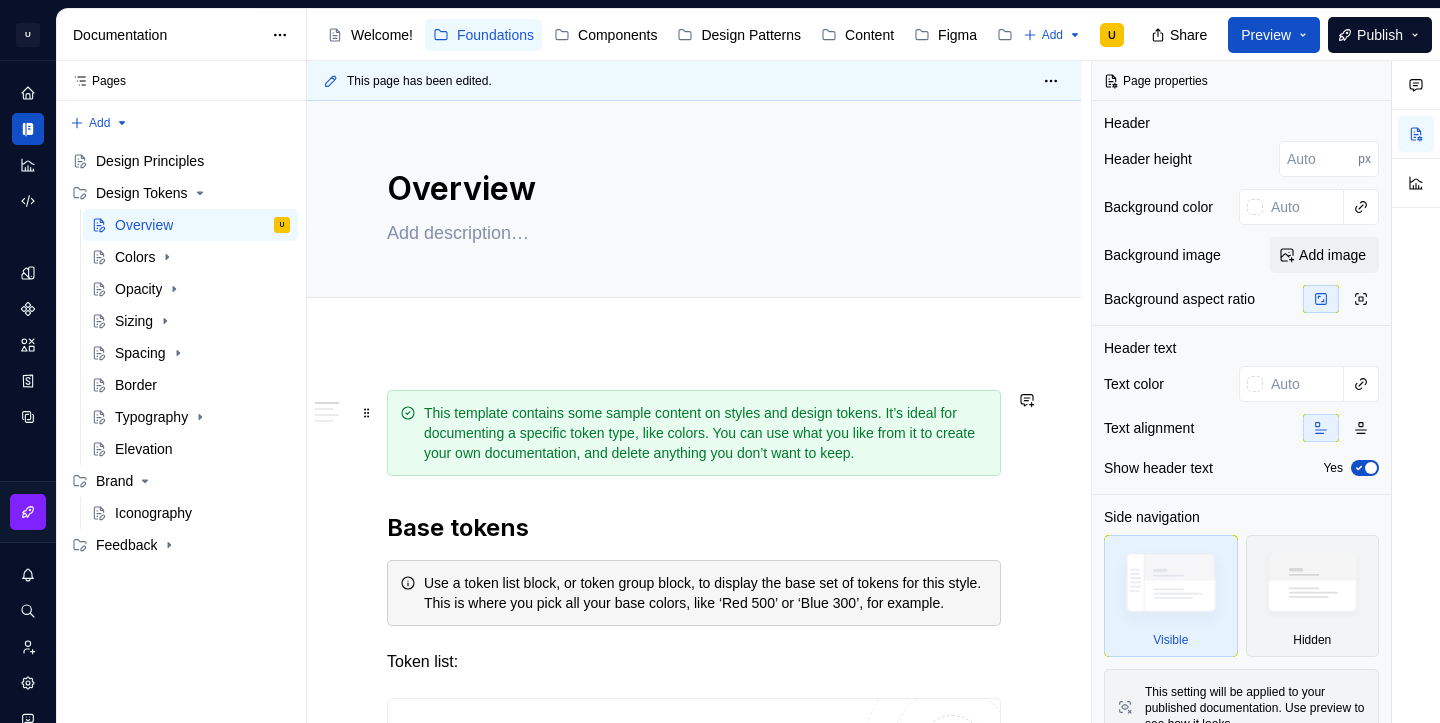 type on "*" 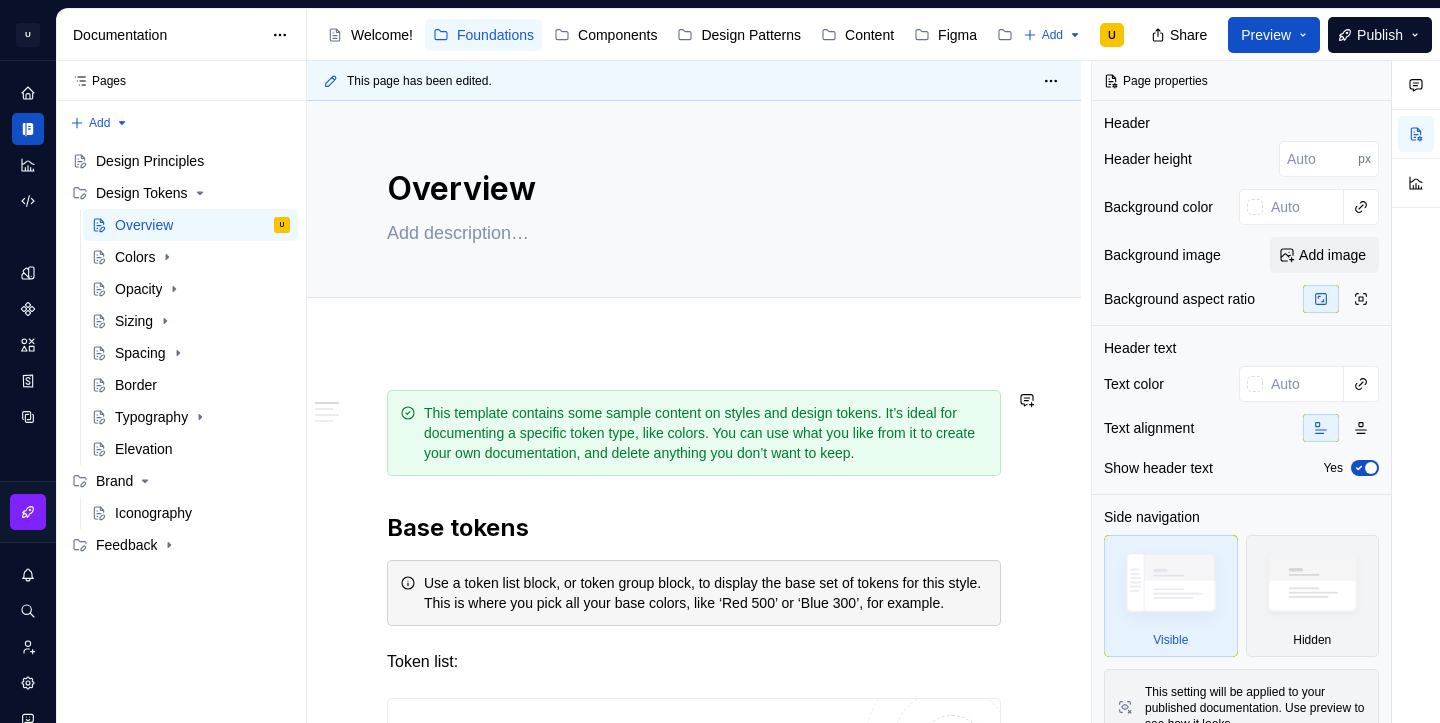 type on "Overview" 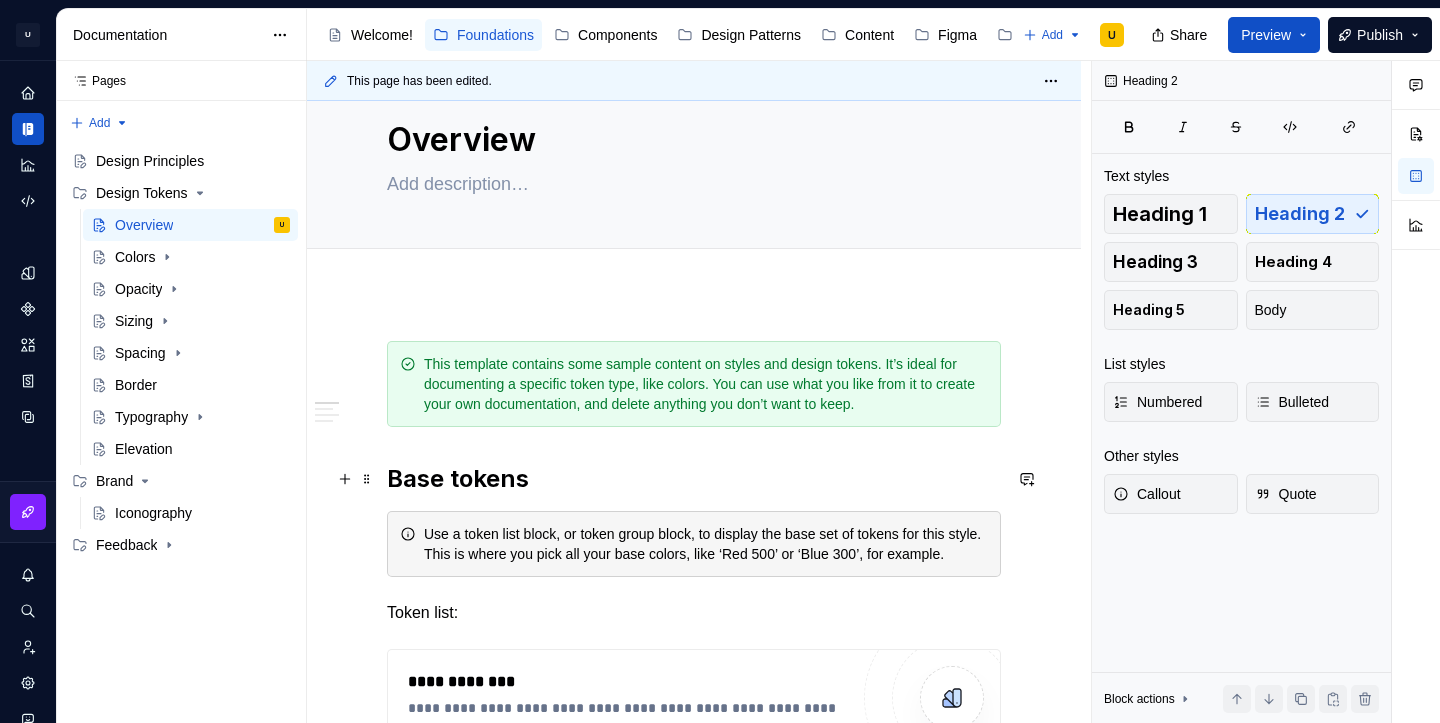 scroll, scrollTop: 52, scrollLeft: 0, axis: vertical 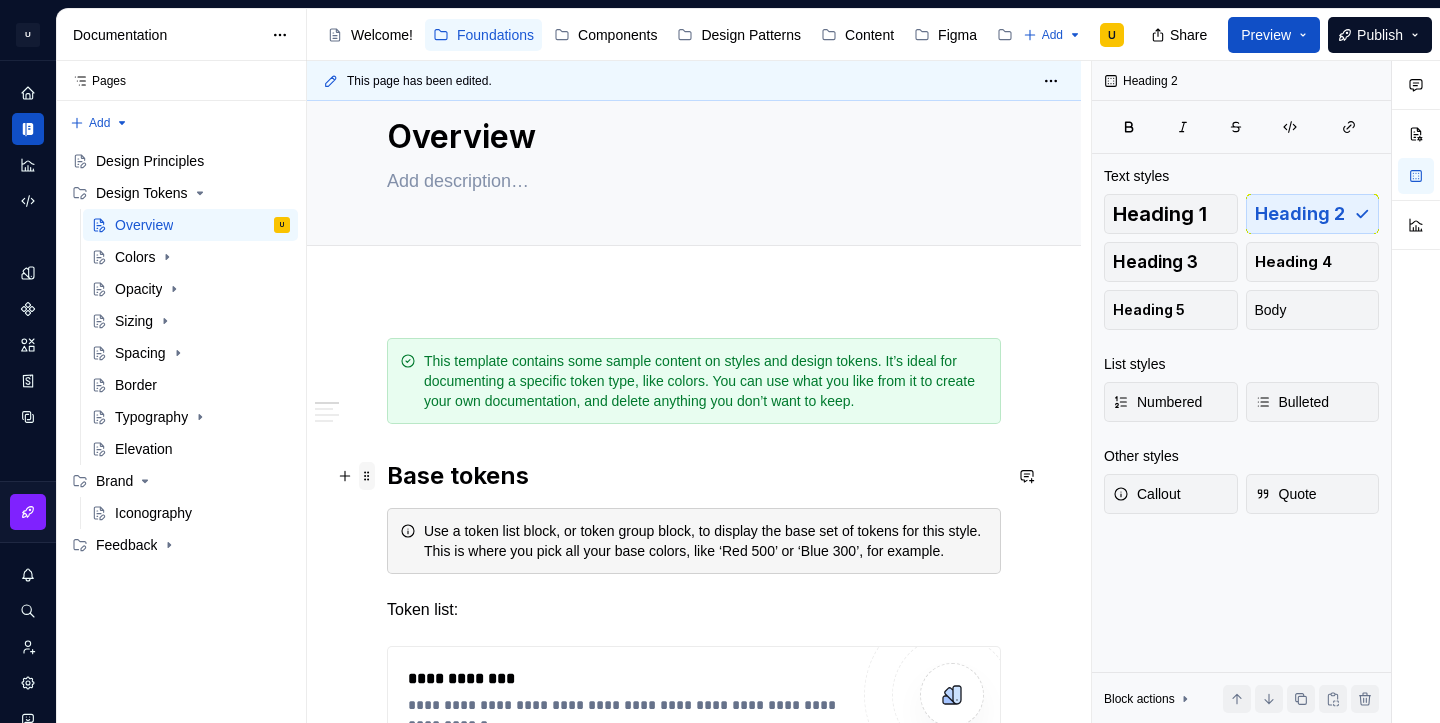click at bounding box center [367, 476] 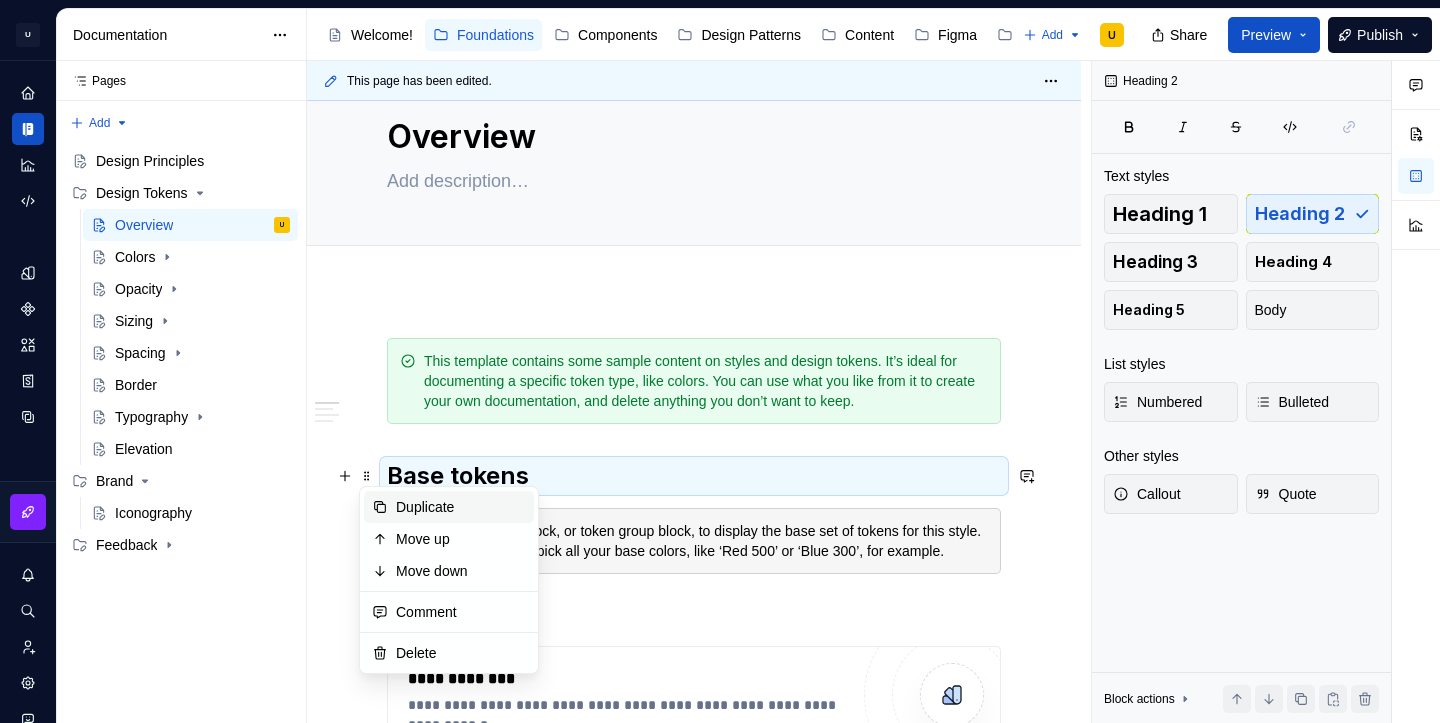 click 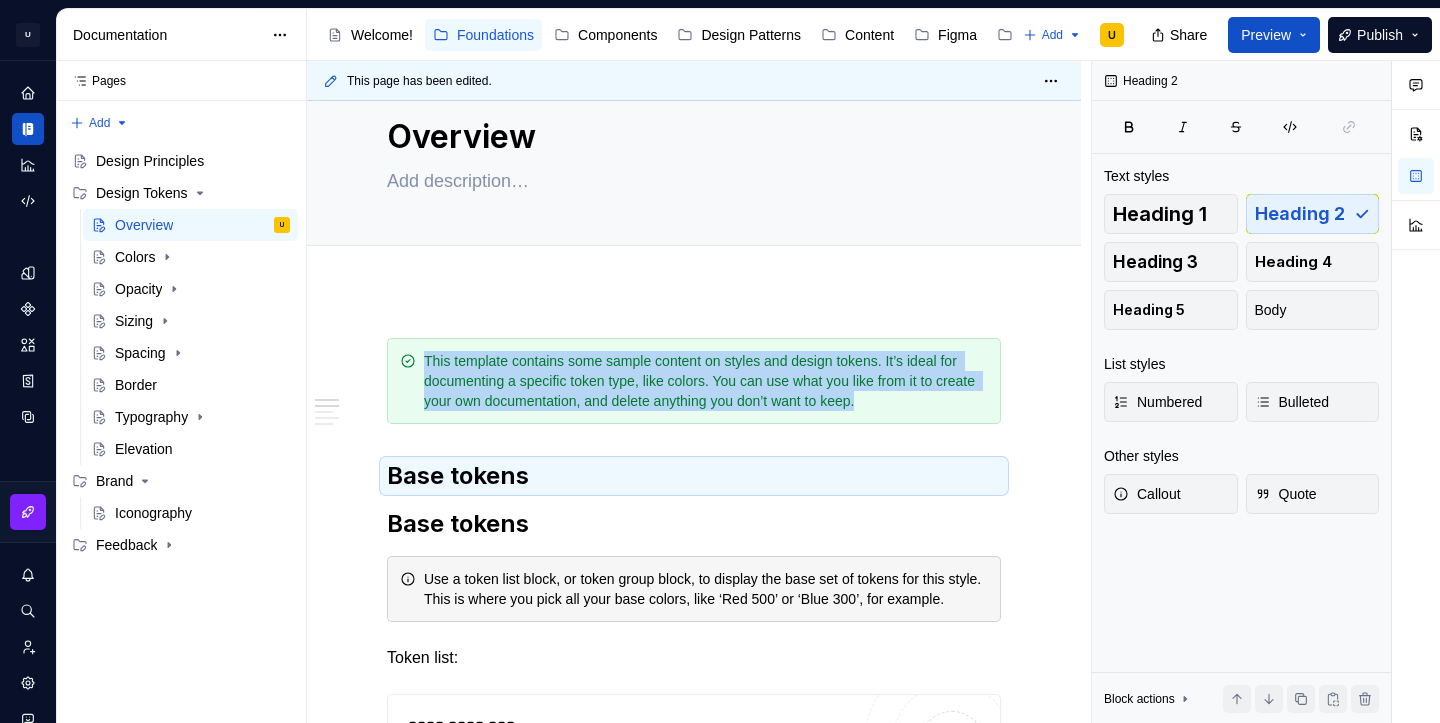 type on "*" 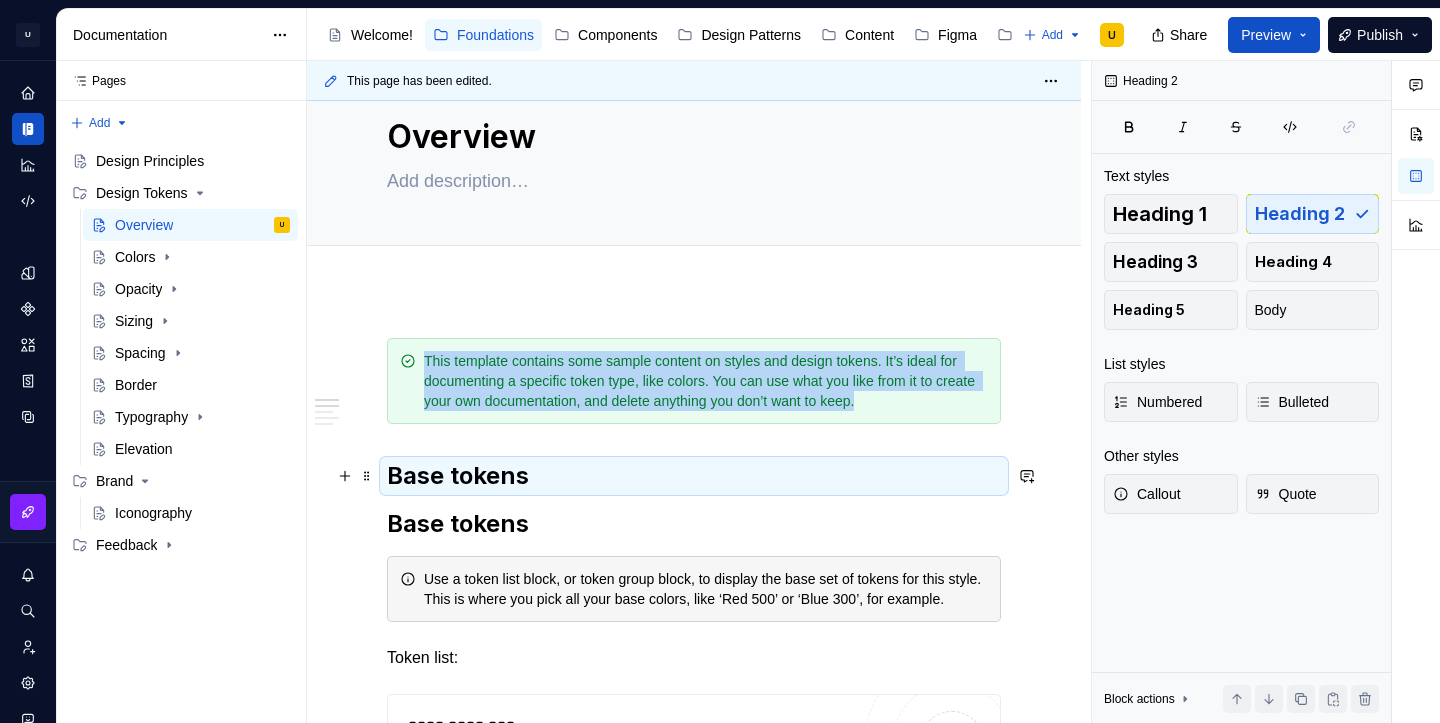 click on "Base tokens" at bounding box center (694, 476) 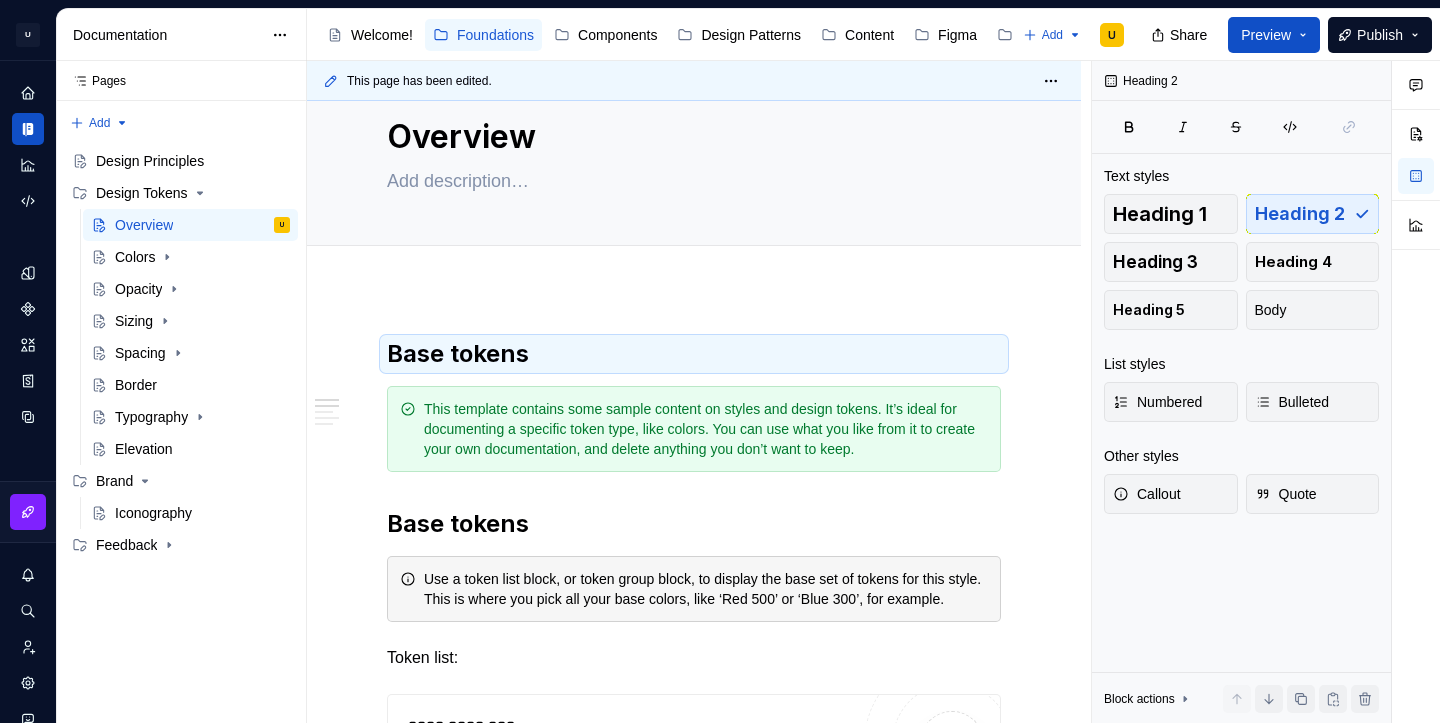 click on "Base tokens" at bounding box center [694, 354] 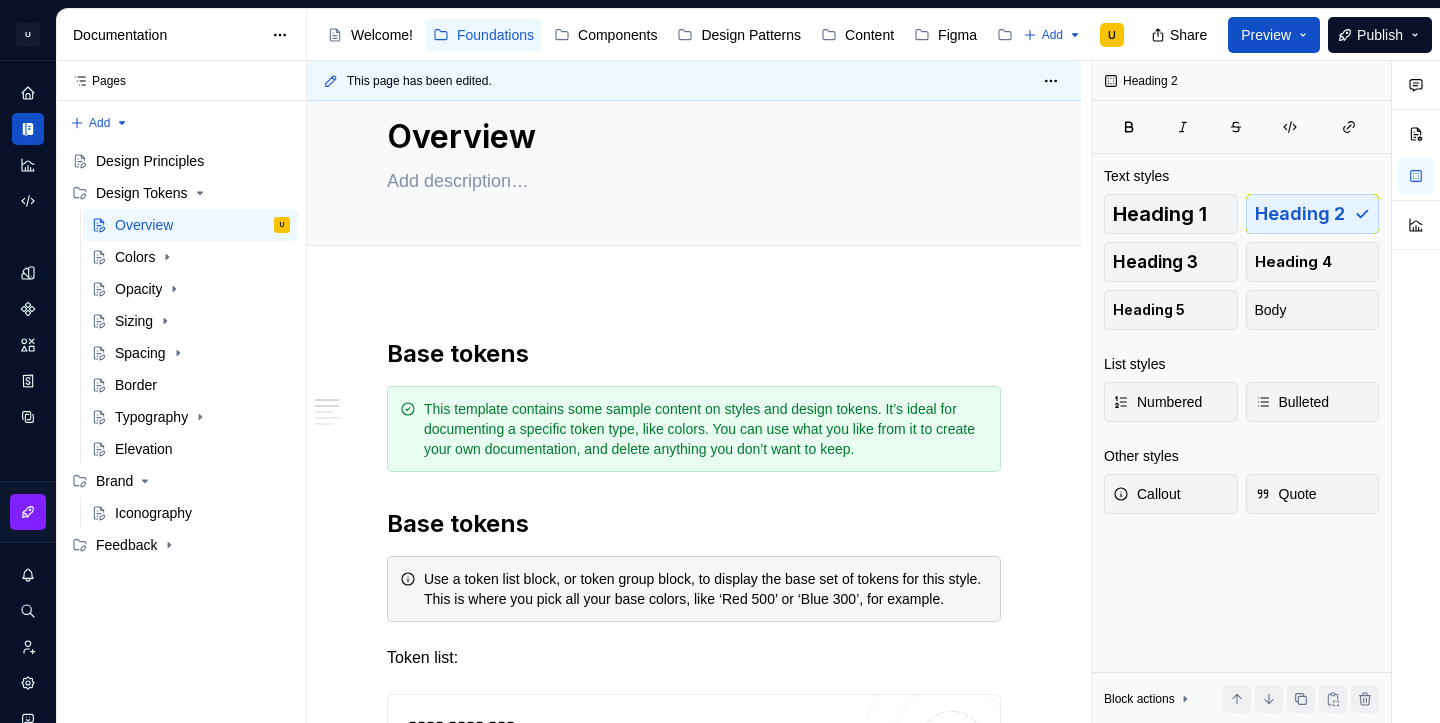 click on "Base tokens" at bounding box center [694, 354] 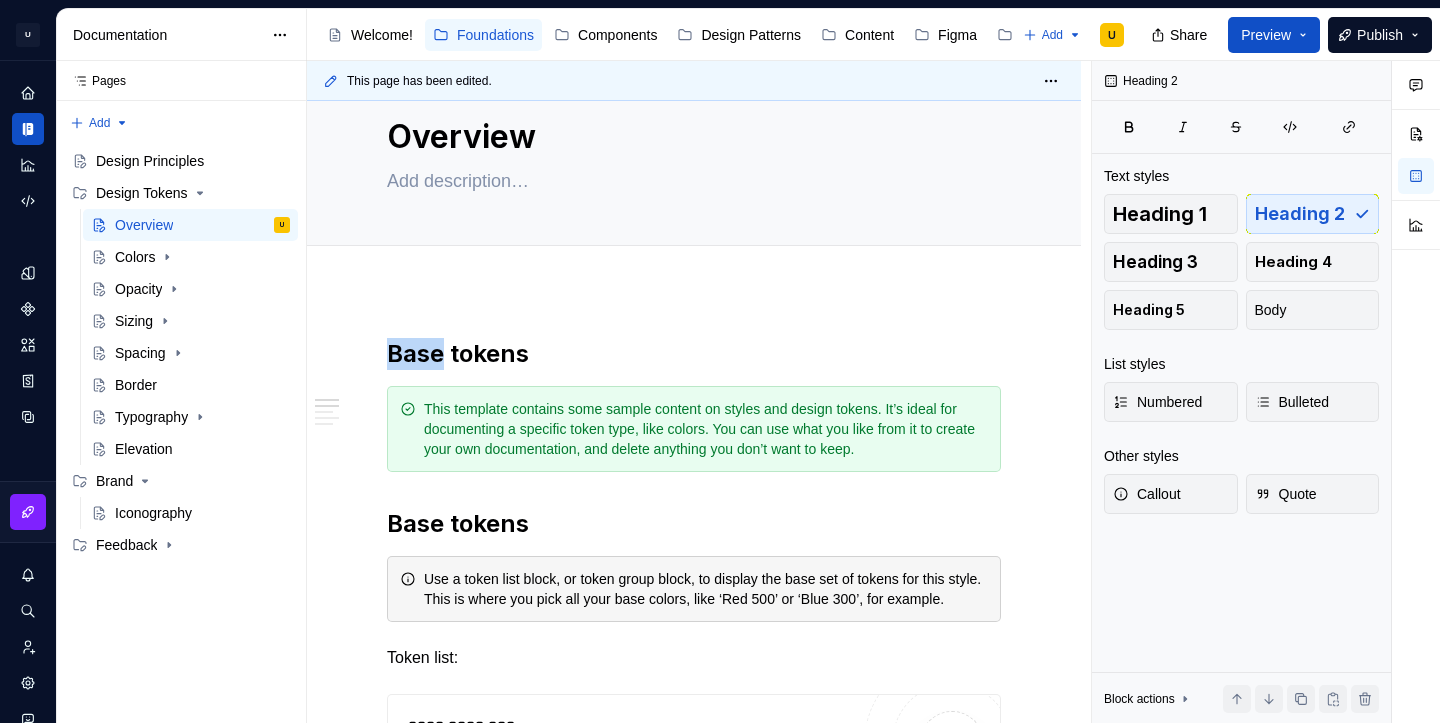 click on "Base tokens" at bounding box center (694, 354) 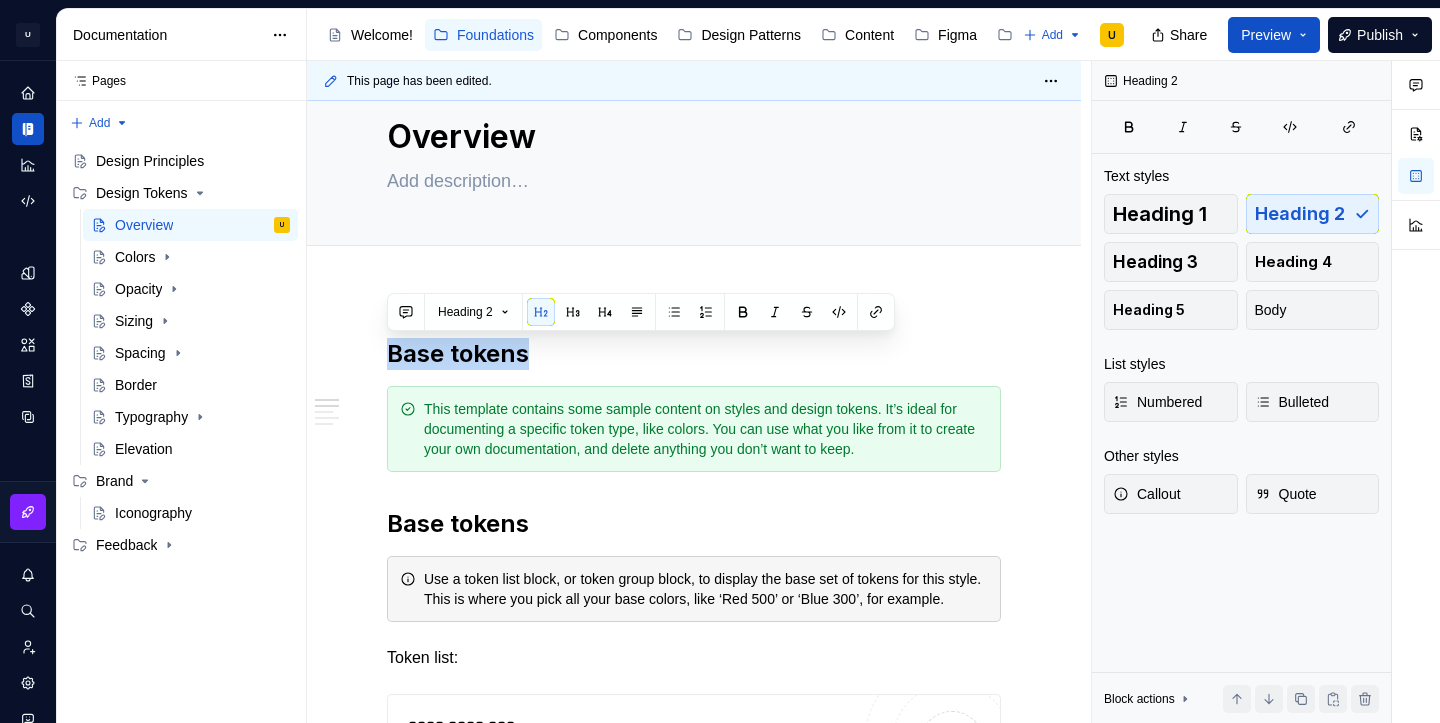 type 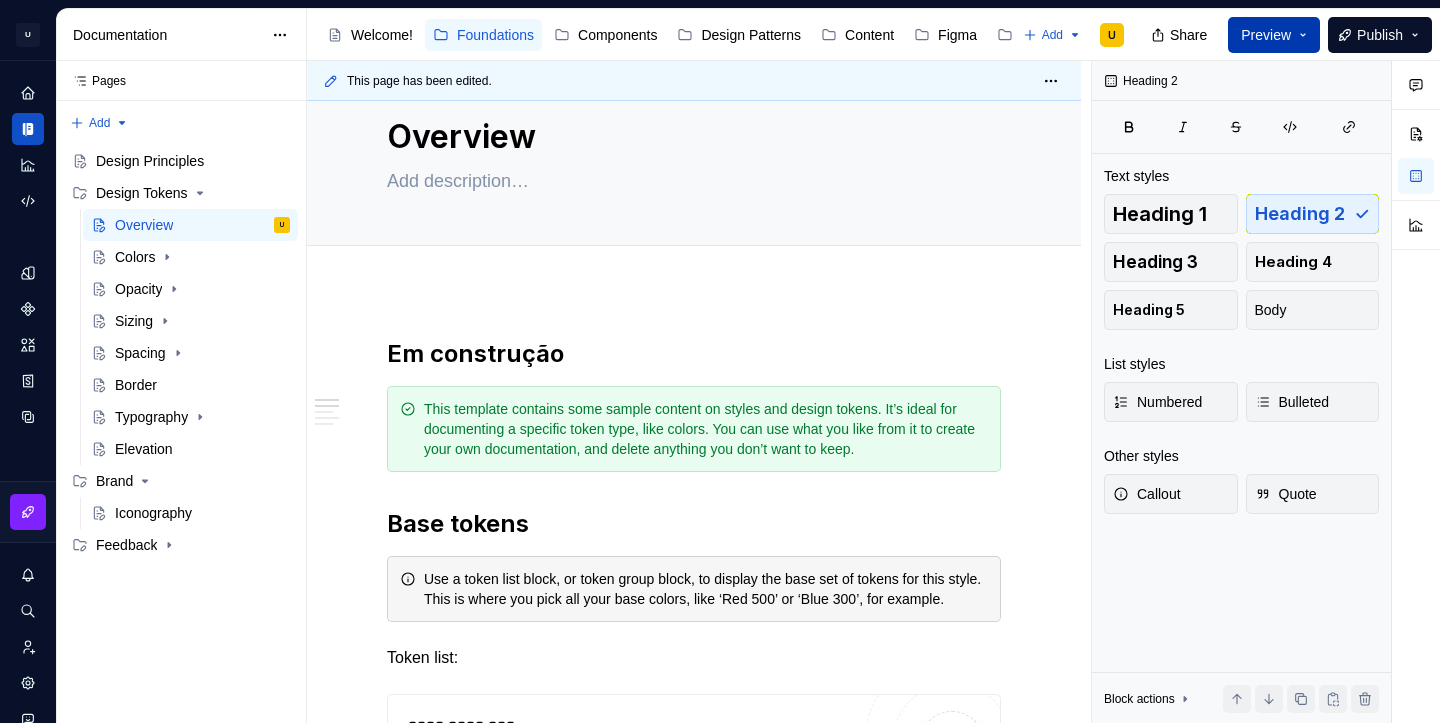 click on "Preview" at bounding box center (1266, 35) 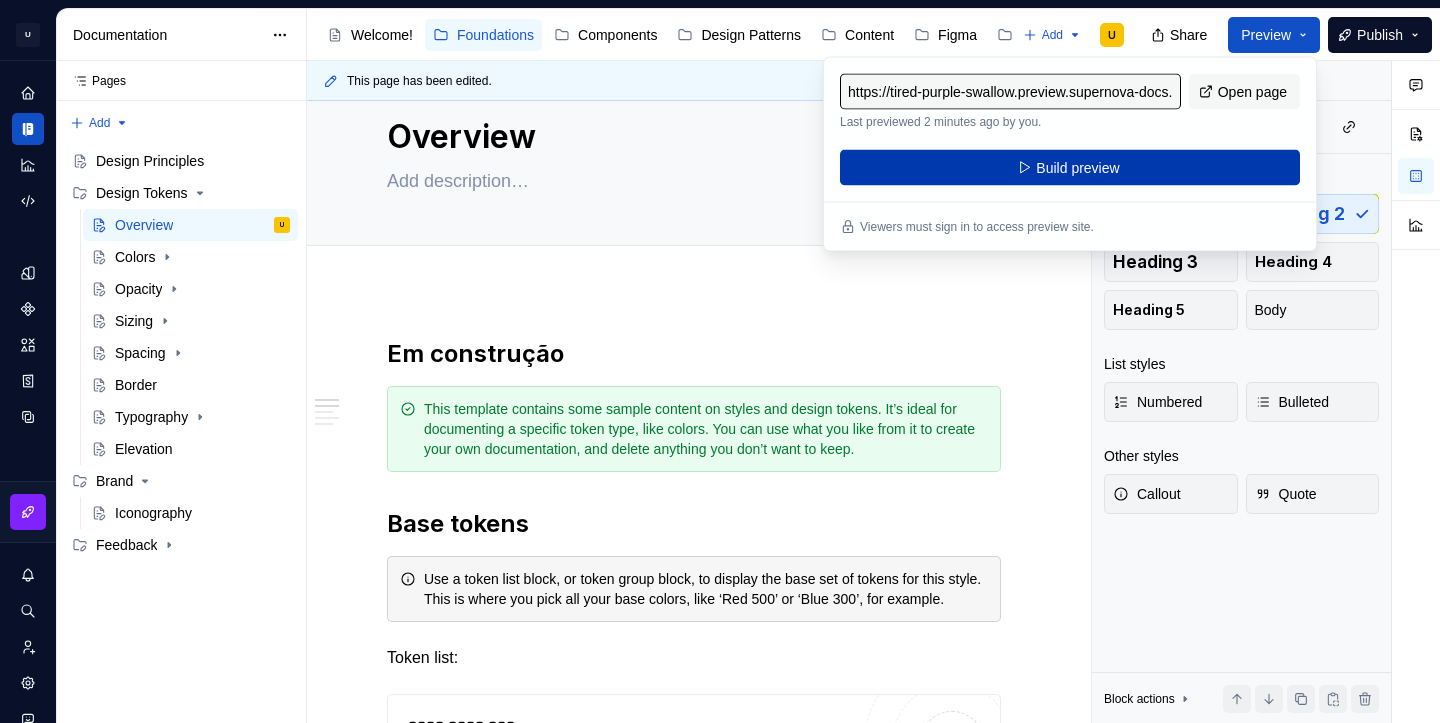 click on "Build preview" at bounding box center (1070, 168) 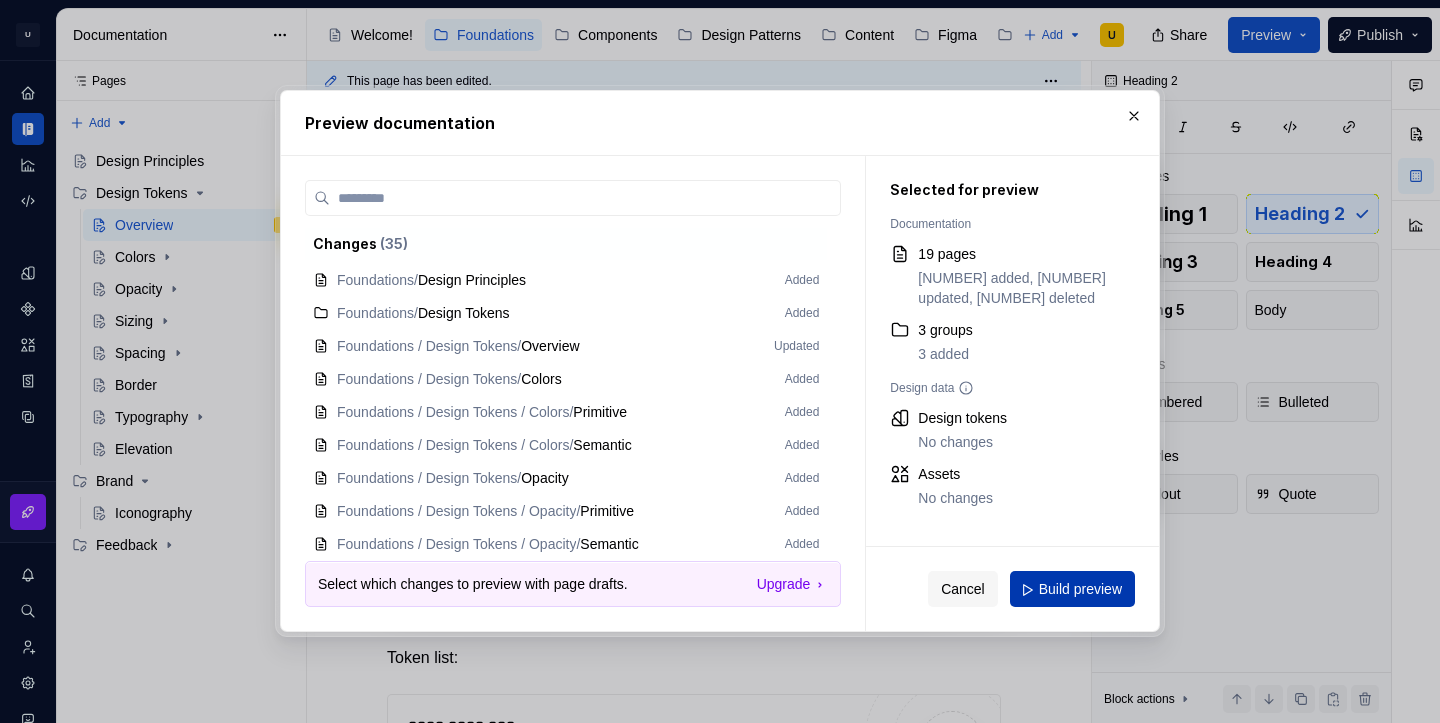click on "Build preview" at bounding box center [1080, 590] 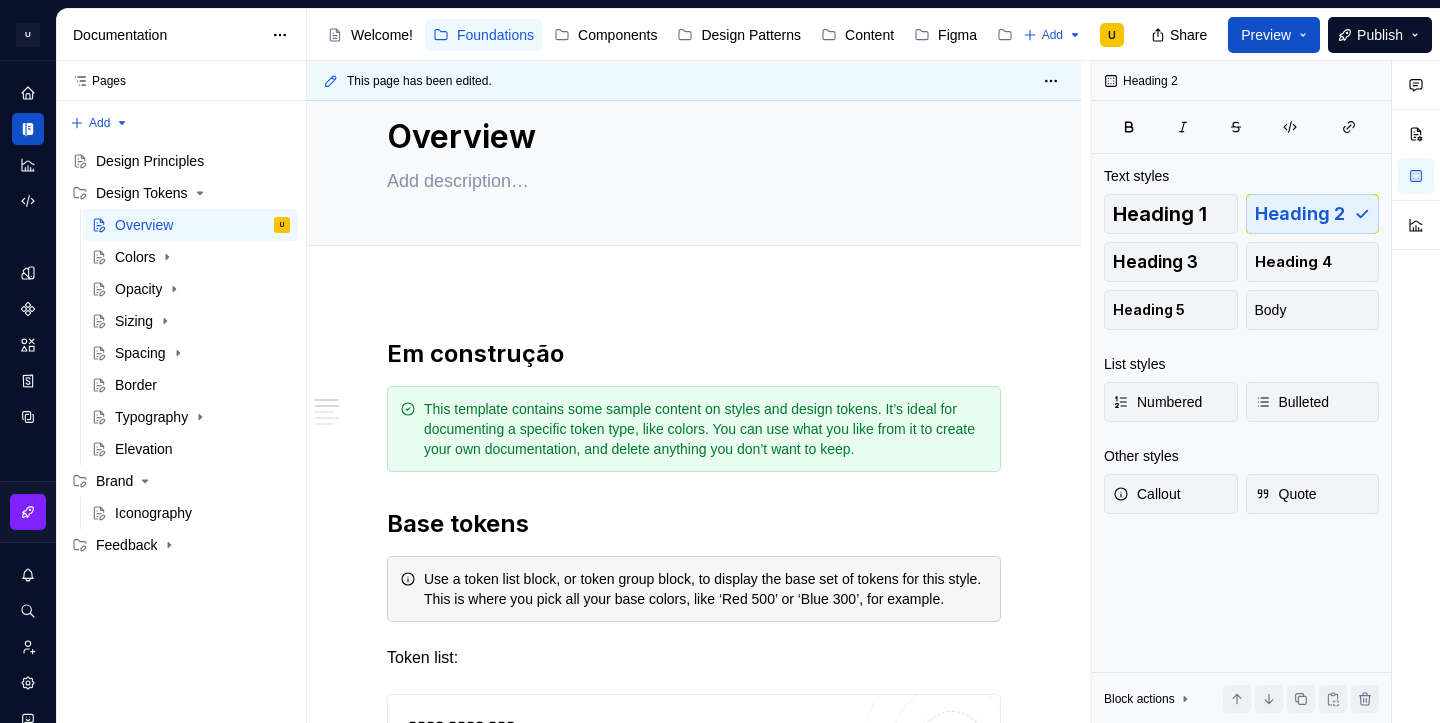 type on "*" 